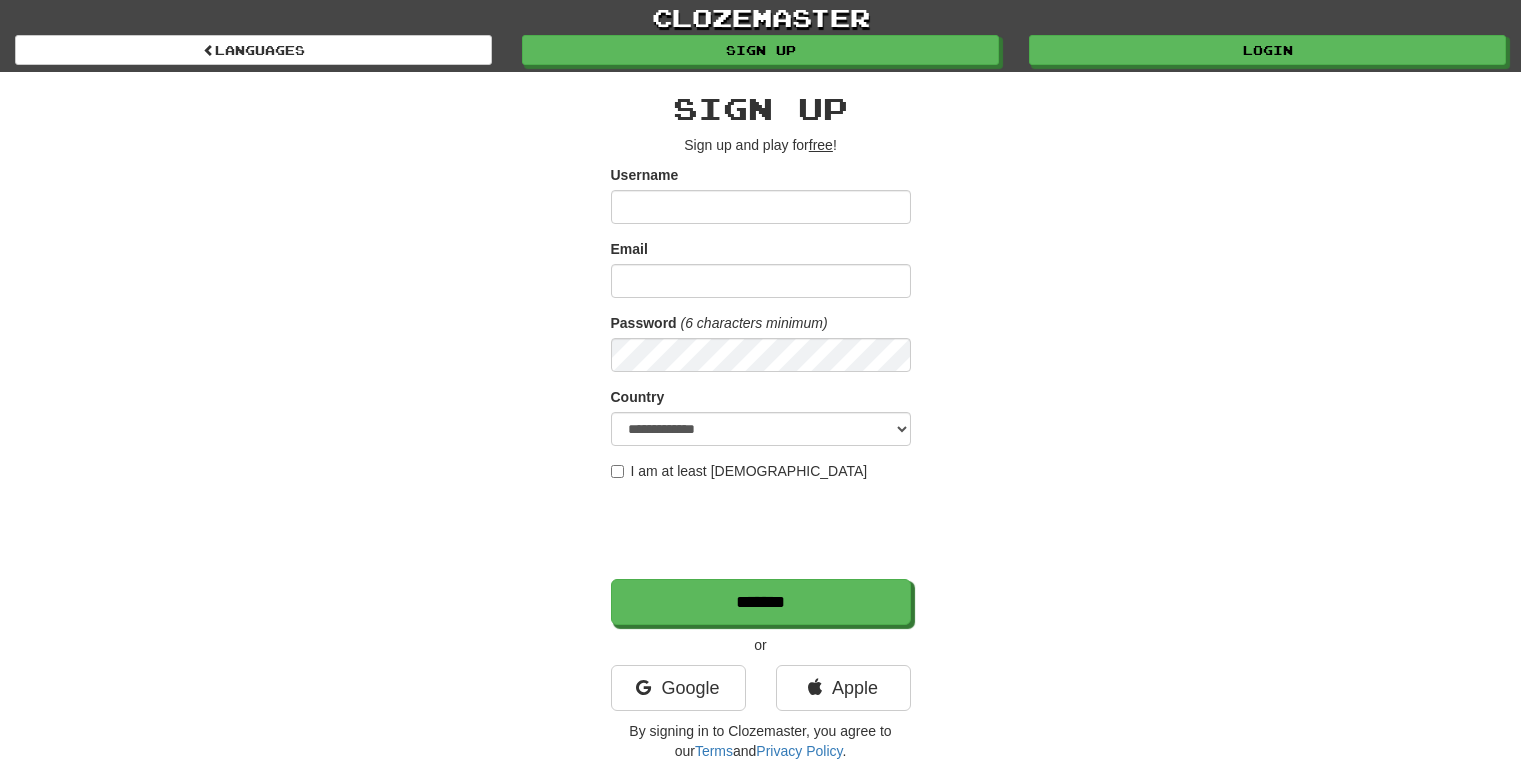 scroll, scrollTop: 0, scrollLeft: 0, axis: both 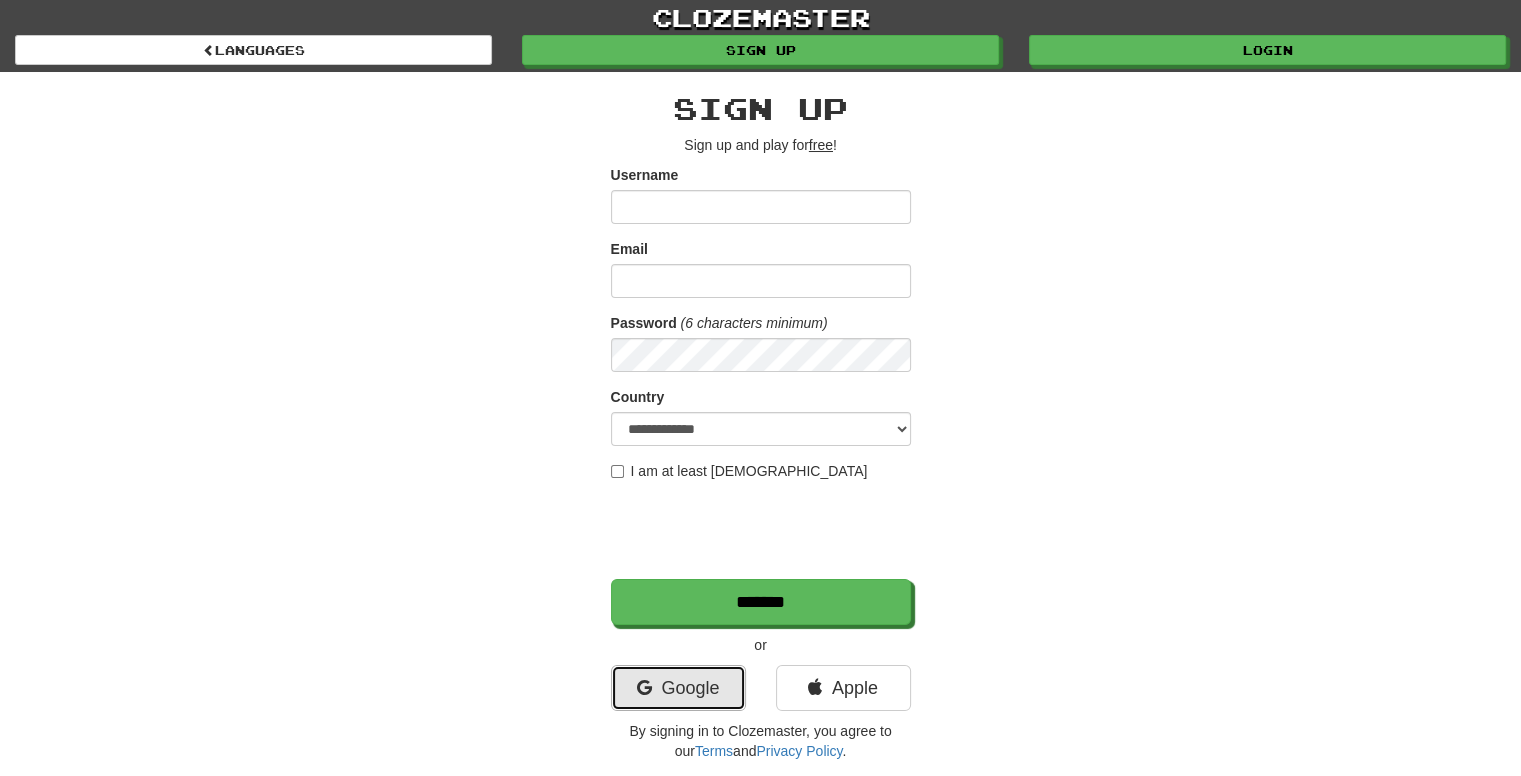 click on "Google" at bounding box center [678, 688] 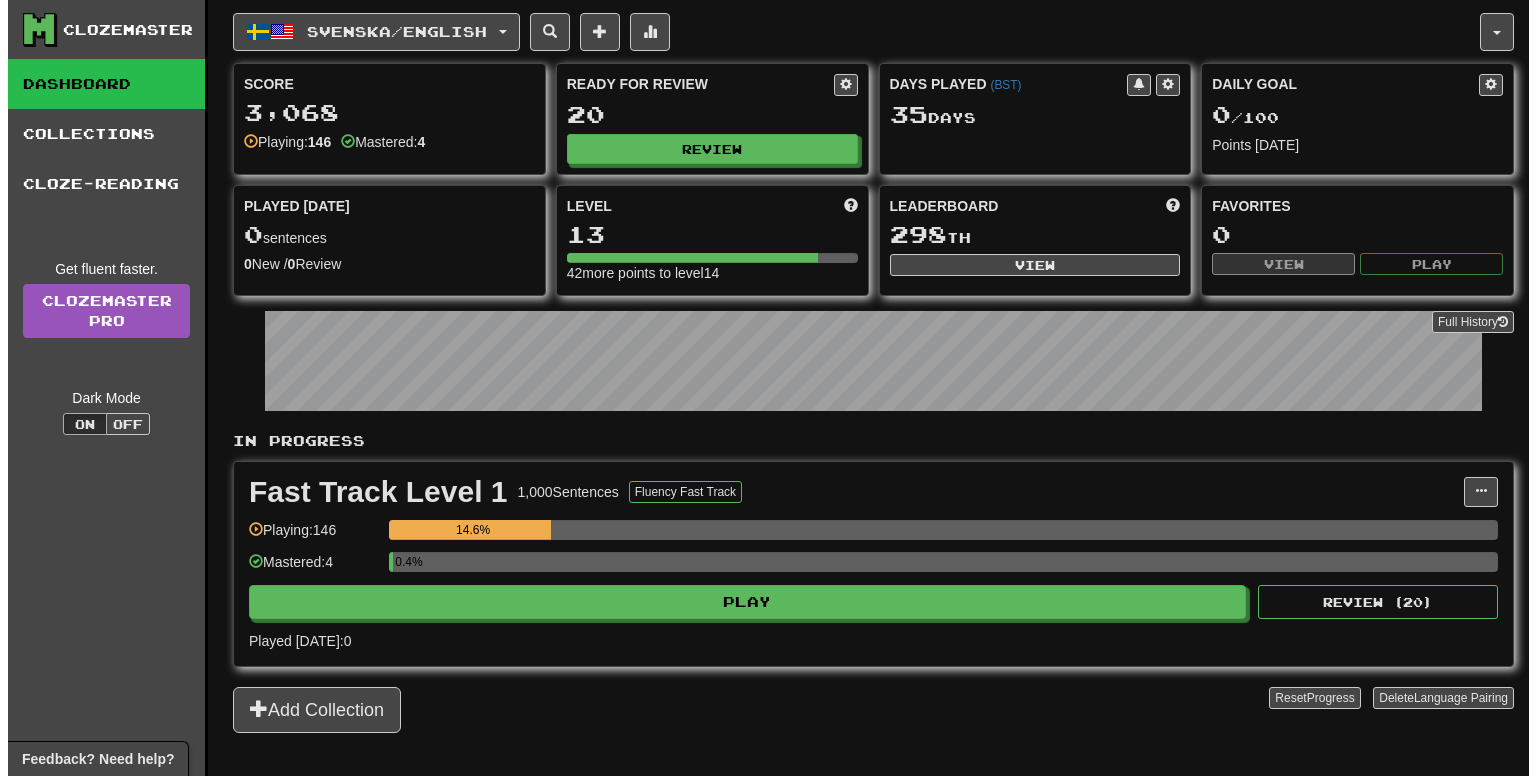 scroll, scrollTop: 0, scrollLeft: 0, axis: both 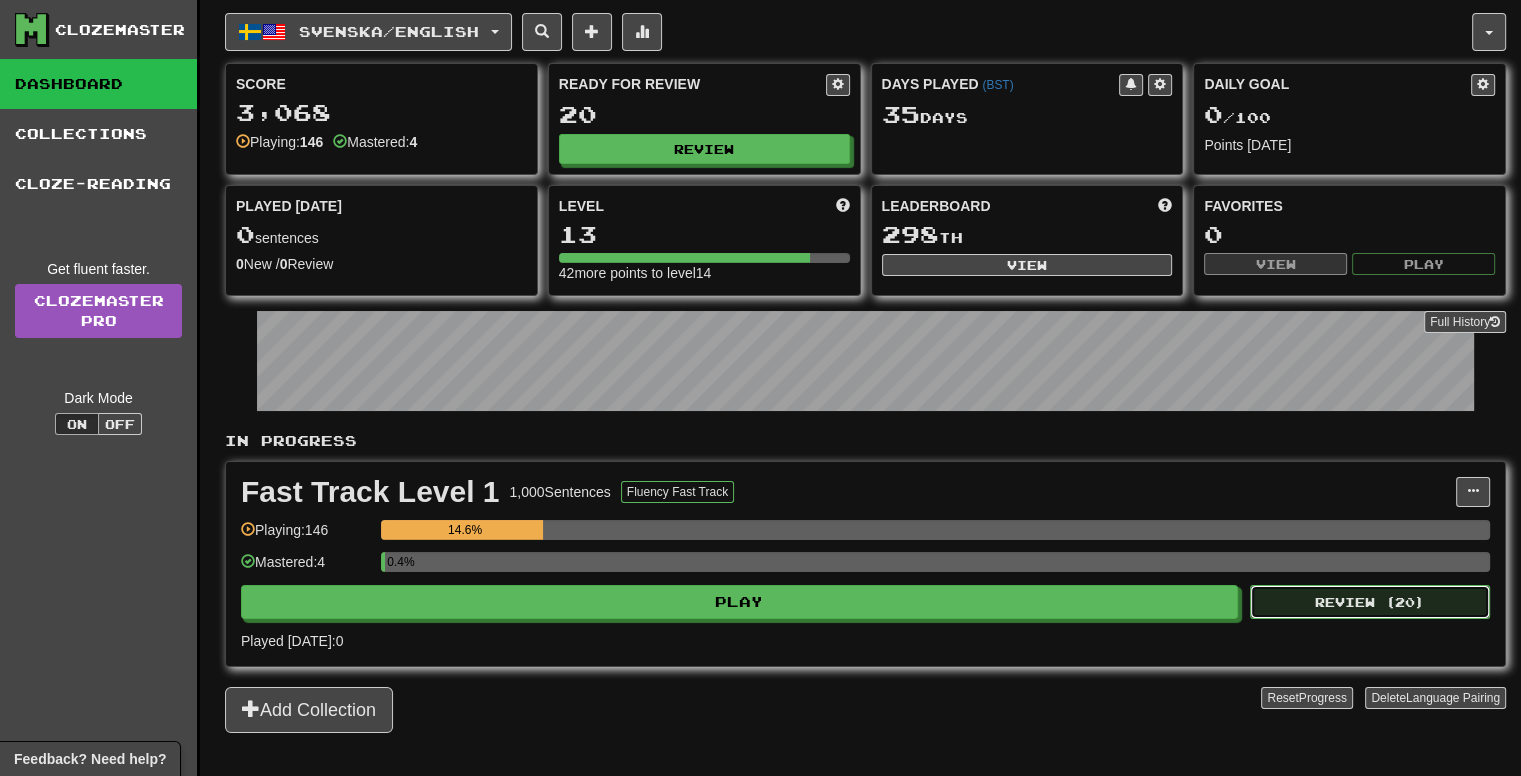 click on "Review ( 20 )" at bounding box center (1370, 602) 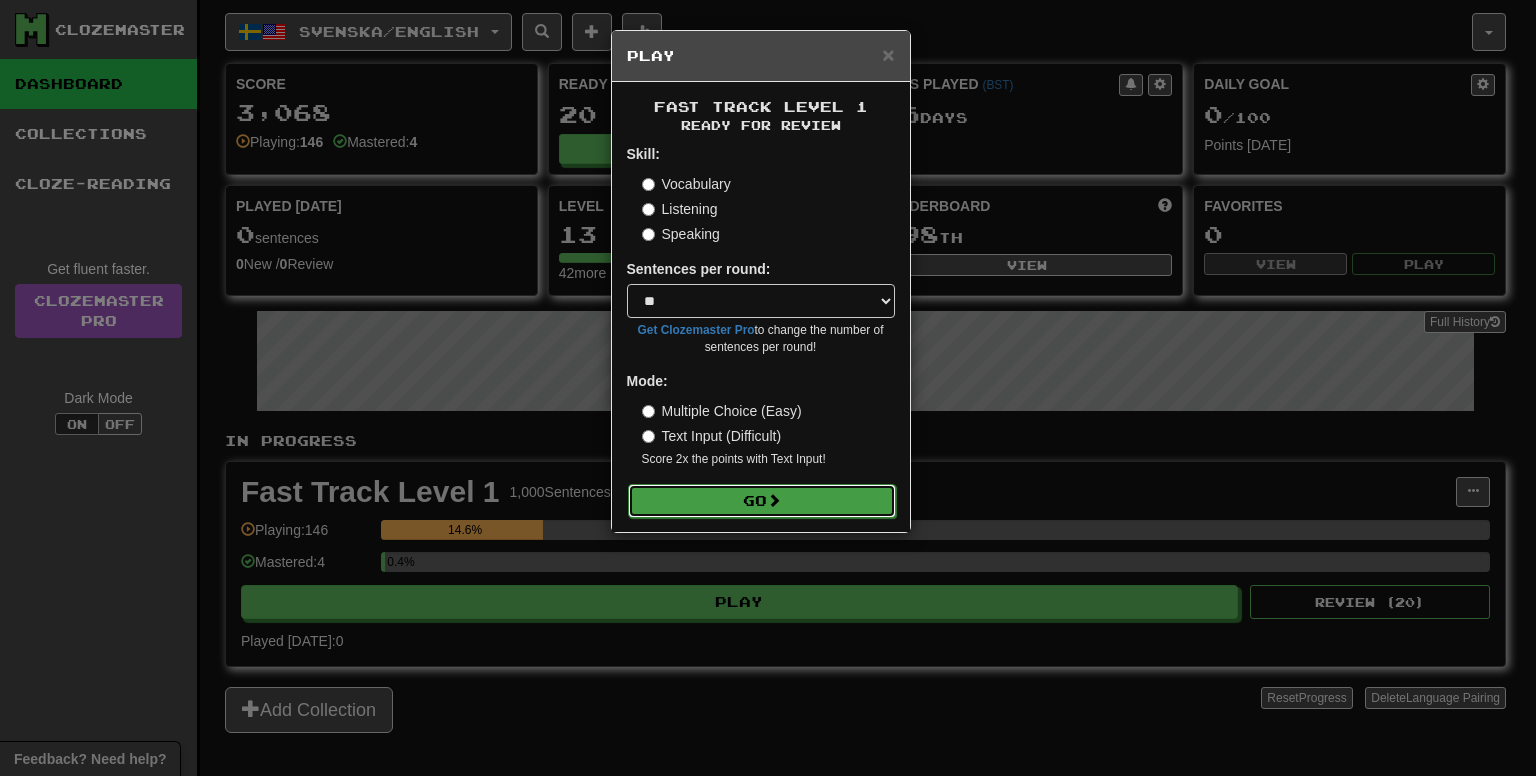 click on "Go" at bounding box center [762, 501] 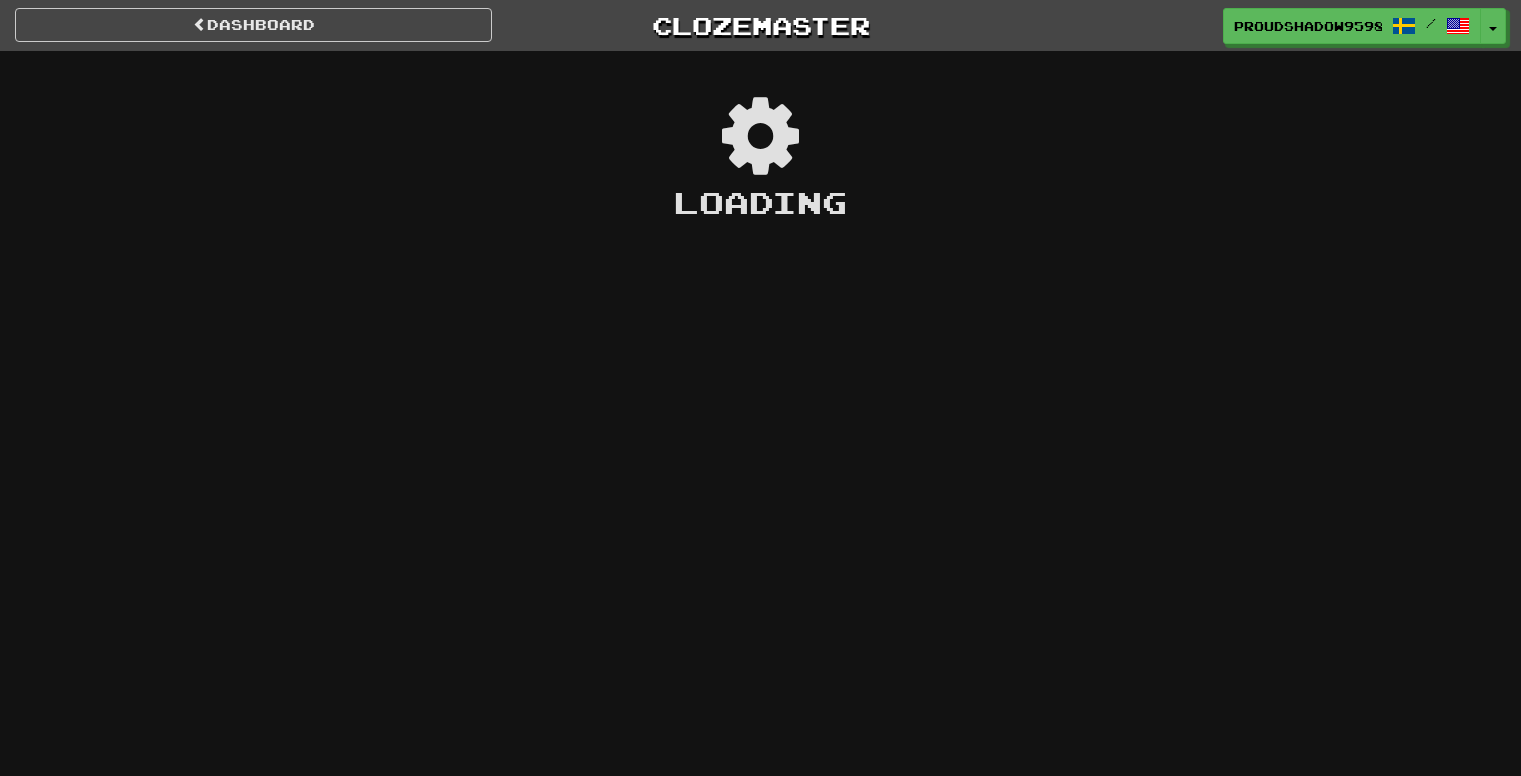 scroll, scrollTop: 0, scrollLeft: 0, axis: both 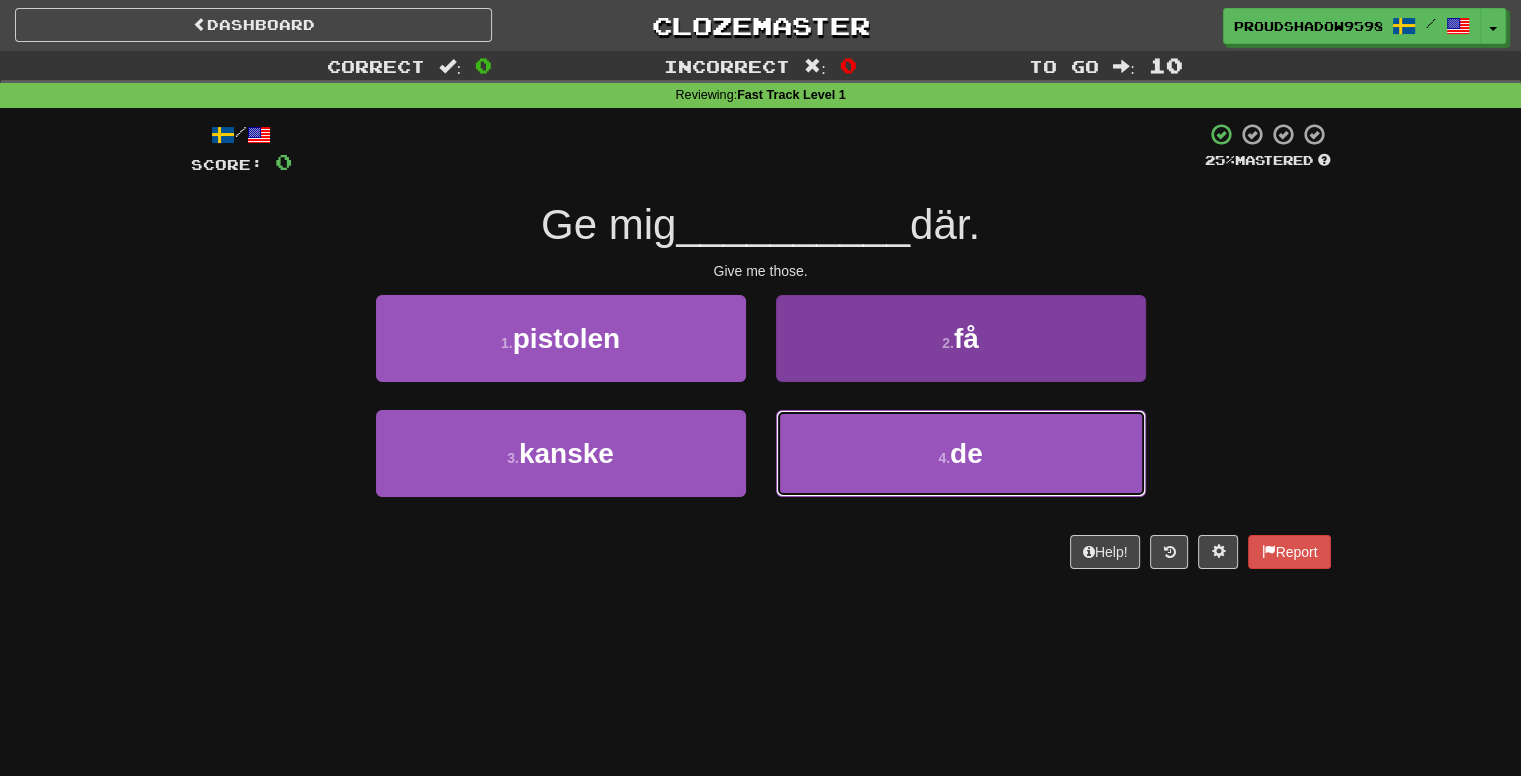 click on "4 .  de" at bounding box center (961, 453) 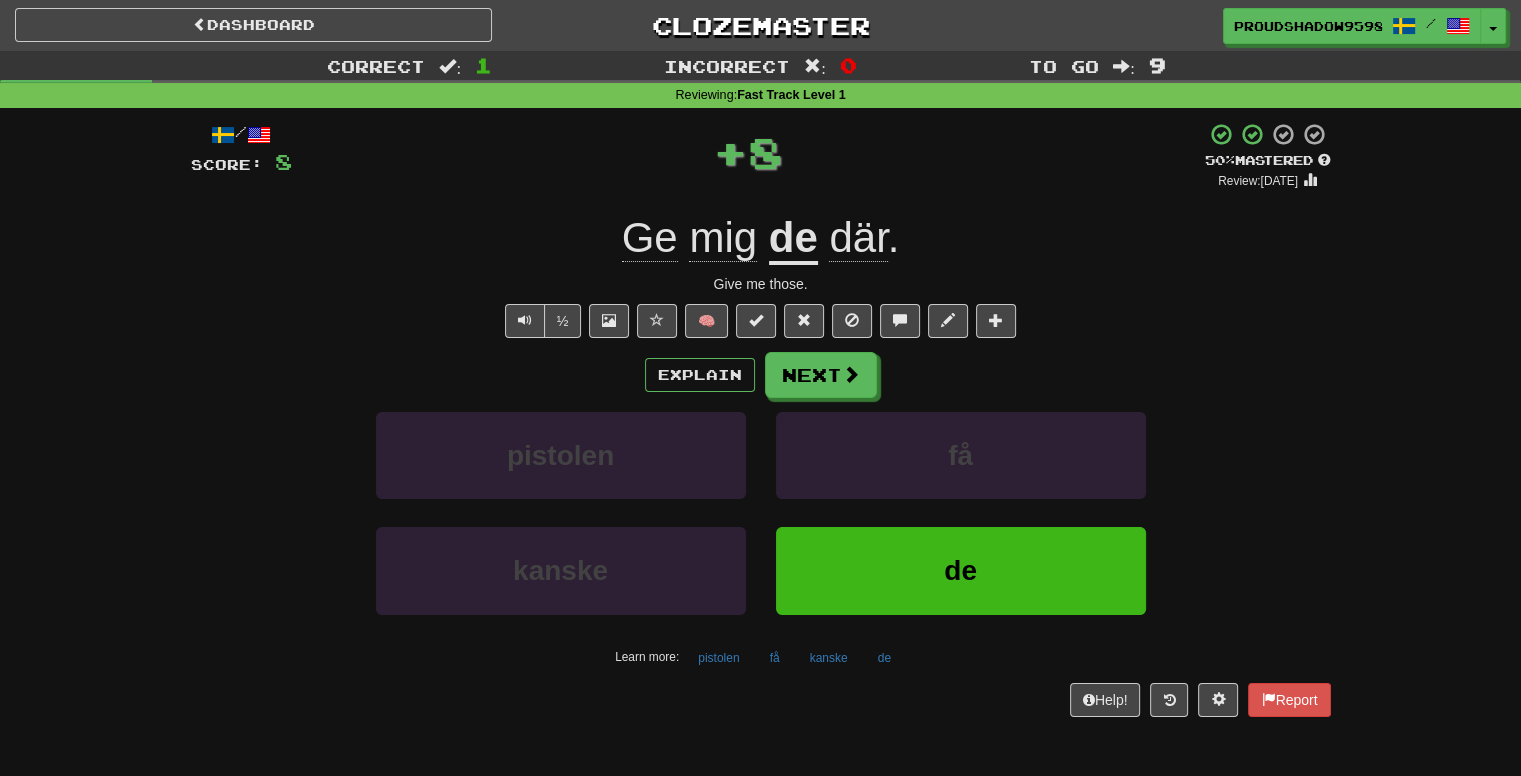 click on "Explain Next" at bounding box center [761, 375] 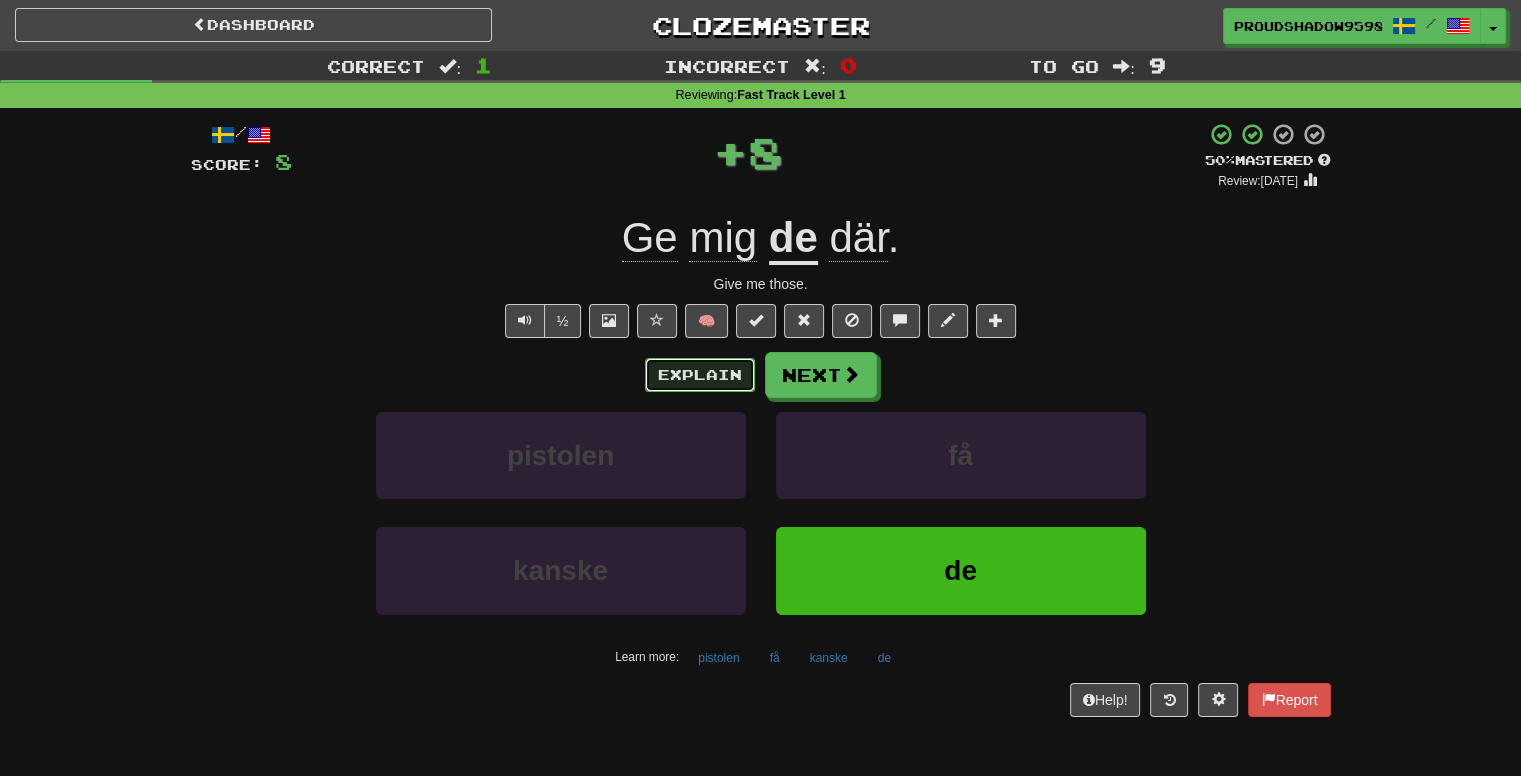 click on "Explain" at bounding box center (700, 375) 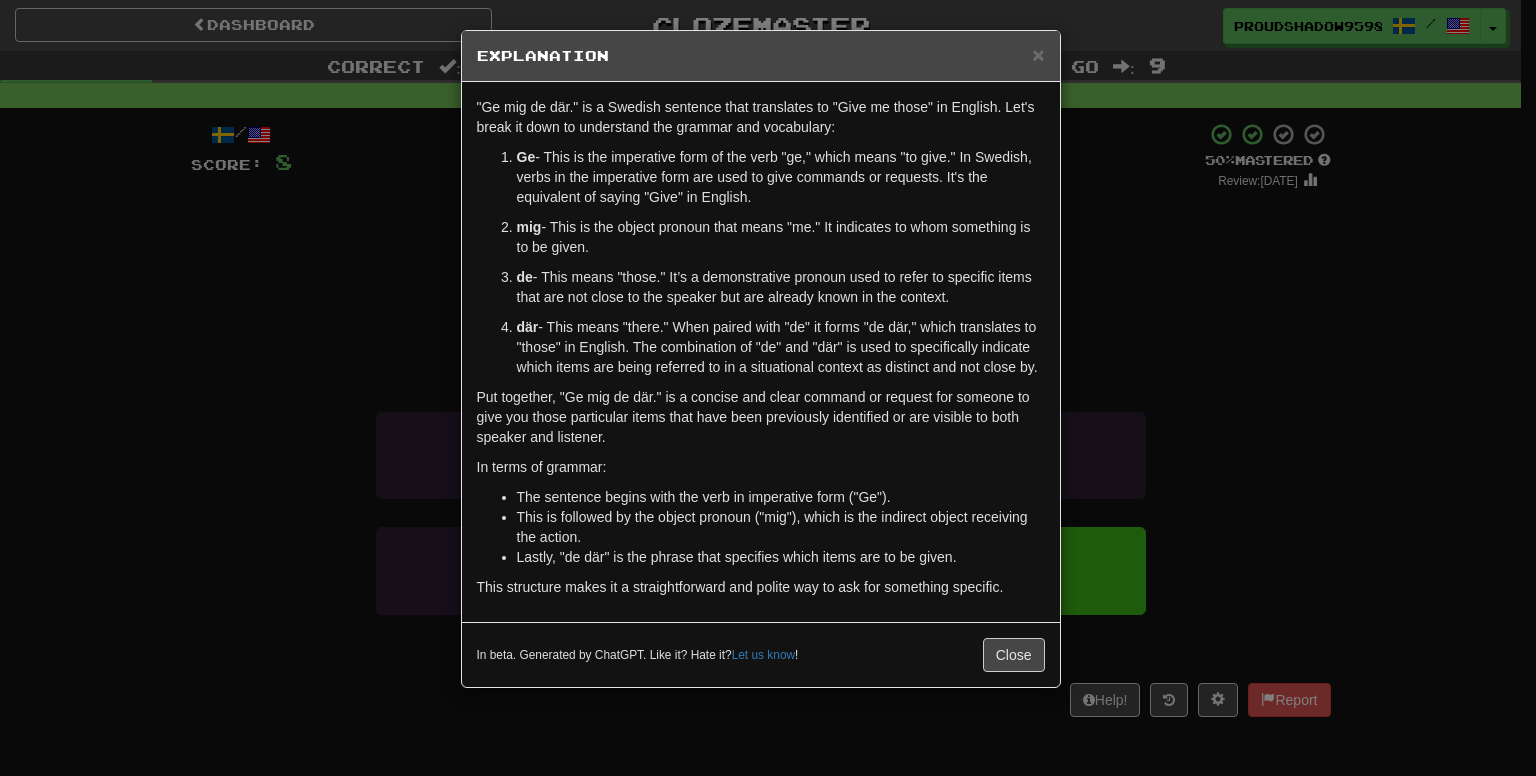 click on "× Explanation "Ge mig de där." is a Swedish sentence that translates to "Give me those" in English. Let's break it down to understand the grammar and vocabulary:
Ge  - This is the imperative form of the verb "ge," which means "to give." In Swedish, verbs in the imperative form are used to give commands or requests. It's the equivalent of saying "Give" in English.
mig  - This is the object pronoun that means "me." It indicates to whom something is to be given.
de  - This means "those." It’s a demonstrative pronoun used to refer to specific items that are not close to the speaker but are already known in the context.
där  - This means "there." When paired with "de" it forms "de där," which translates to "those" in English. The combination of "de" and "där" is used to specifically indicate which items are being referred to in a situational context as distinct and not close by.
In terms of grammar:
The sentence begins with the verb in imperative form ("Ge").
!" at bounding box center (768, 388) 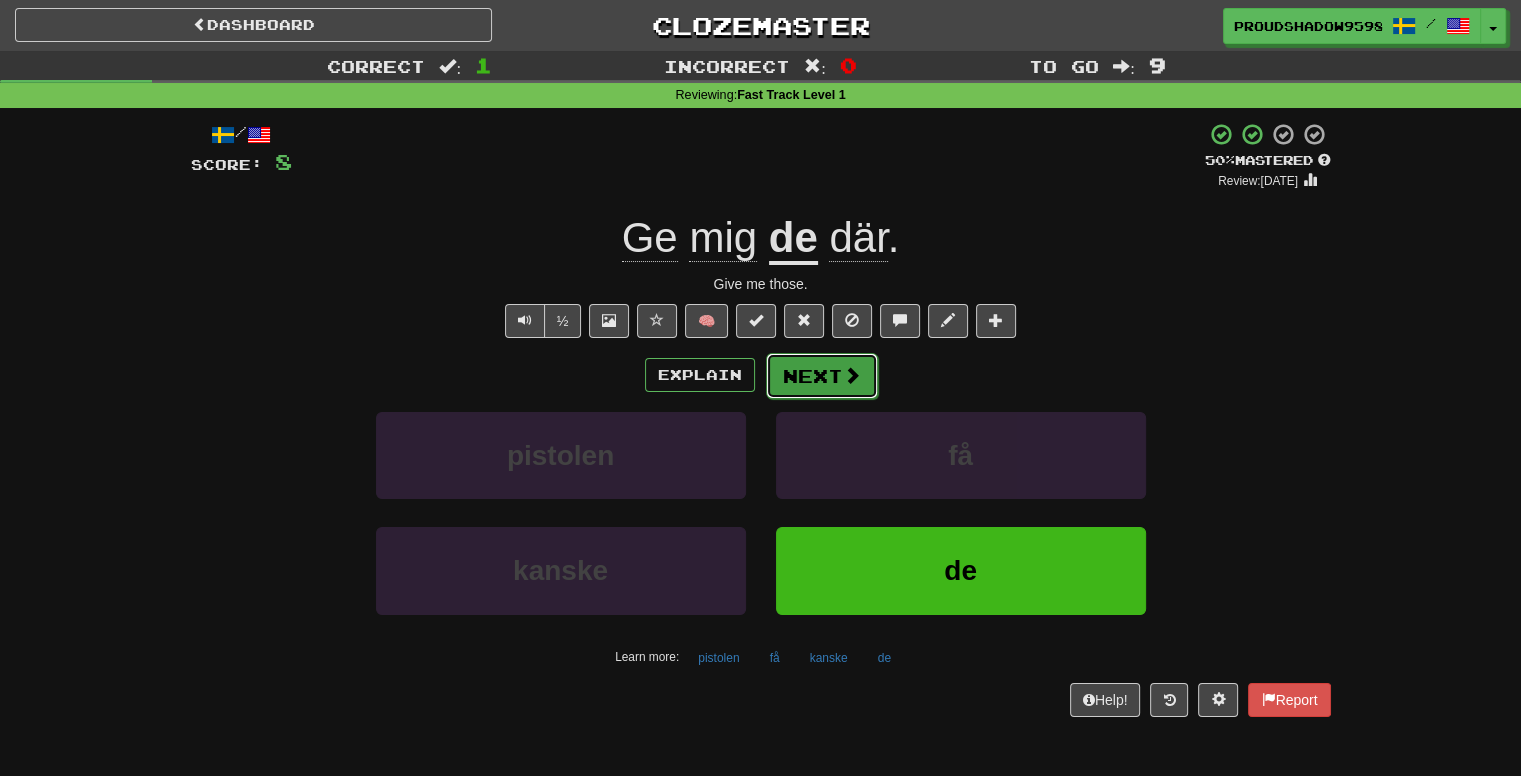 click on "Next" at bounding box center (822, 376) 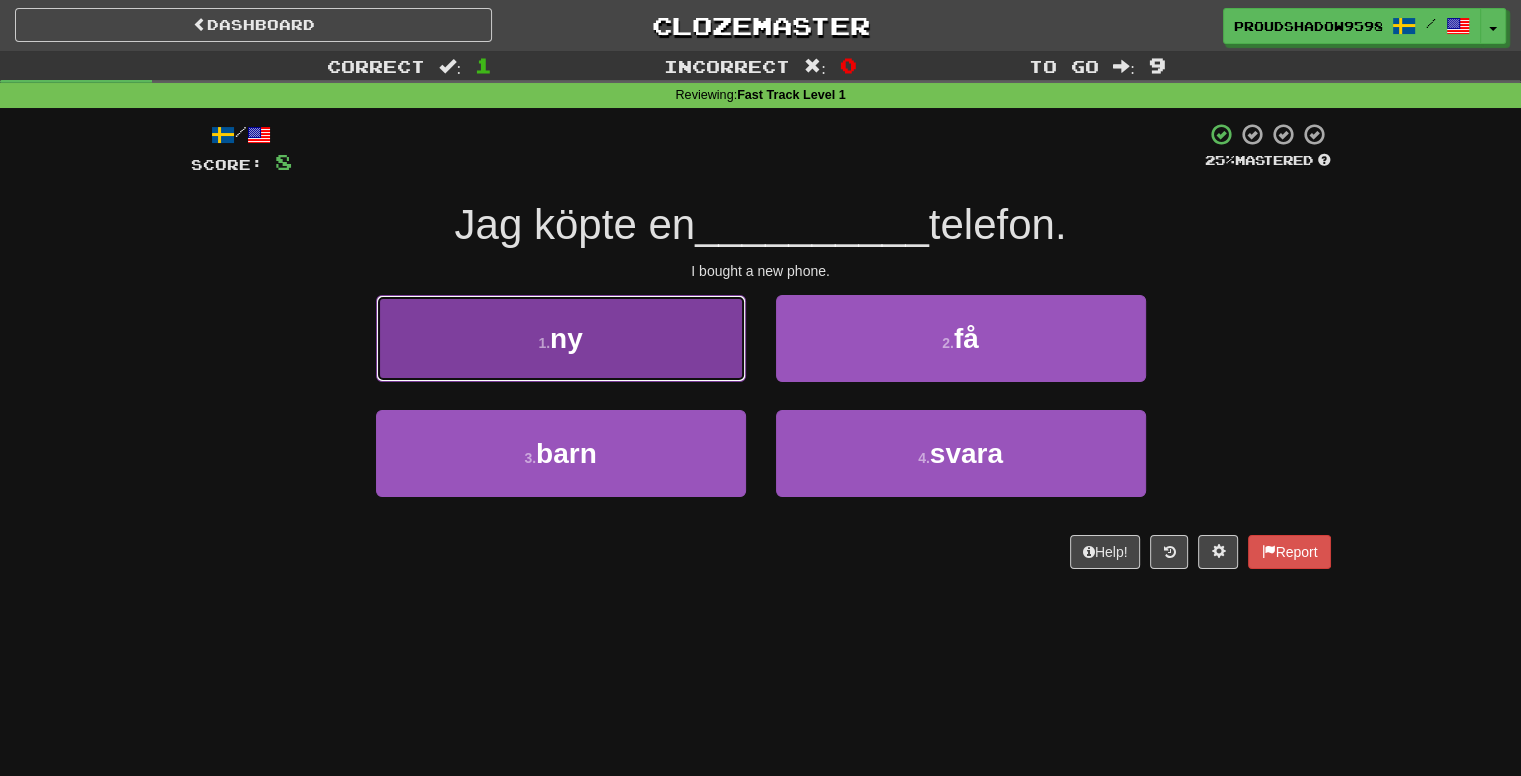 click on "1 .  ny" at bounding box center (561, 338) 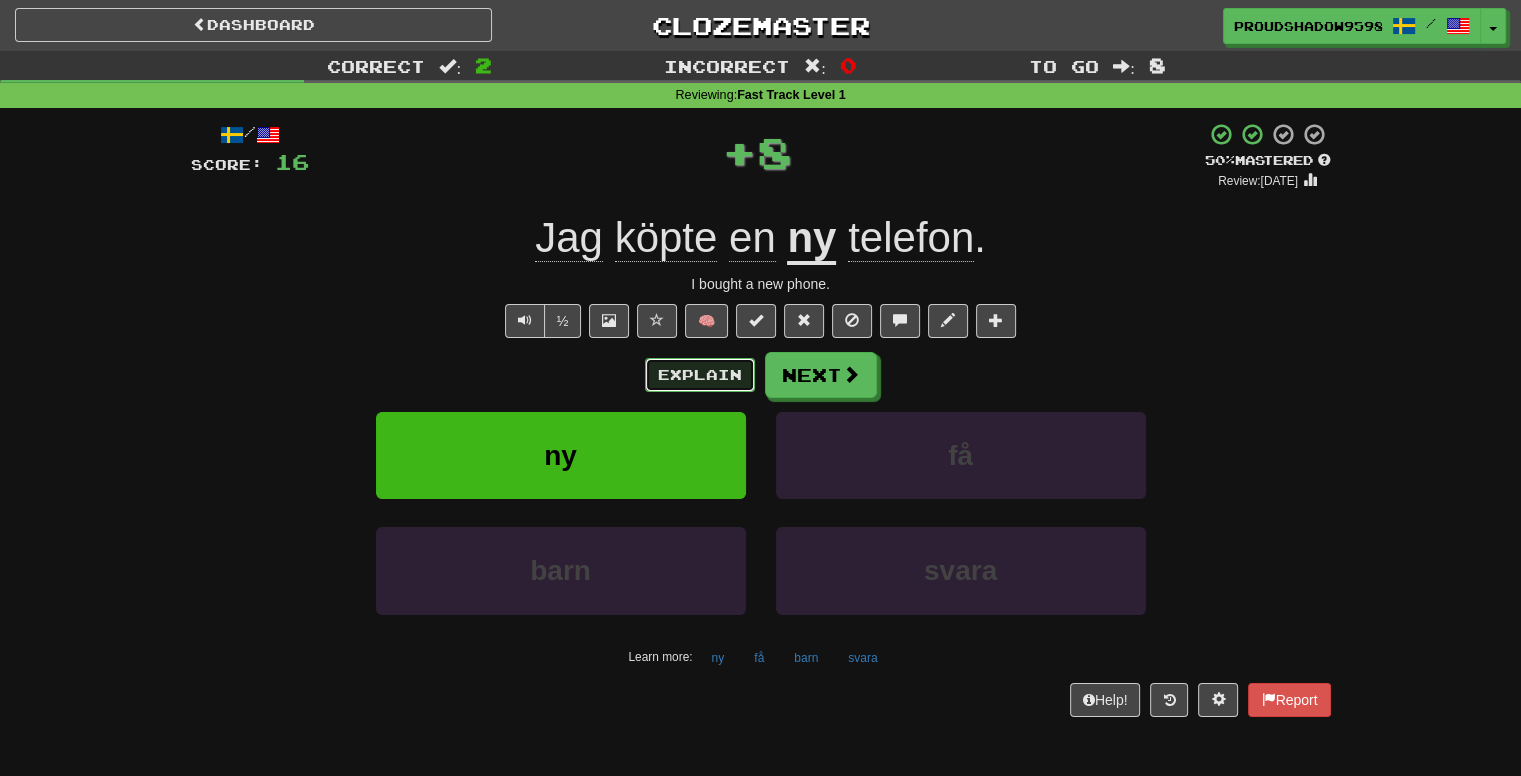 click on "Explain" at bounding box center (700, 375) 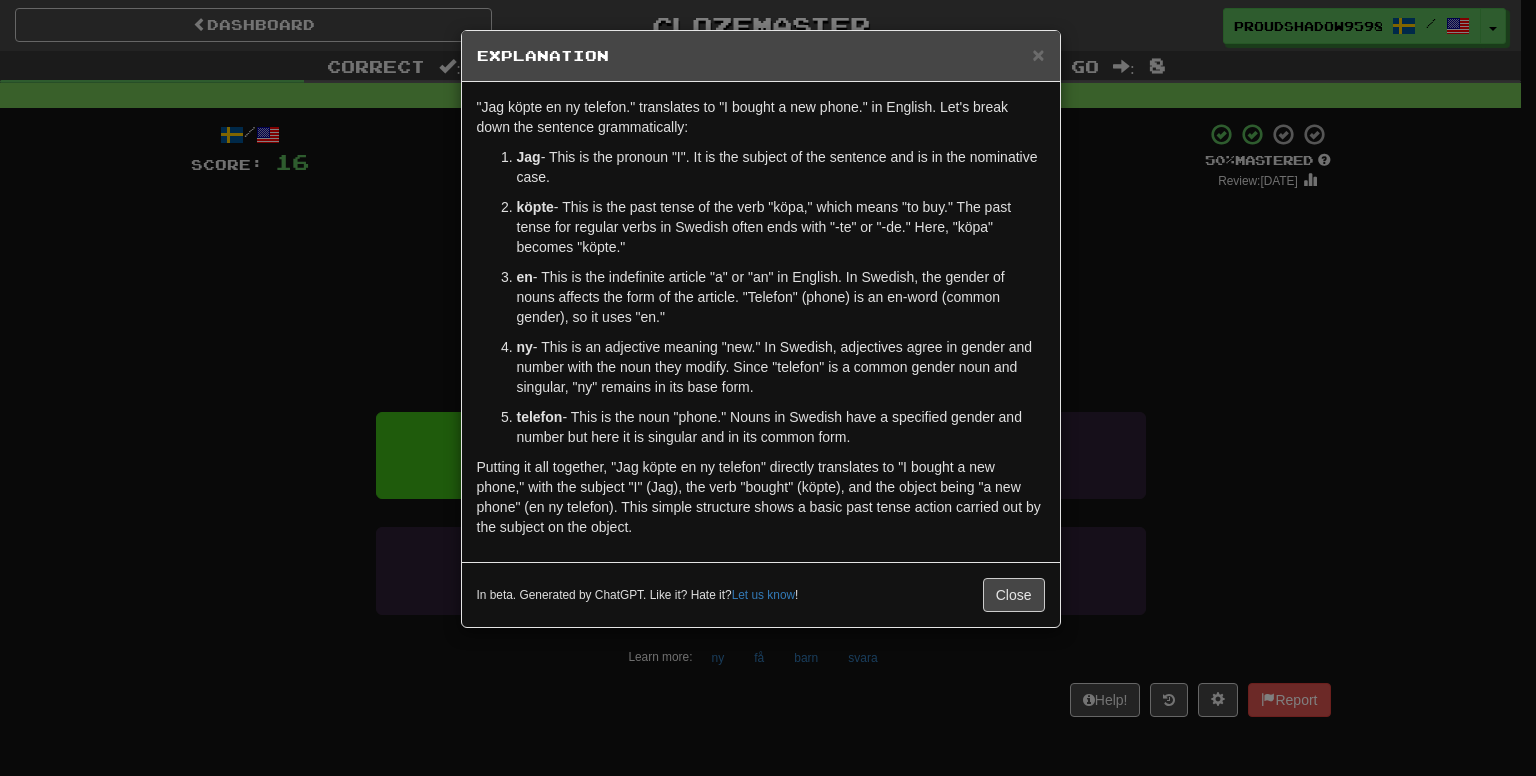 drag, startPoint x: 1163, startPoint y: 231, endPoint x: 1045, endPoint y: 269, distance: 123.967735 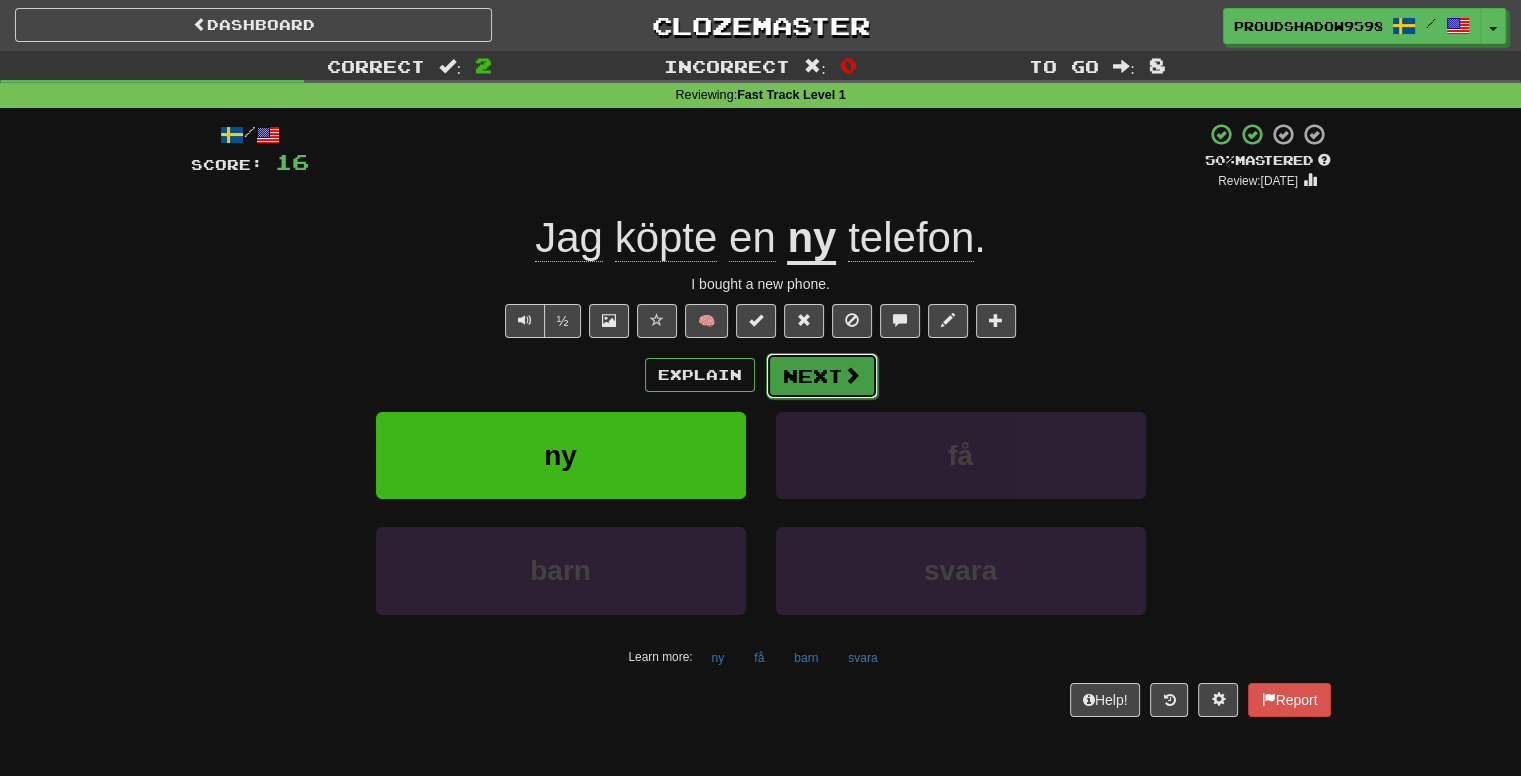 click on "Next" at bounding box center (822, 376) 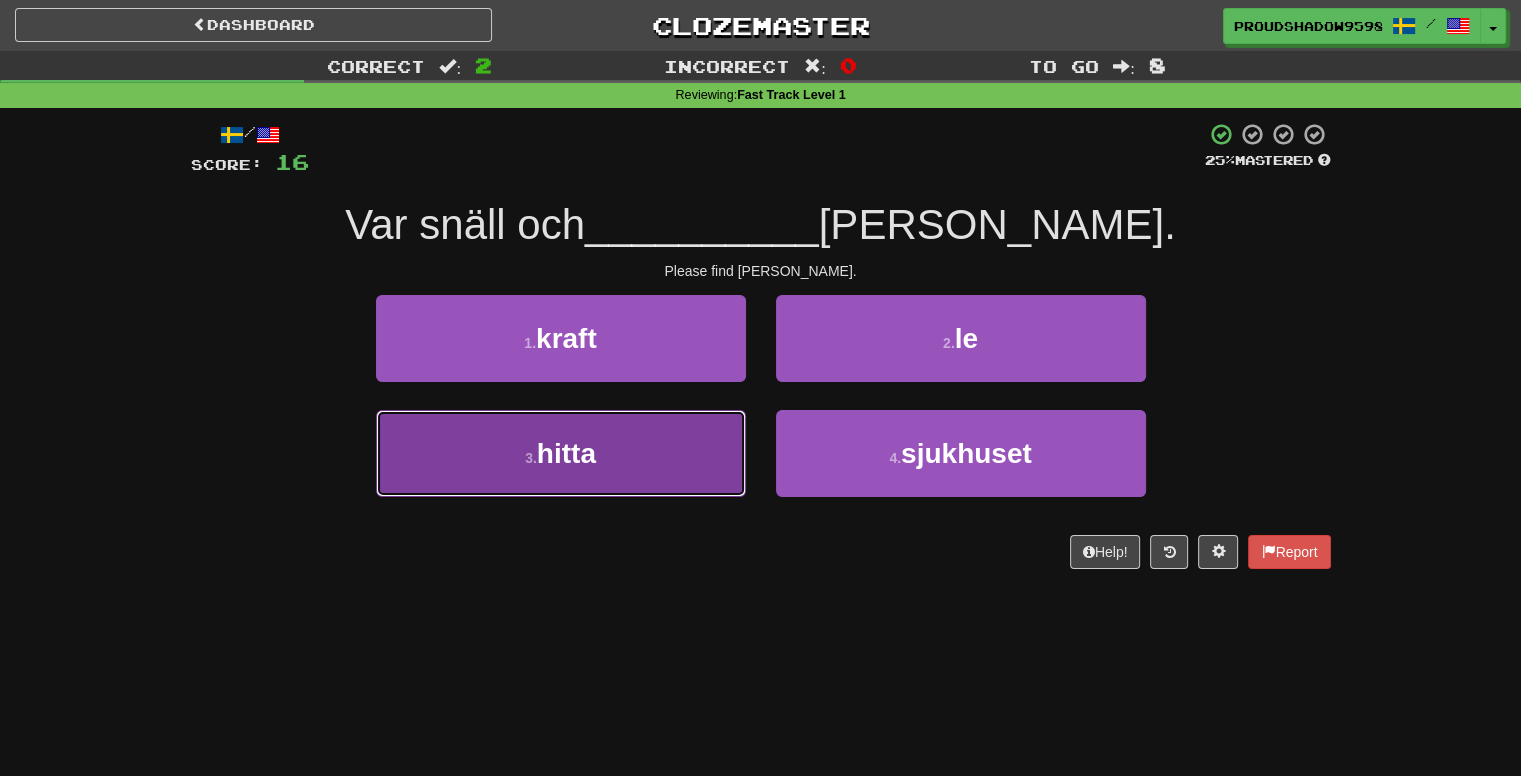 click on "3 .  hitta" at bounding box center (561, 453) 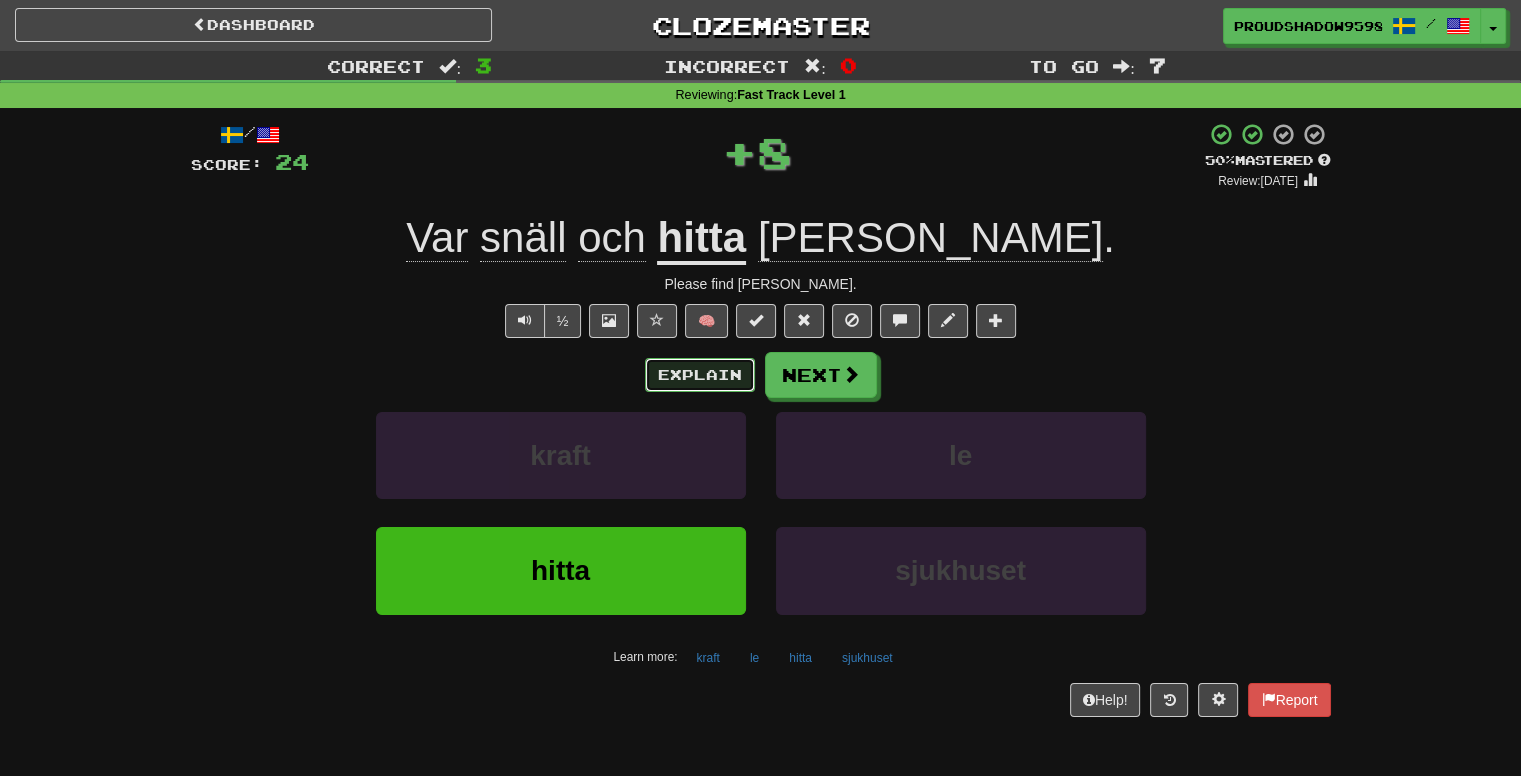 click on "Explain" at bounding box center (700, 375) 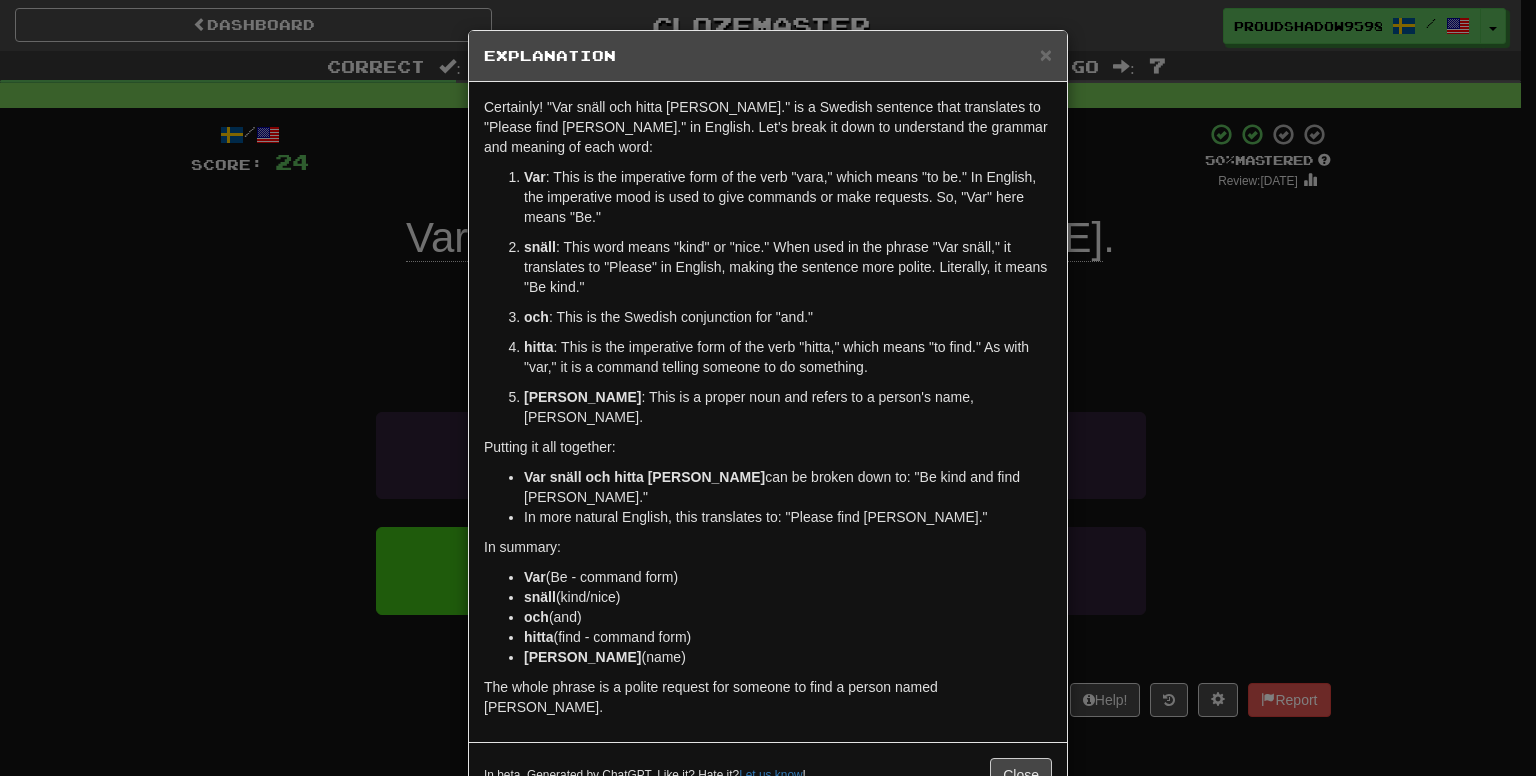 click on "× Explanation Certainly! "Var snäll och hitta Tom." is a Swedish sentence that translates to "Please find Tom." in English. Let's break it down to understand the grammar and meaning of each word:
Var : This is the imperative form of the verb "vara," which means "to be." In English, the imperative mood is used to give commands or make requests. So, "Var" here means "Be."
snäll : This word means "kind" or "nice." When used in the phrase "Var snäll," it translates to "Please" in English, making the sentence more polite. Literally, it means "Be kind."
och : This is the Swedish conjunction for "and."
hitta : This is the imperative form of the verb "hitta," which means "to find." As with "var," it is a command telling someone to do something.
Tom : This is a proper noun and refers to a person's name, Tom.
Putting it all together:
Var snäll och hitta Tom  can be broken down to: "Be kind and find Tom."
In more natural English, this translates to: "Please find Tom."" at bounding box center [768, 388] 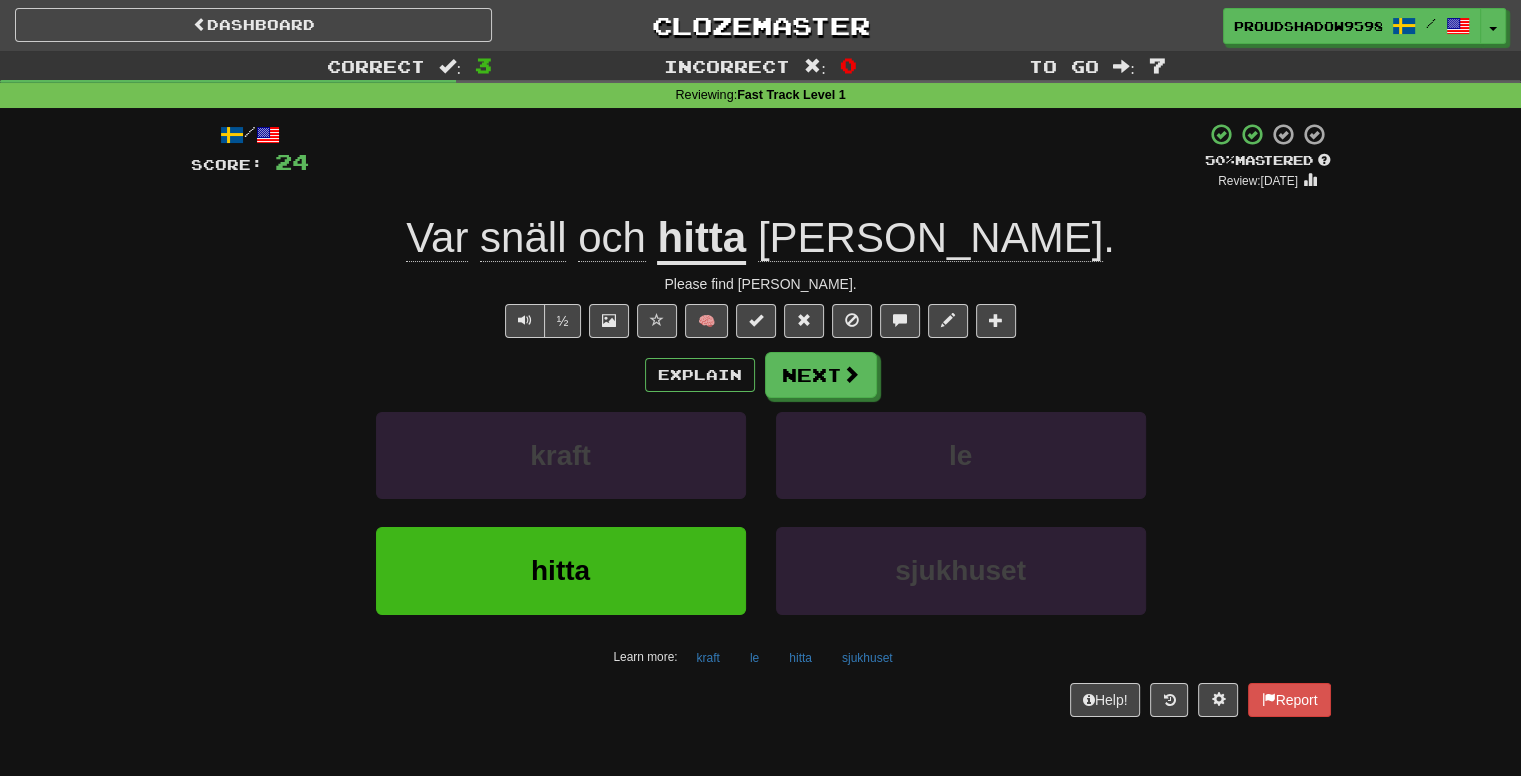 click on "Explain Next kraft le hitta sjukhuset Learn more: kraft le hitta sjukhuset" at bounding box center [761, 512] 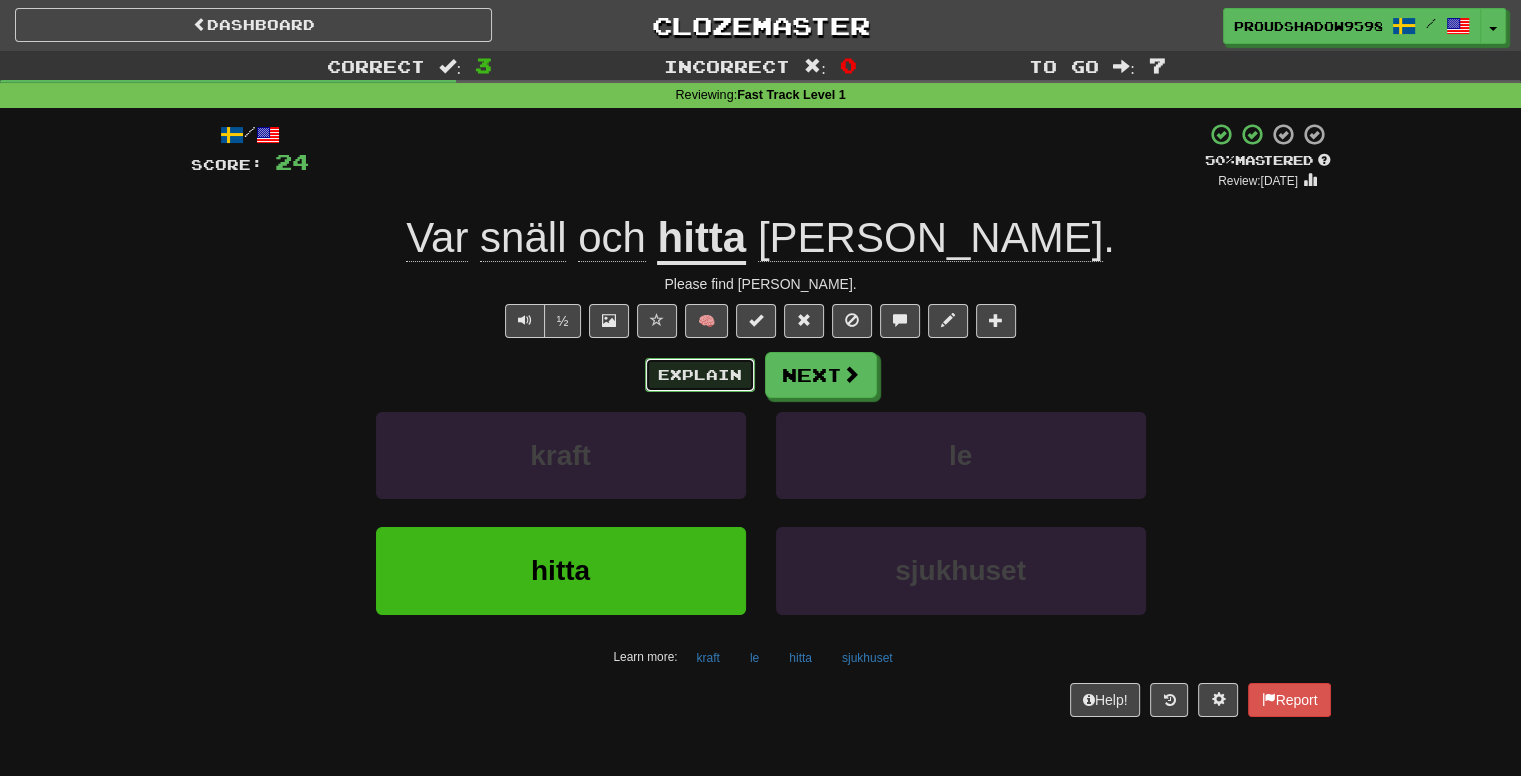 click on "Explain" at bounding box center (700, 375) 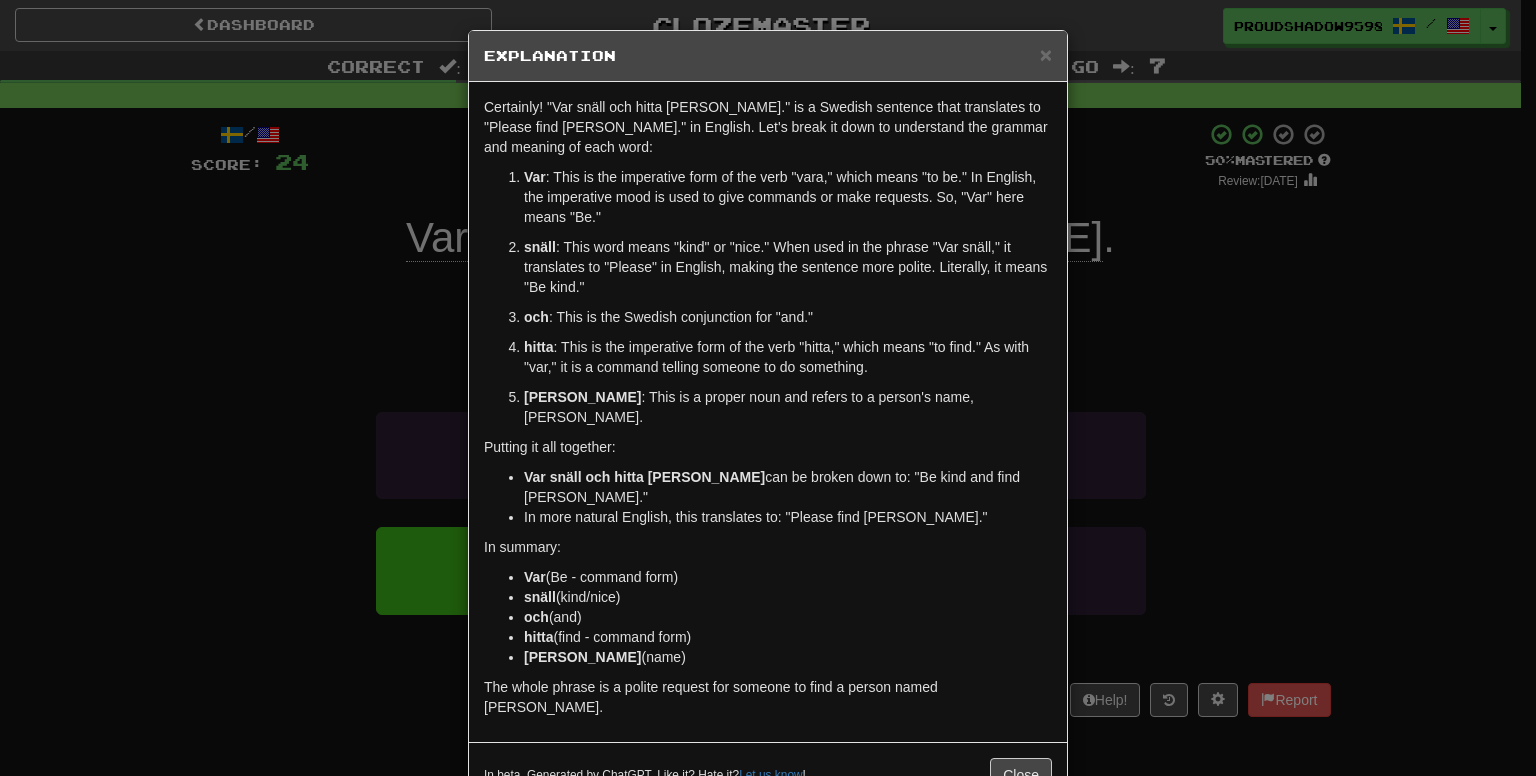 click on "× Explanation Certainly! "Var snäll och hitta Tom." is a Swedish sentence that translates to "Please find Tom." in English. Let's break it down to understand the grammar and meaning of each word:
Var : This is the imperative form of the verb "vara," which means "to be." In English, the imperative mood is used to give commands or make requests. So, "Var" here means "Be."
snäll : This word means "kind" or "nice." When used in the phrase "Var snäll," it translates to "Please" in English, making the sentence more polite. Literally, it means "Be kind."
och : This is the Swedish conjunction for "and."
hitta : This is the imperative form of the verb "hitta," which means "to find." As with "var," it is a command telling someone to do something.
Tom : This is a proper noun and refers to a person's name, Tom.
Putting it all together:
Var snäll och hitta Tom  can be broken down to: "Be kind and find Tom."
In more natural English, this translates to: "Please find Tom."" at bounding box center (768, 388) 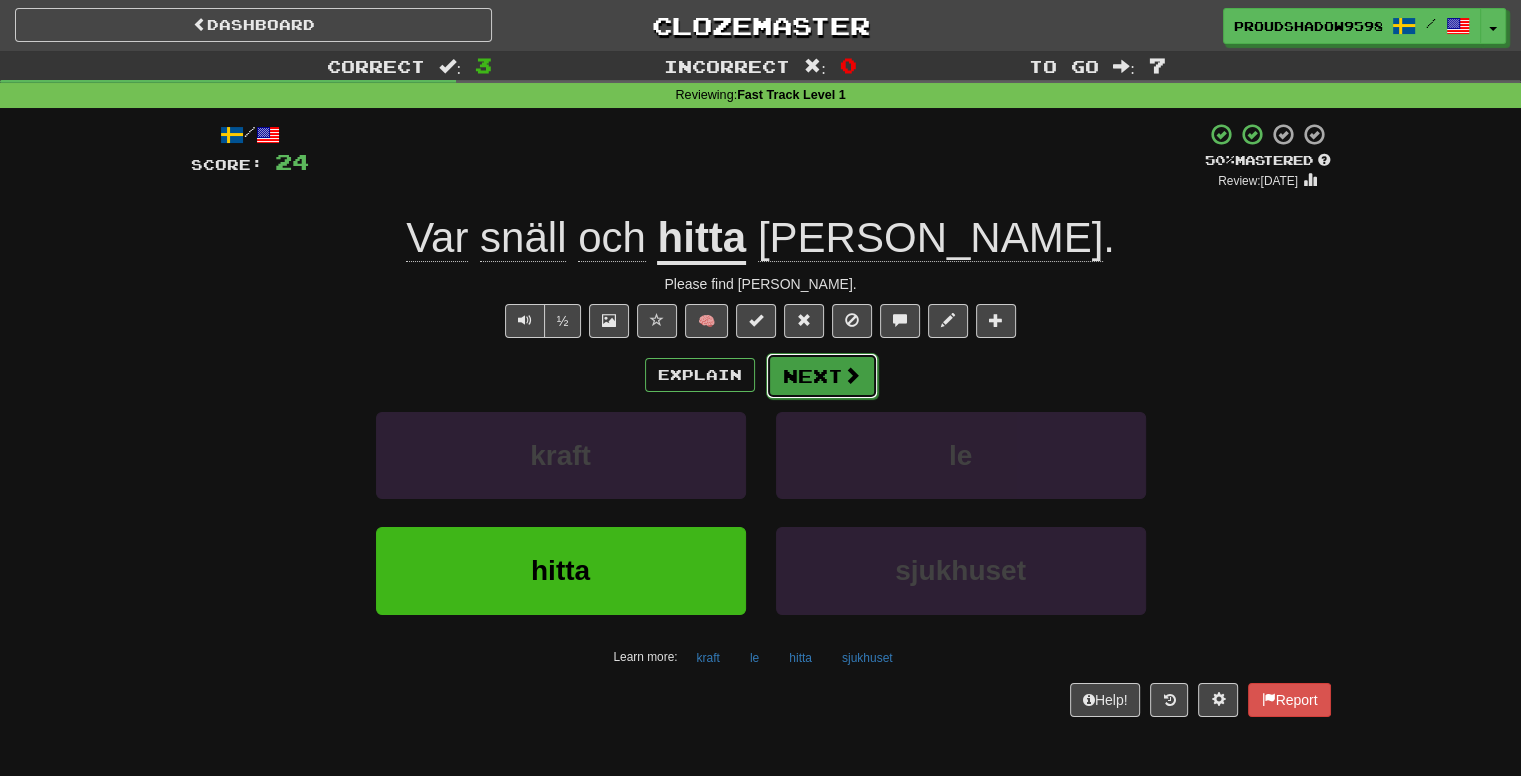 click on "Next" at bounding box center [822, 376] 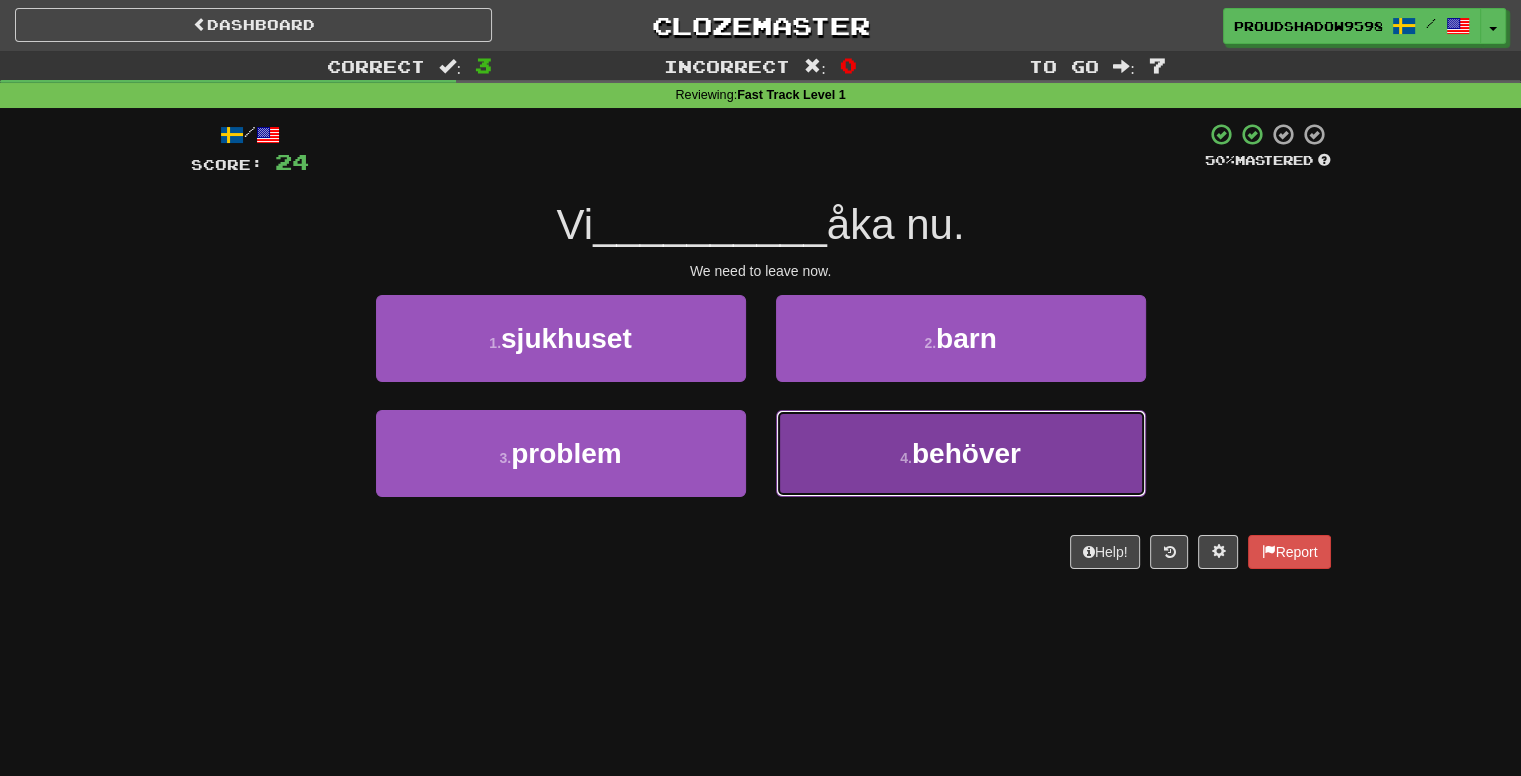 click on "4 .  behöver" at bounding box center (961, 453) 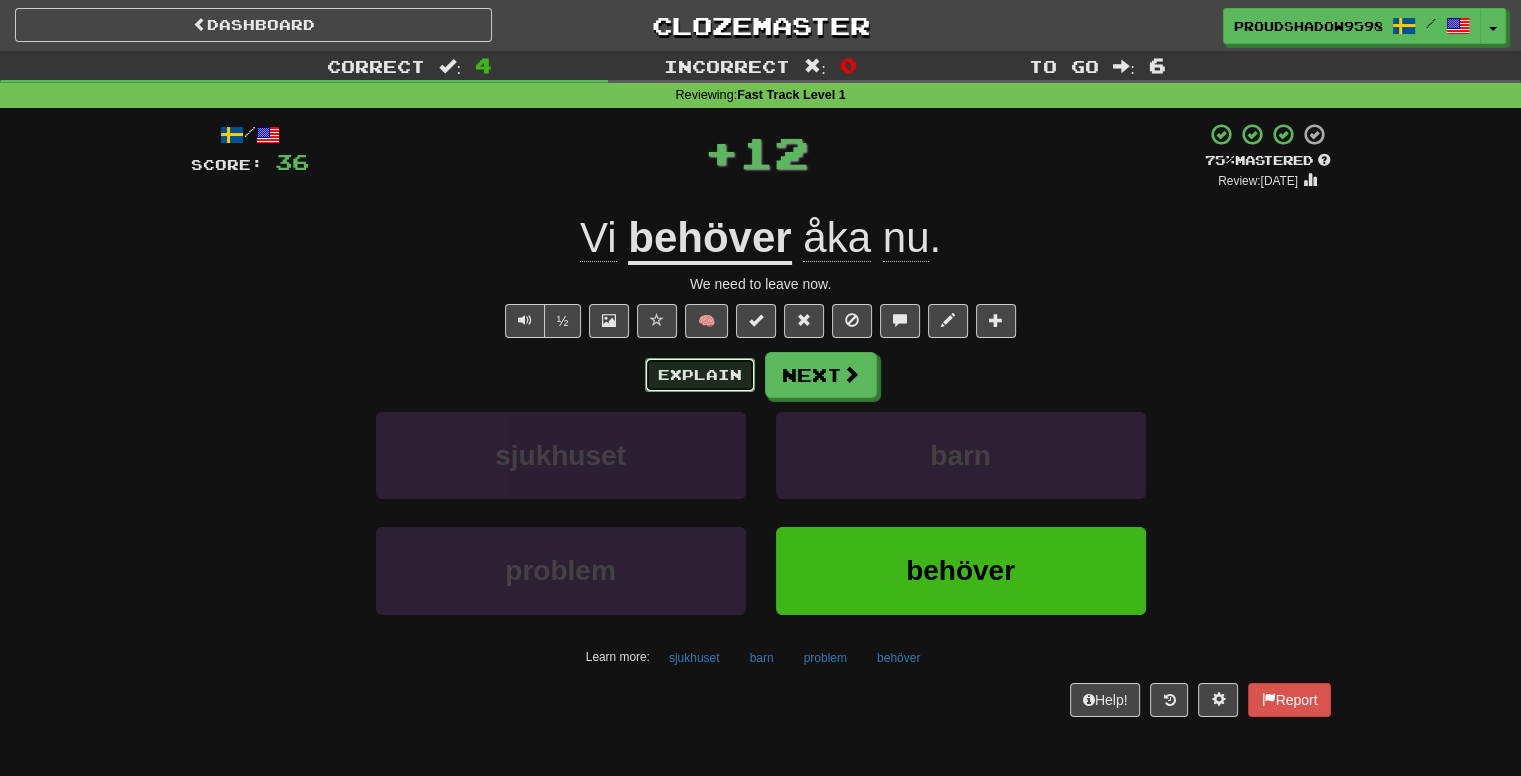 click on "Explain" at bounding box center [700, 375] 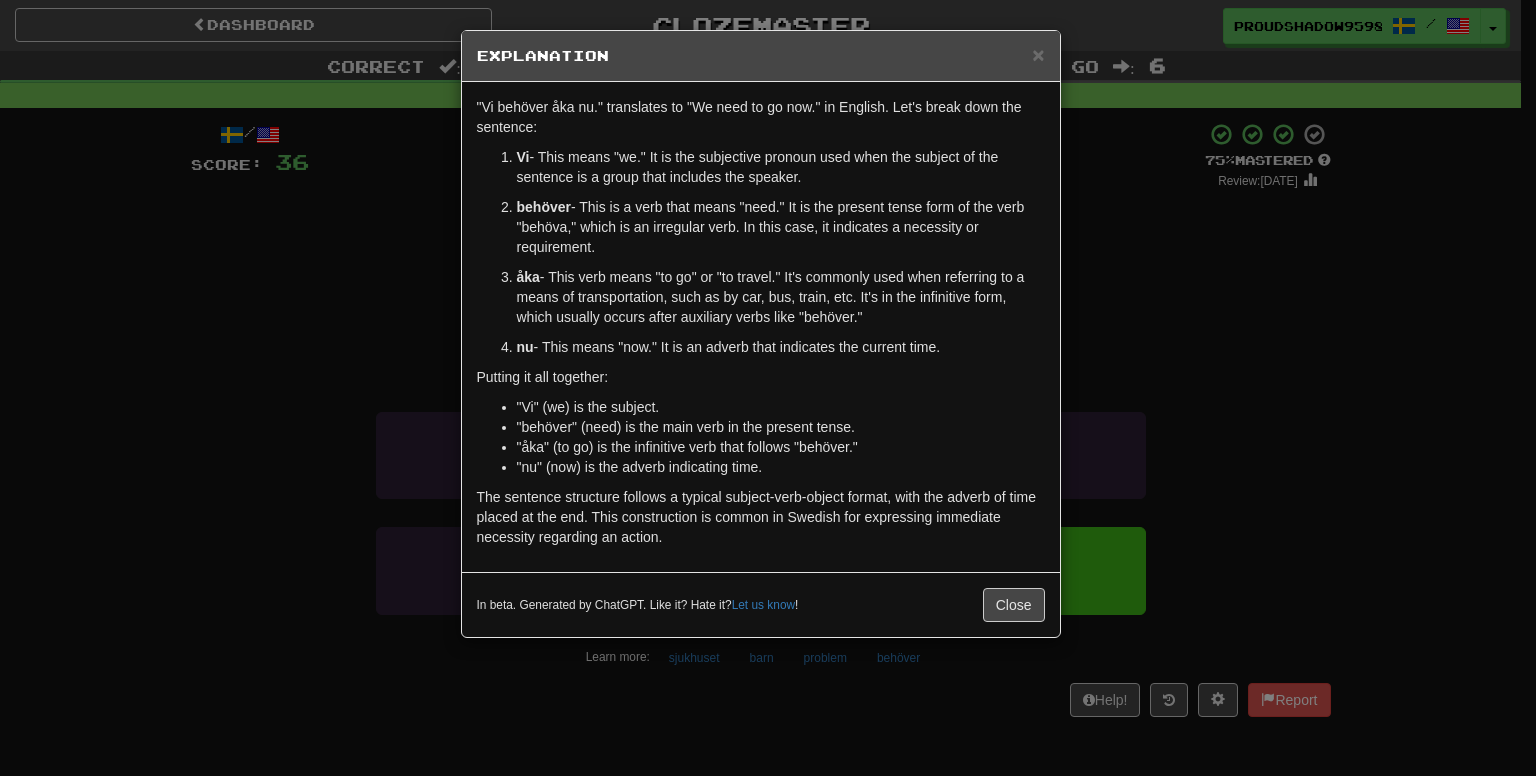 click on "× Explanation "Vi behöver åka nu." translates to "We need to go now." in English. Let's break down the sentence:
Vi  - This means "we." It is the subjective pronoun used when the subject of the sentence is a group that includes the speaker.
behöver  - This is a verb that means "need." It is the present tense form of the verb "behöva," which is an irregular verb. In this case, it indicates a necessity or requirement.
åka  - This verb means "to go" or "to travel." It's commonly used when referring to a means of transportation, such as by car, bus, train, etc. It's in the infinitive form, which usually occurs after auxiliary verbs like "behöver."
nu  - This means "now." It is an adverb that indicates the current time.
Putting it all together:
"Vi" (we) is the subject.
"behöver" (need) is the main verb in the present tense.
"åka" (to go) is the infinitive verb that follows "behöver."
"nu" (now) is the adverb indicating time.
Let us know ! Close" at bounding box center (768, 388) 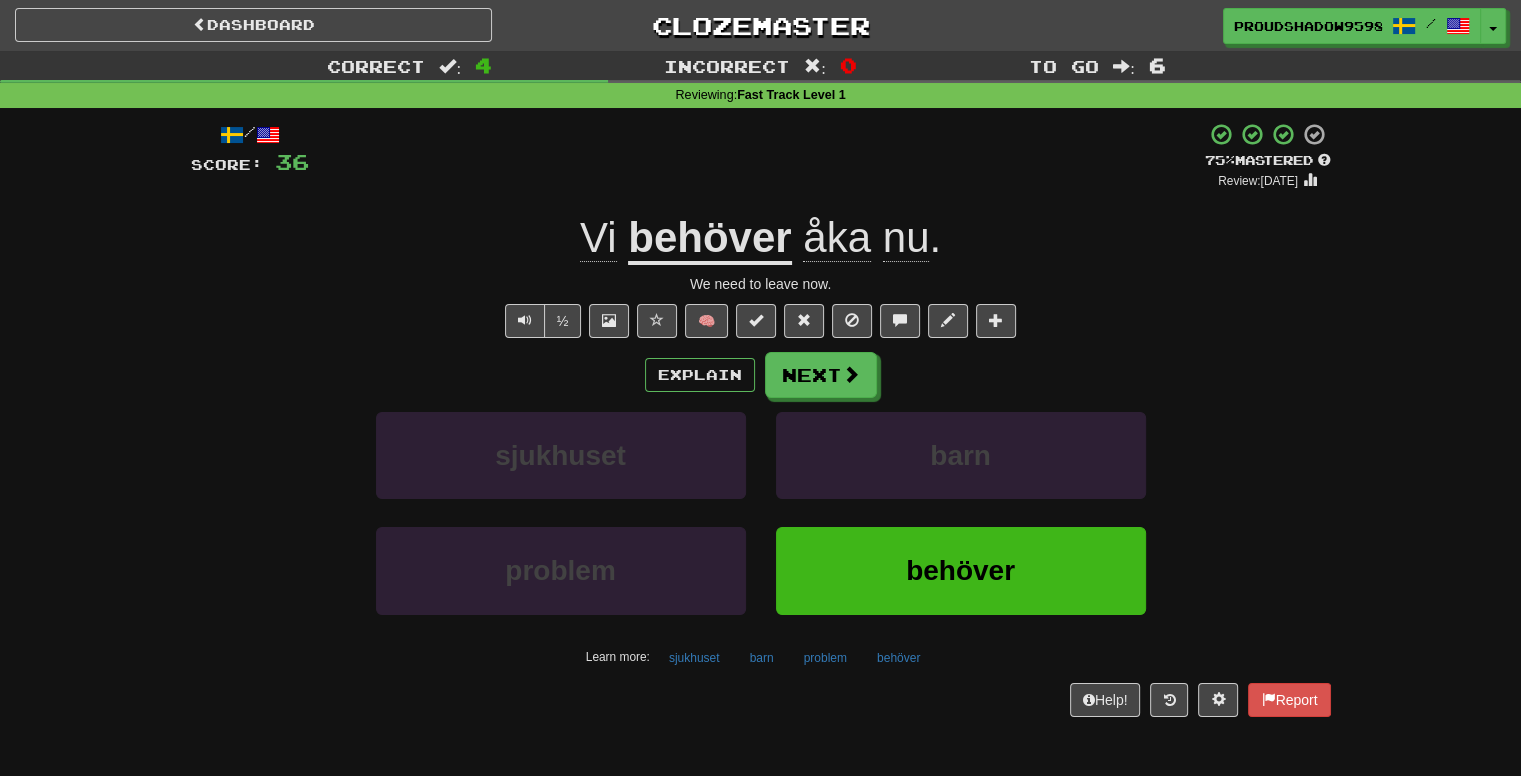 click on "/  Score:   36 + 12 75 %  Mastered Review:  2025-08-09 Vi   behöver   åka   nu . We need to leave now. ½ 🧠 Explain Next sjukhuset barn problem behöver Learn more: sjukhuset barn problem behöver  Help!  Report" at bounding box center (761, 419) 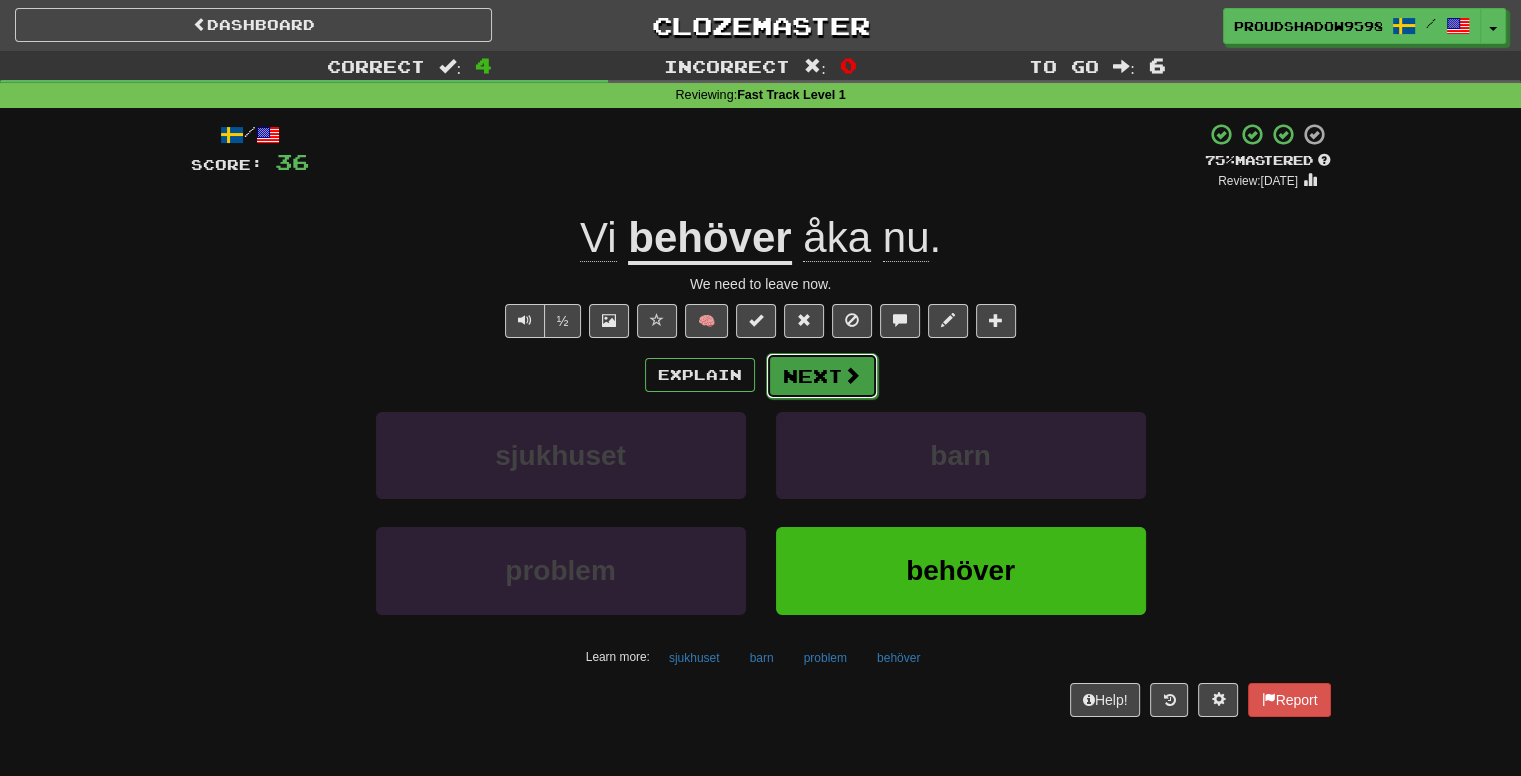 click on "Next" at bounding box center (822, 376) 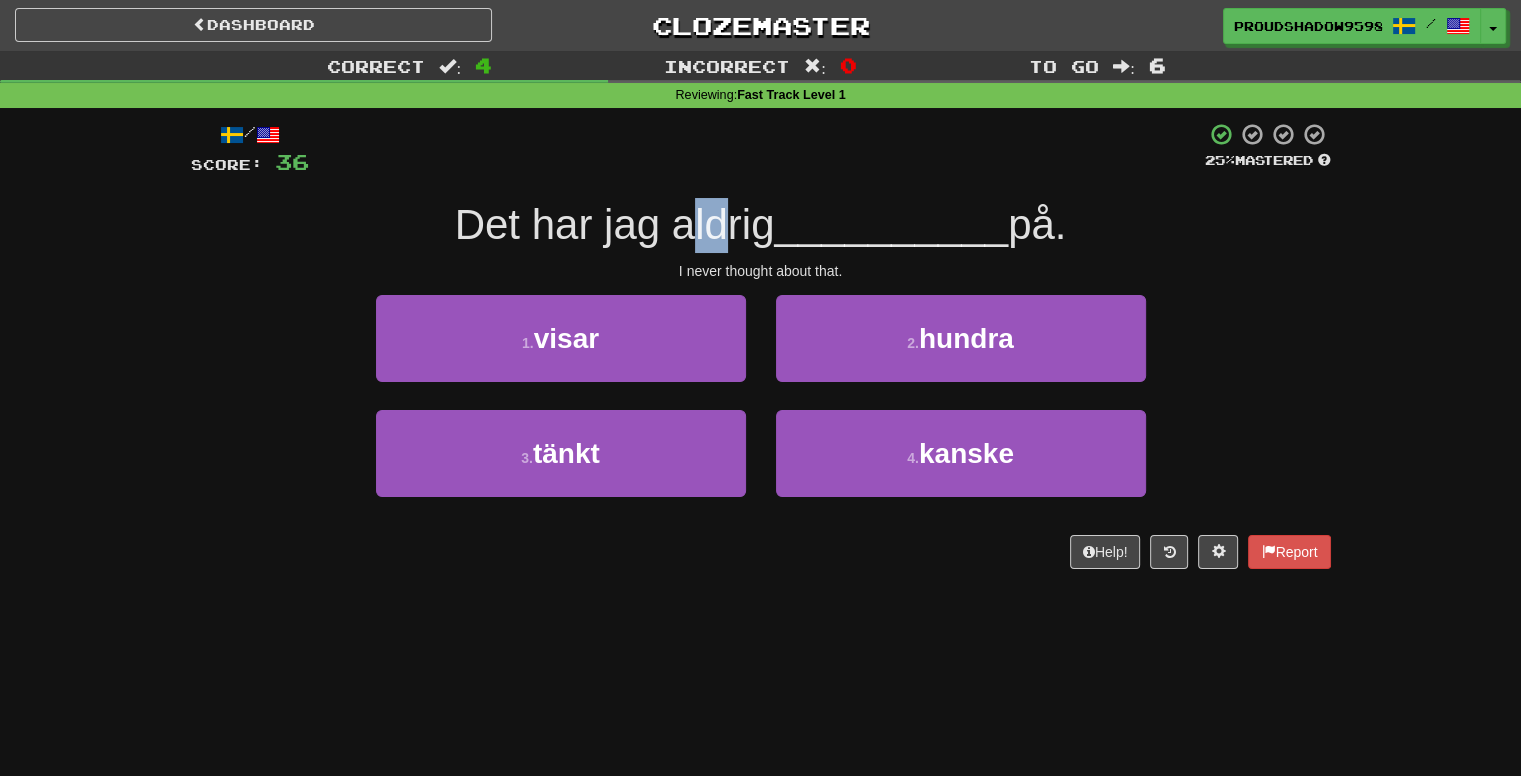 drag, startPoint x: 679, startPoint y: 246, endPoint x: 709, endPoint y: 250, distance: 30.265491 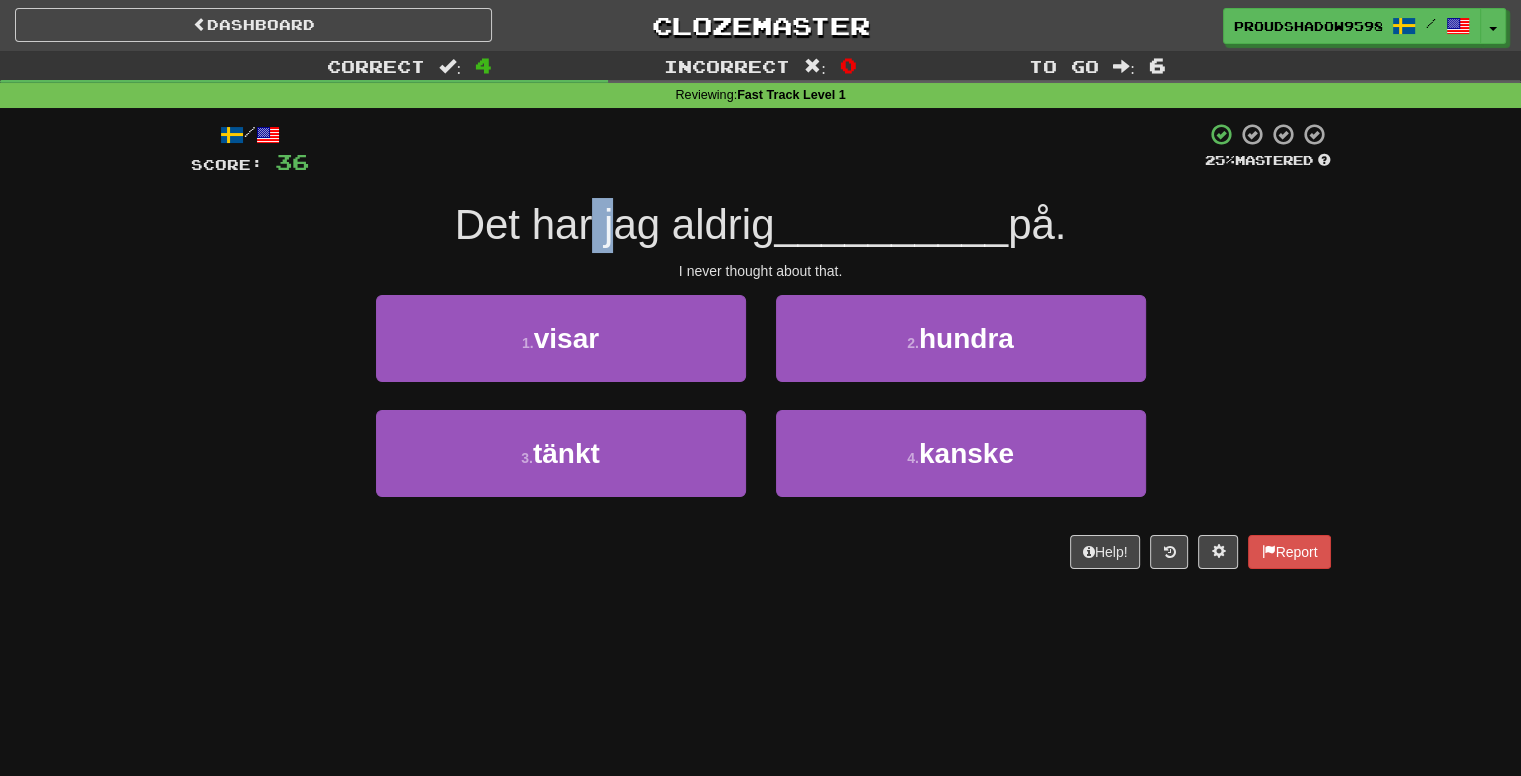 drag, startPoint x: 586, startPoint y: 238, endPoint x: 613, endPoint y: 240, distance: 27.073973 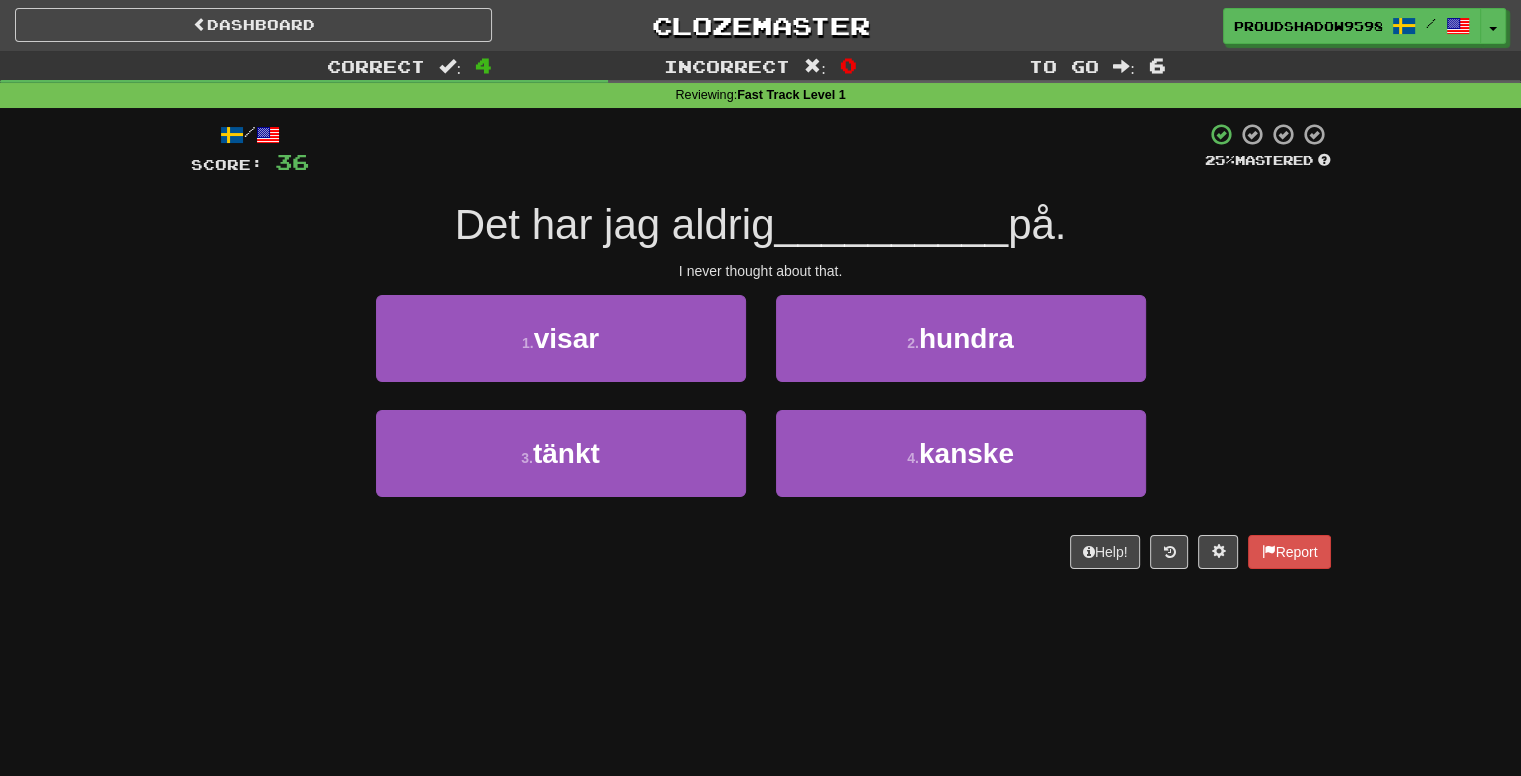 click on "Det har jag aldrig" at bounding box center (615, 224) 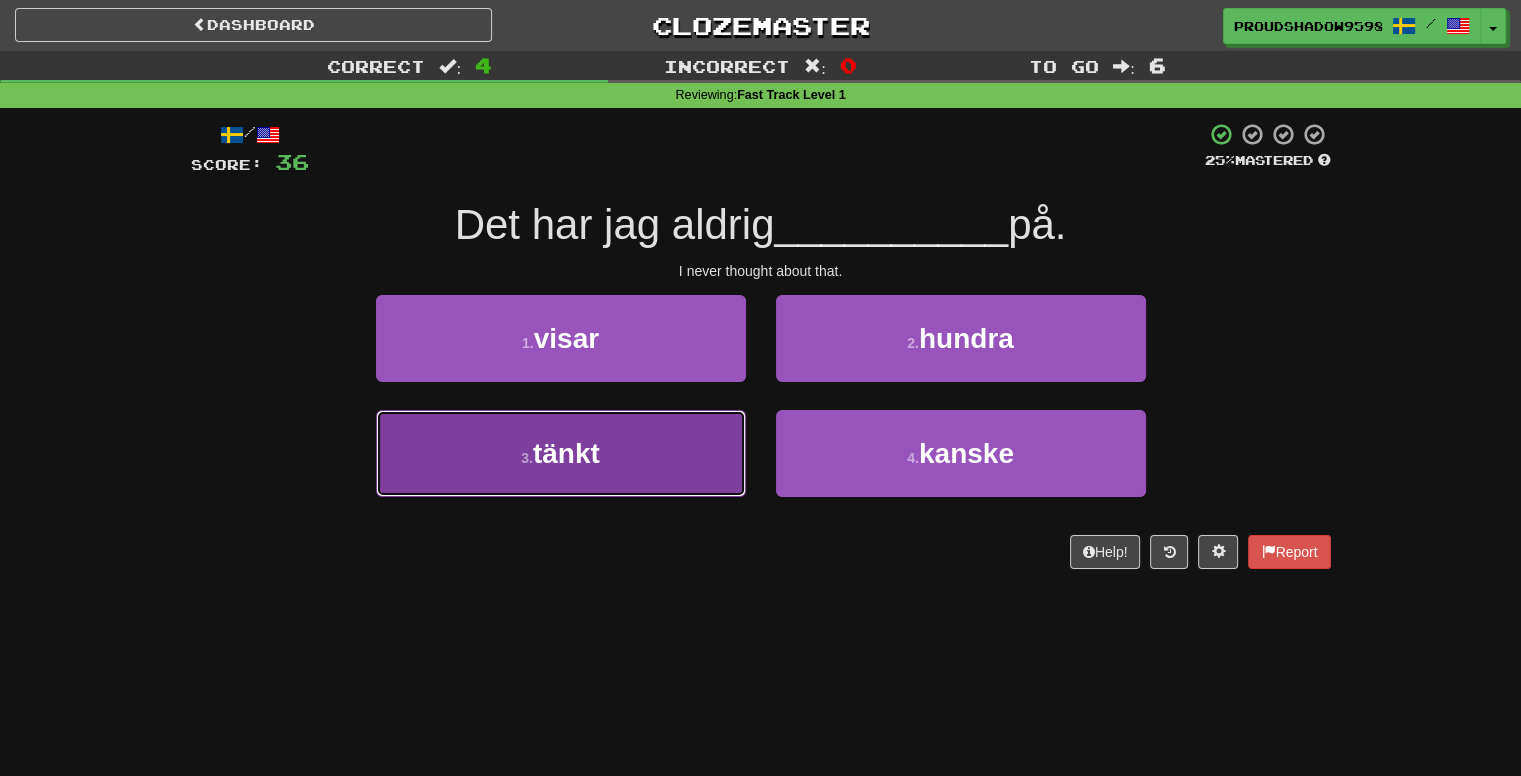click on "3 .  tänkt" at bounding box center (561, 453) 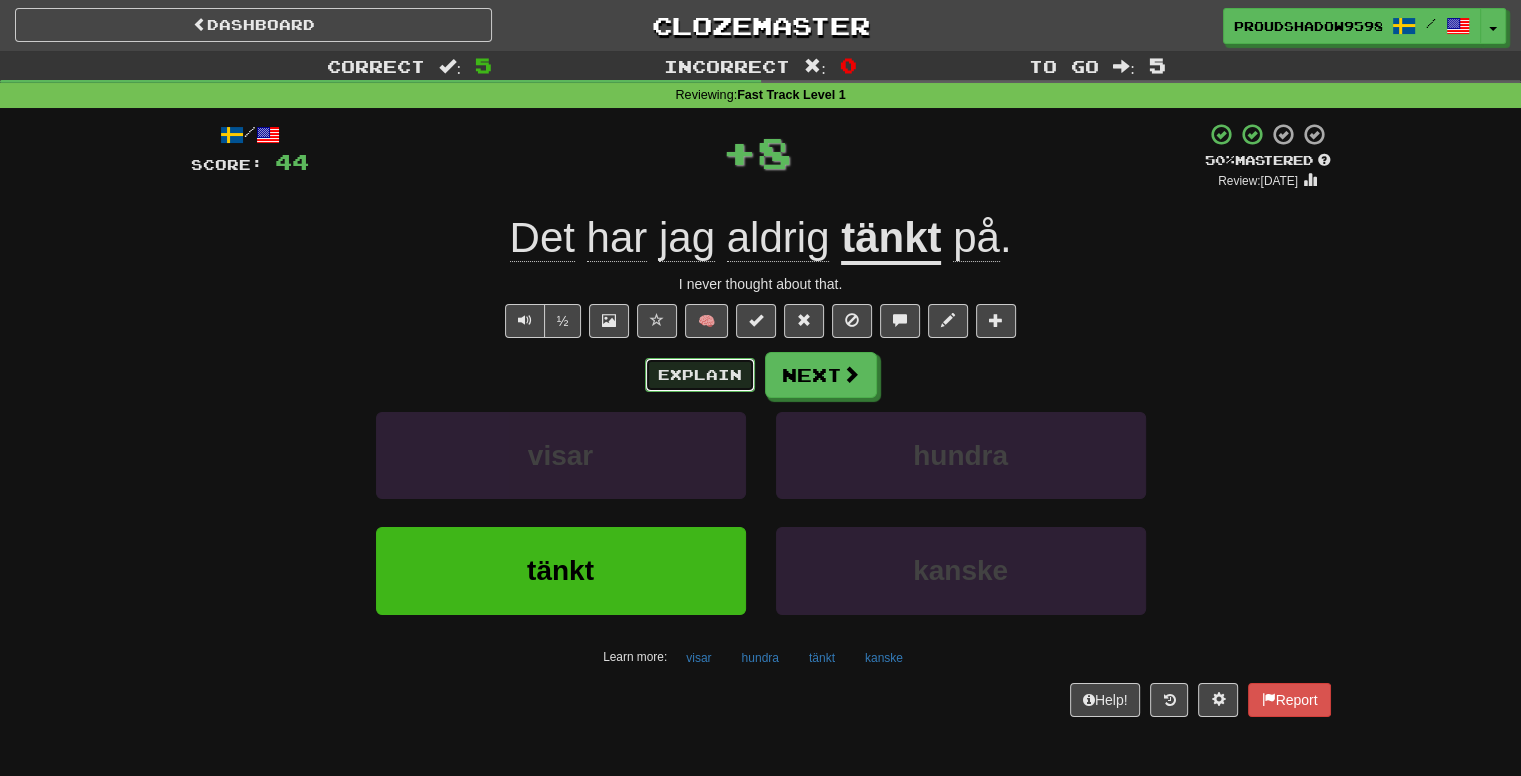 click on "Explain" at bounding box center [700, 375] 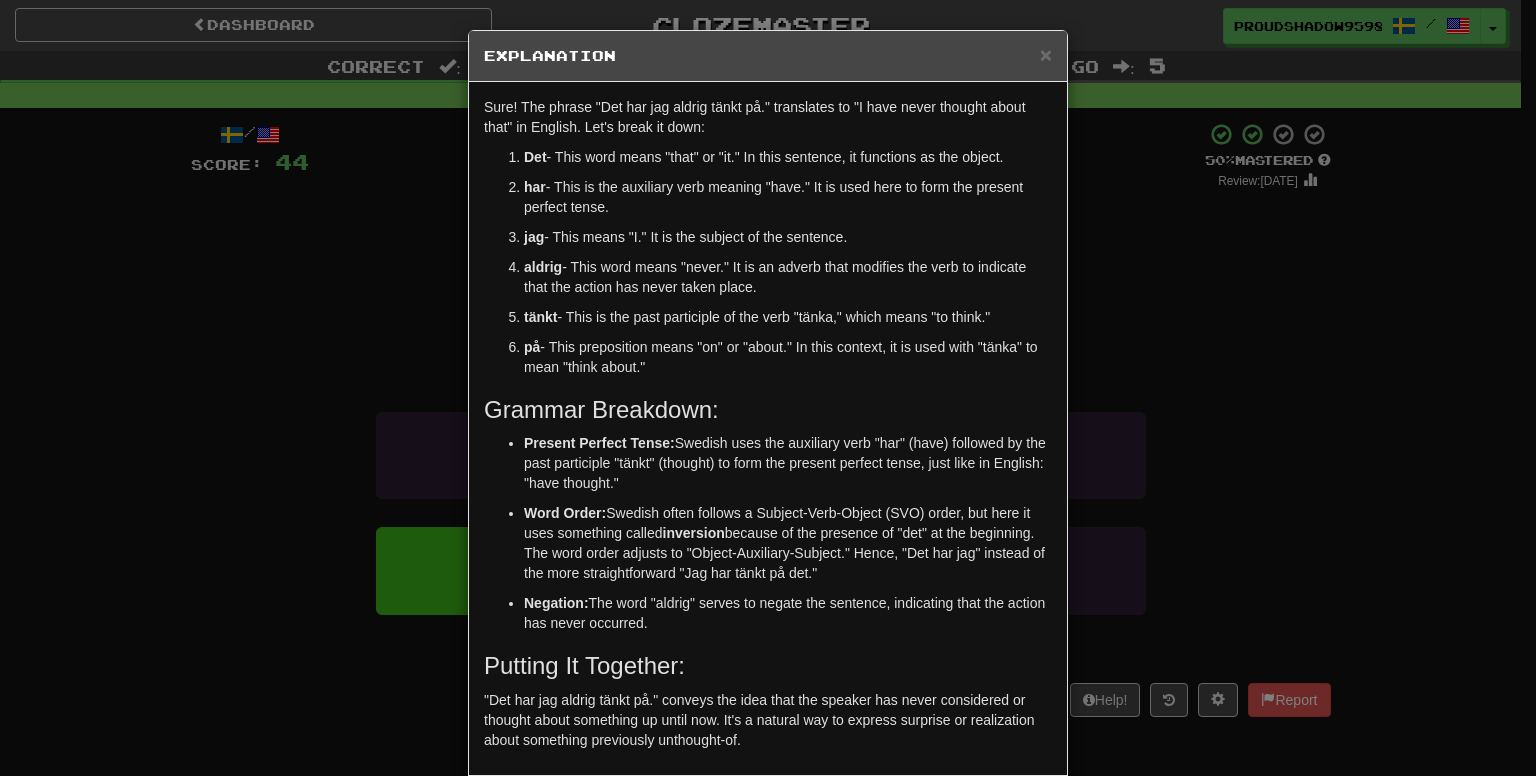 click on "× Explanation" at bounding box center (768, 56) 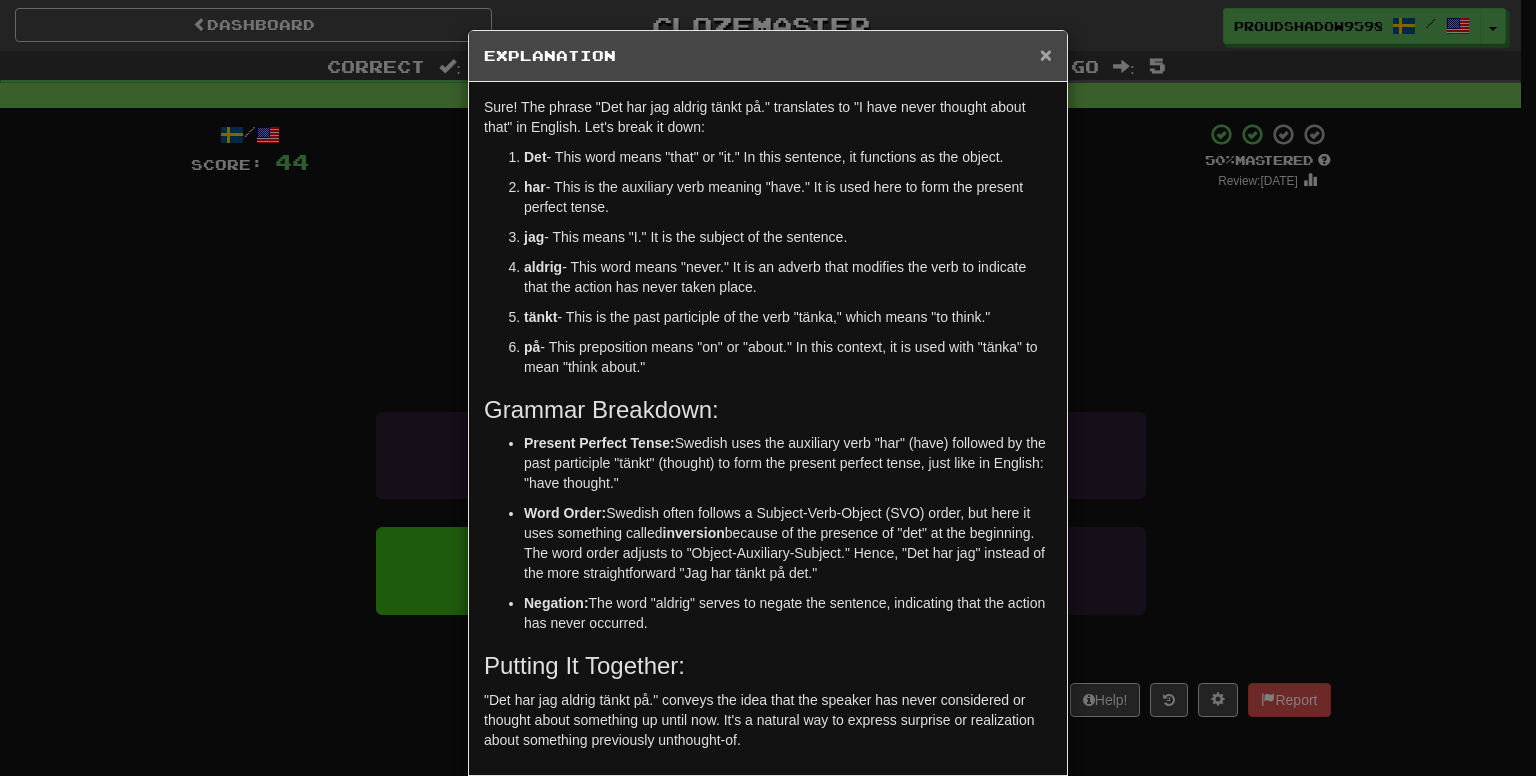 click on "×" at bounding box center (1046, 54) 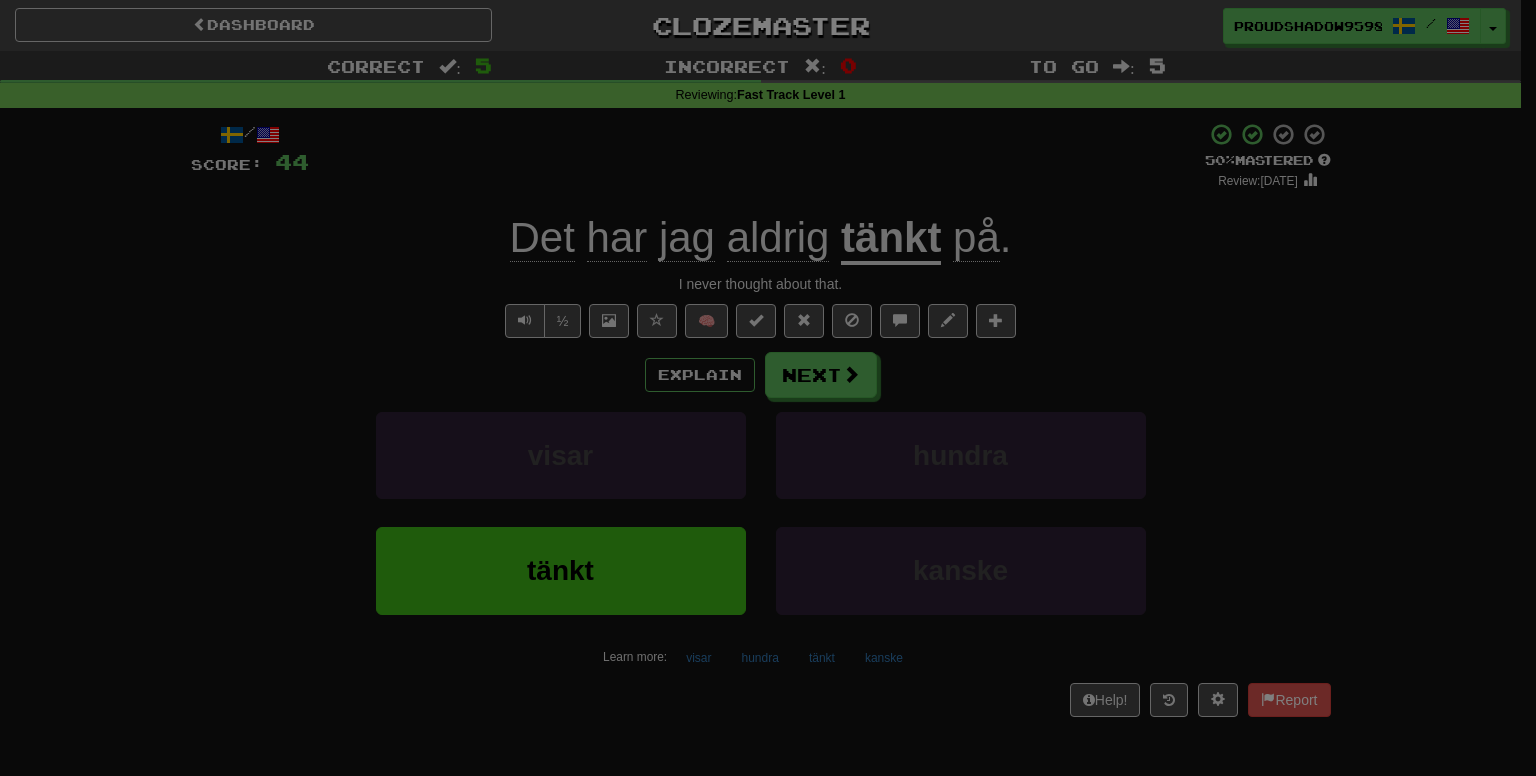 click at bounding box center (768, 388) 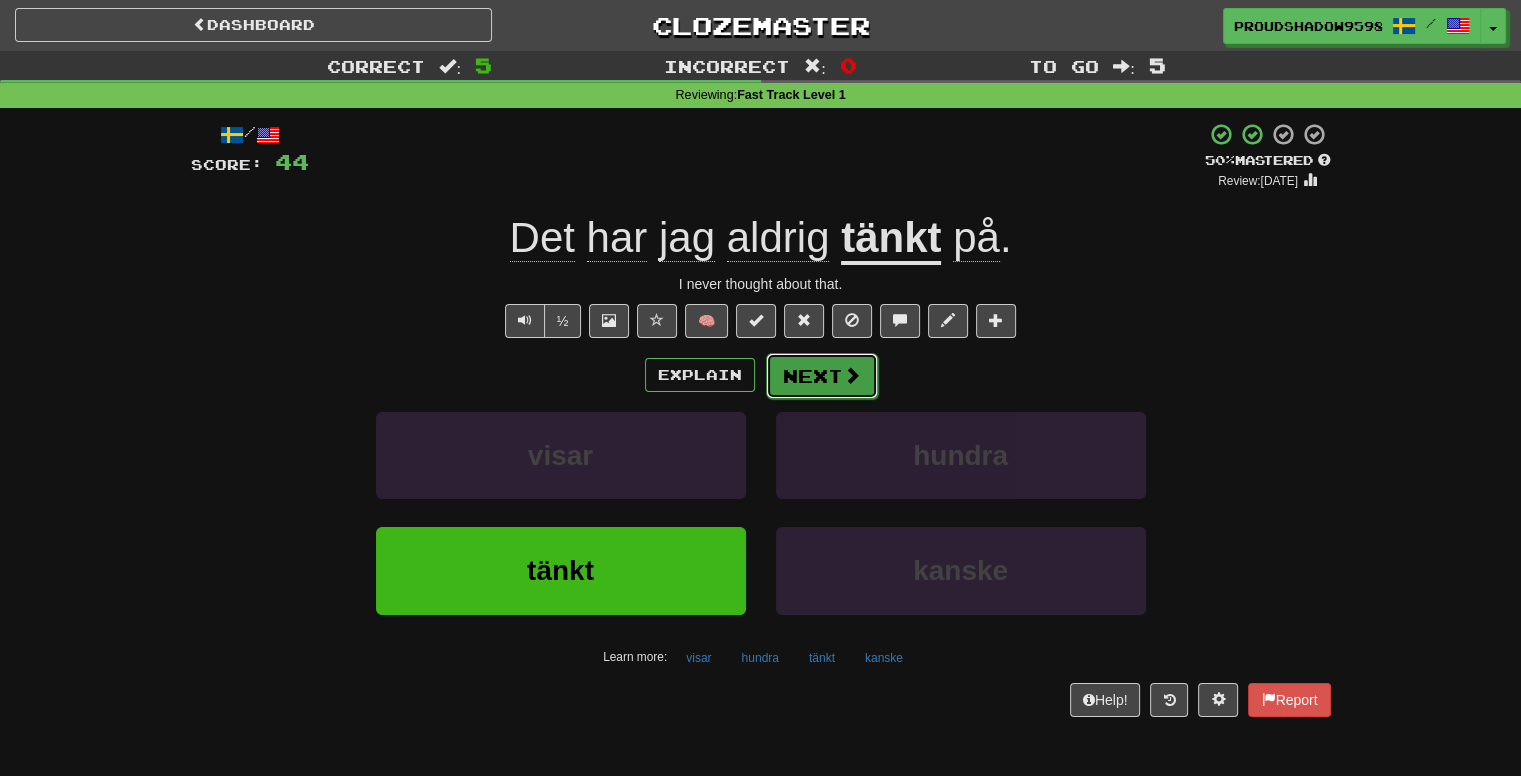 click at bounding box center [852, 375] 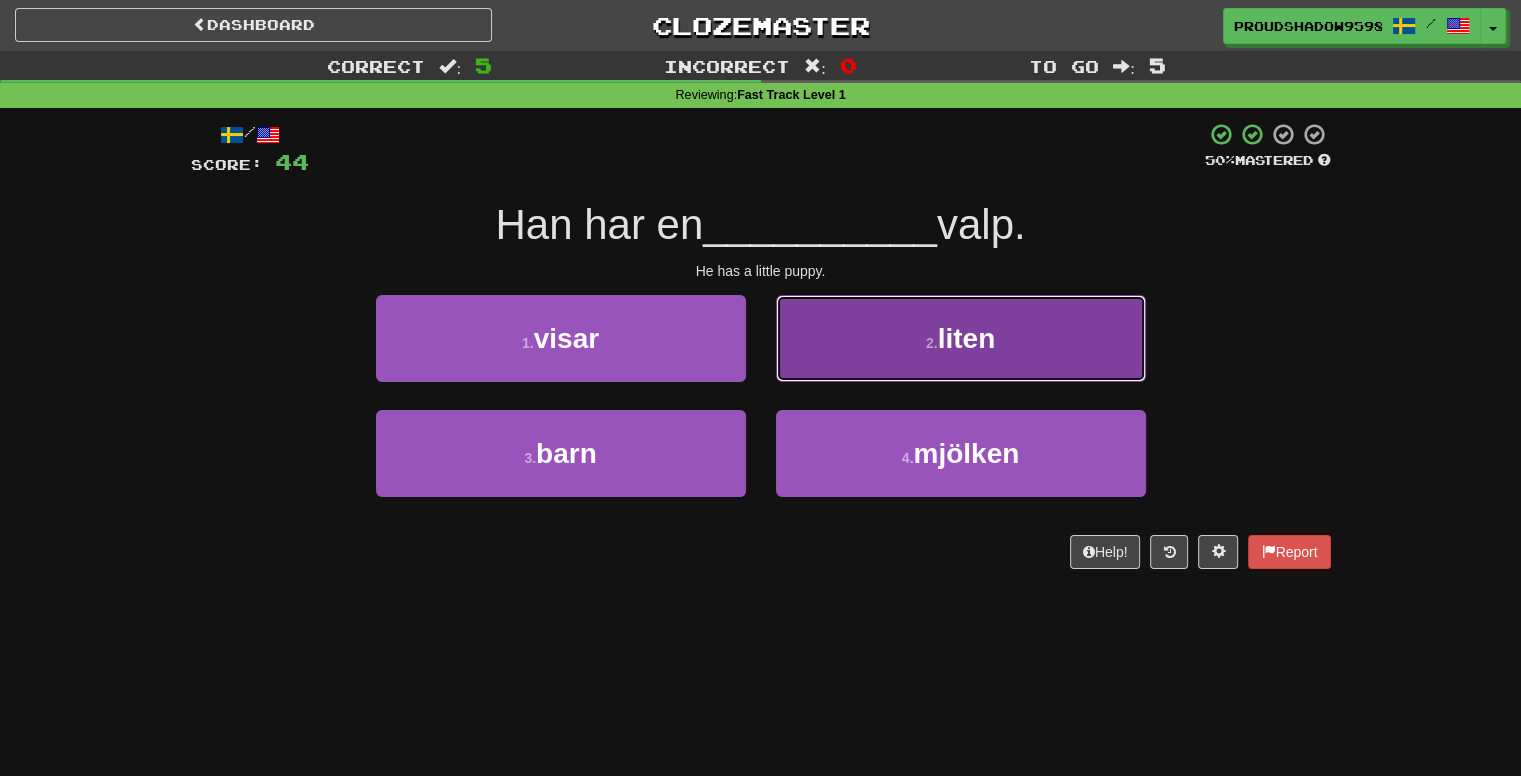 click on "2 .  liten" at bounding box center [961, 338] 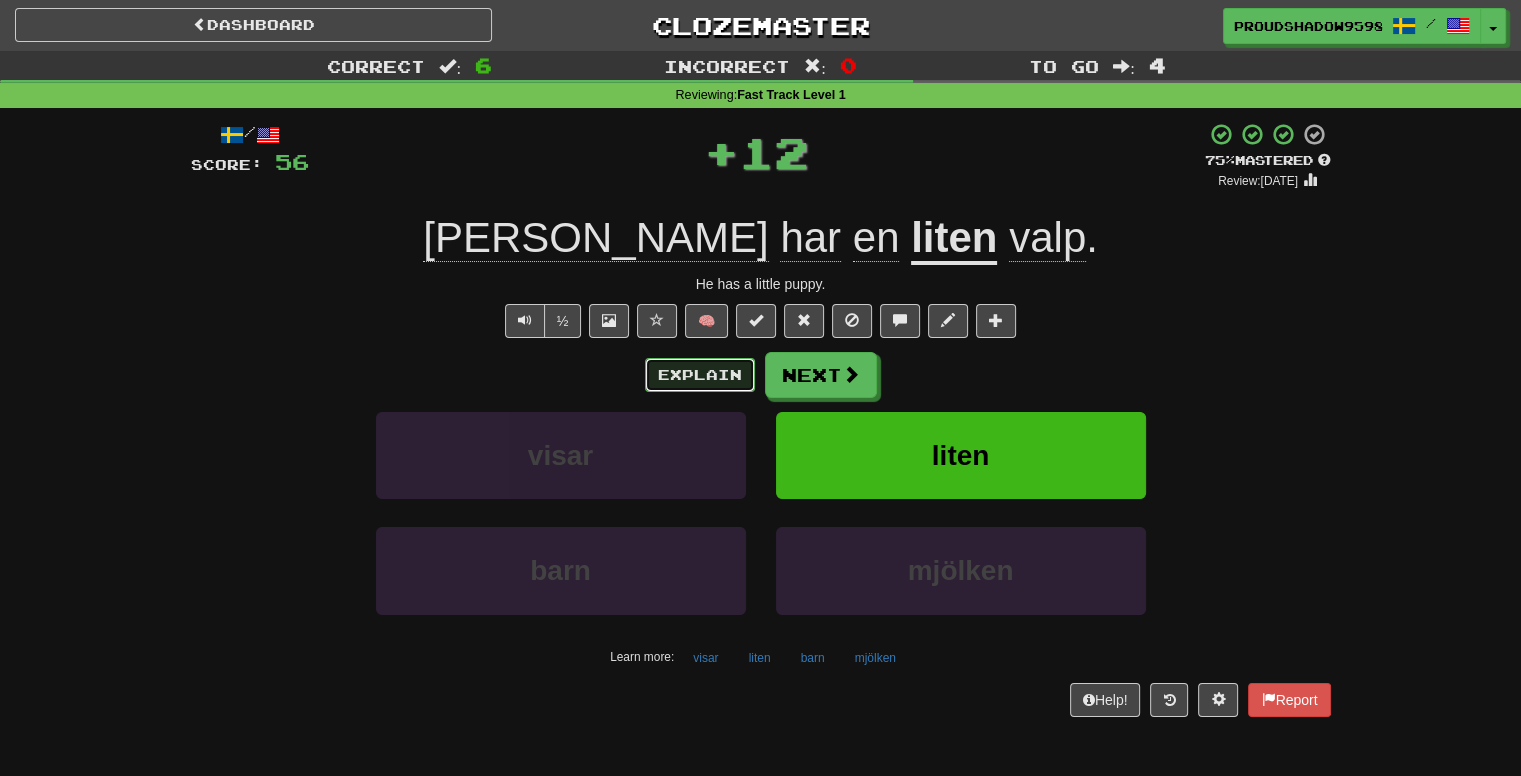 click on "Explain" at bounding box center [700, 375] 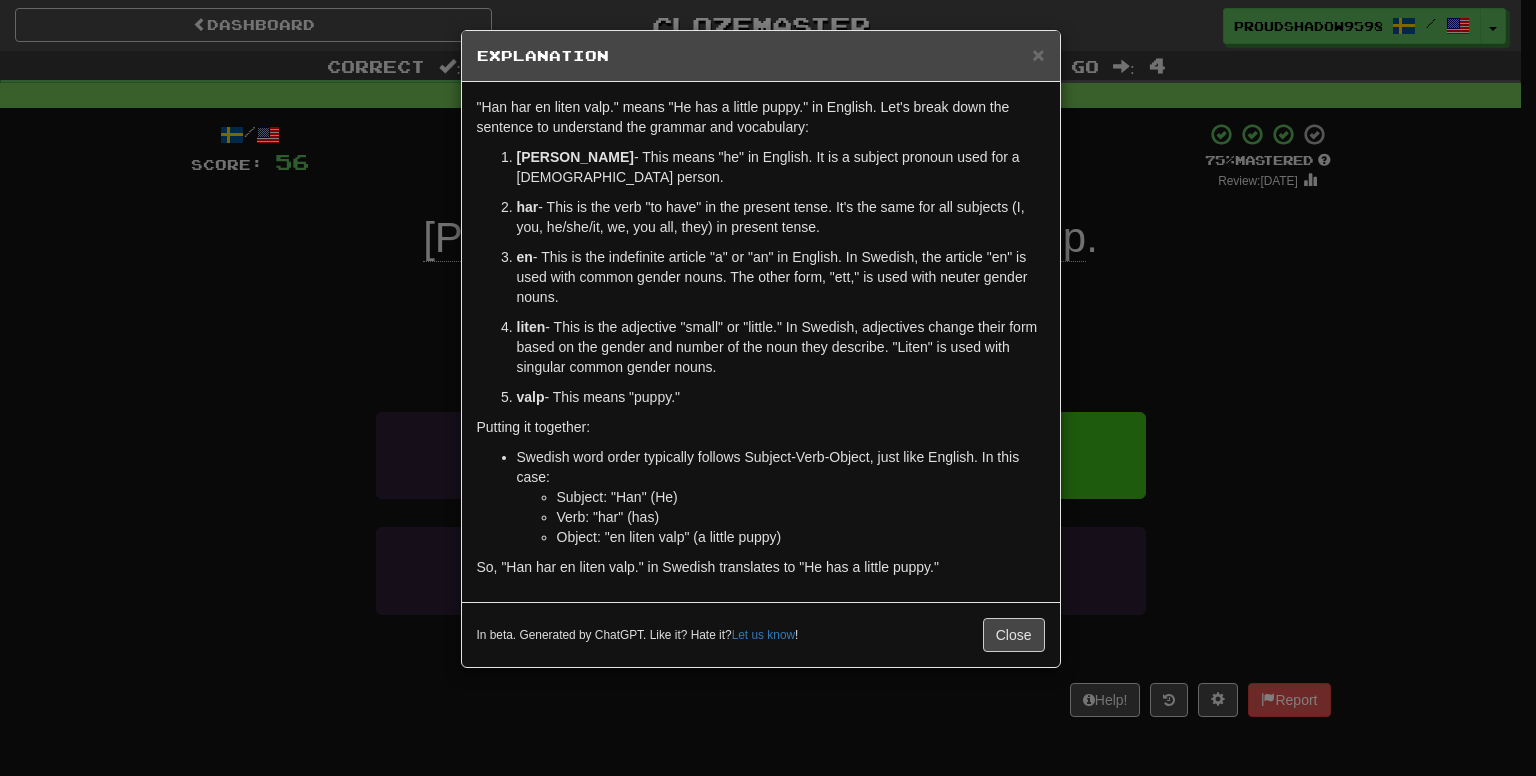 click on "× Explanation "Han har en liten valp." means "He has a little puppy." in English. Let's break down the sentence to understand the grammar and vocabulary:
Han  - This means "he" in English. It is a subject pronoun used for a male person.
har  - This is the verb "to have" in the present tense. It's the same for all subjects (I, you, he/she/it, we, you all, they) in present tense.
en  - This is the indefinite article "a" or "an" in English. In Swedish, the article "en" is used with common gender nouns. The other form, "ett," is used with neuter gender nouns.
liten  - This is the adjective "small" or "little." In Swedish, adjectives change their form based on the gender and number of the noun they describe. "Liten" is used with singular common gender nouns.
valp  - This means "puppy."
Putting it together:
Swedish word order typically follows Subject-Verb-Object, just like English. In this case:
Subject: "Han" (He)
Verb: "har" (has)
Let us know ! Close" at bounding box center (768, 388) 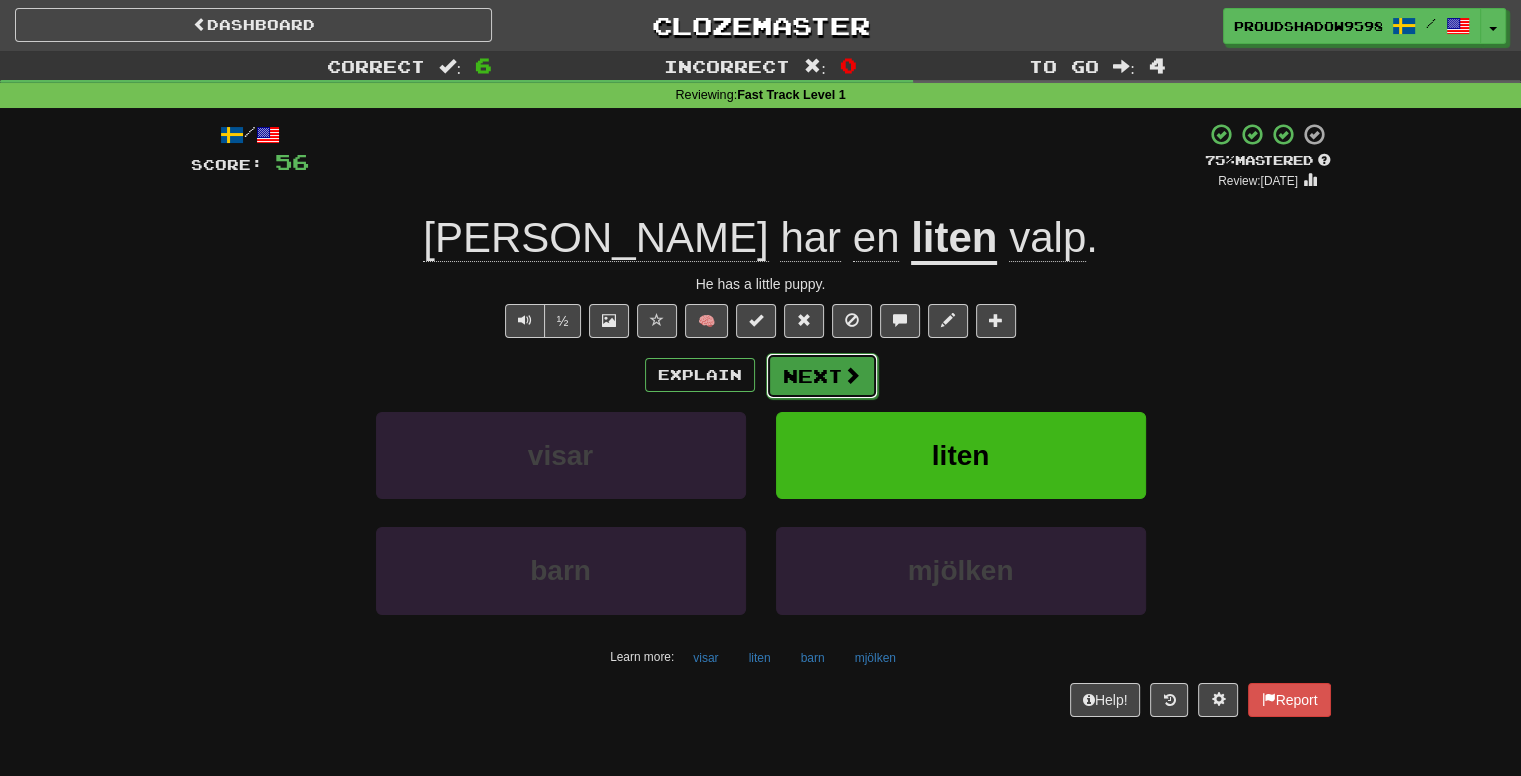 click at bounding box center (852, 375) 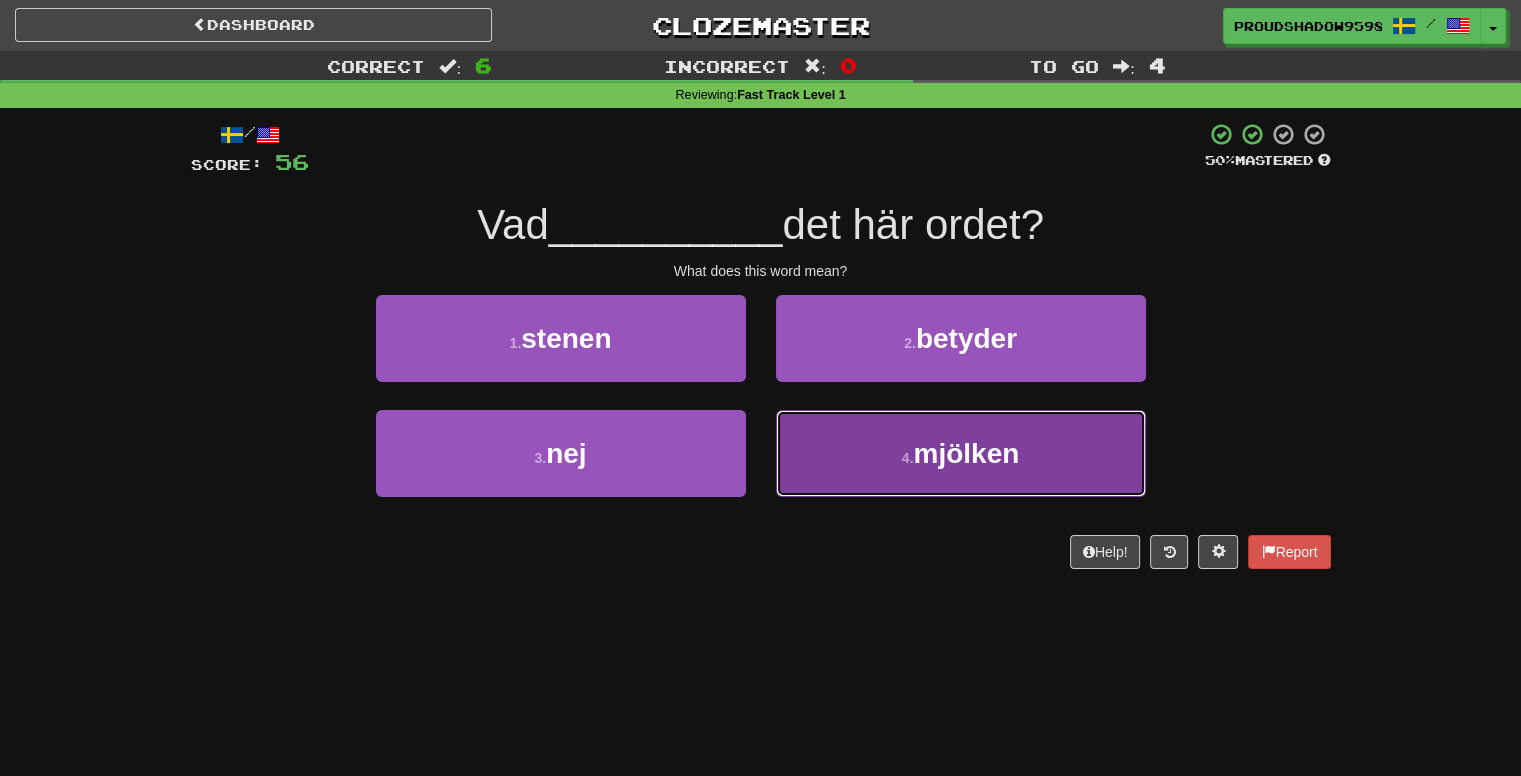 click on "4 .  mjölken" at bounding box center (961, 453) 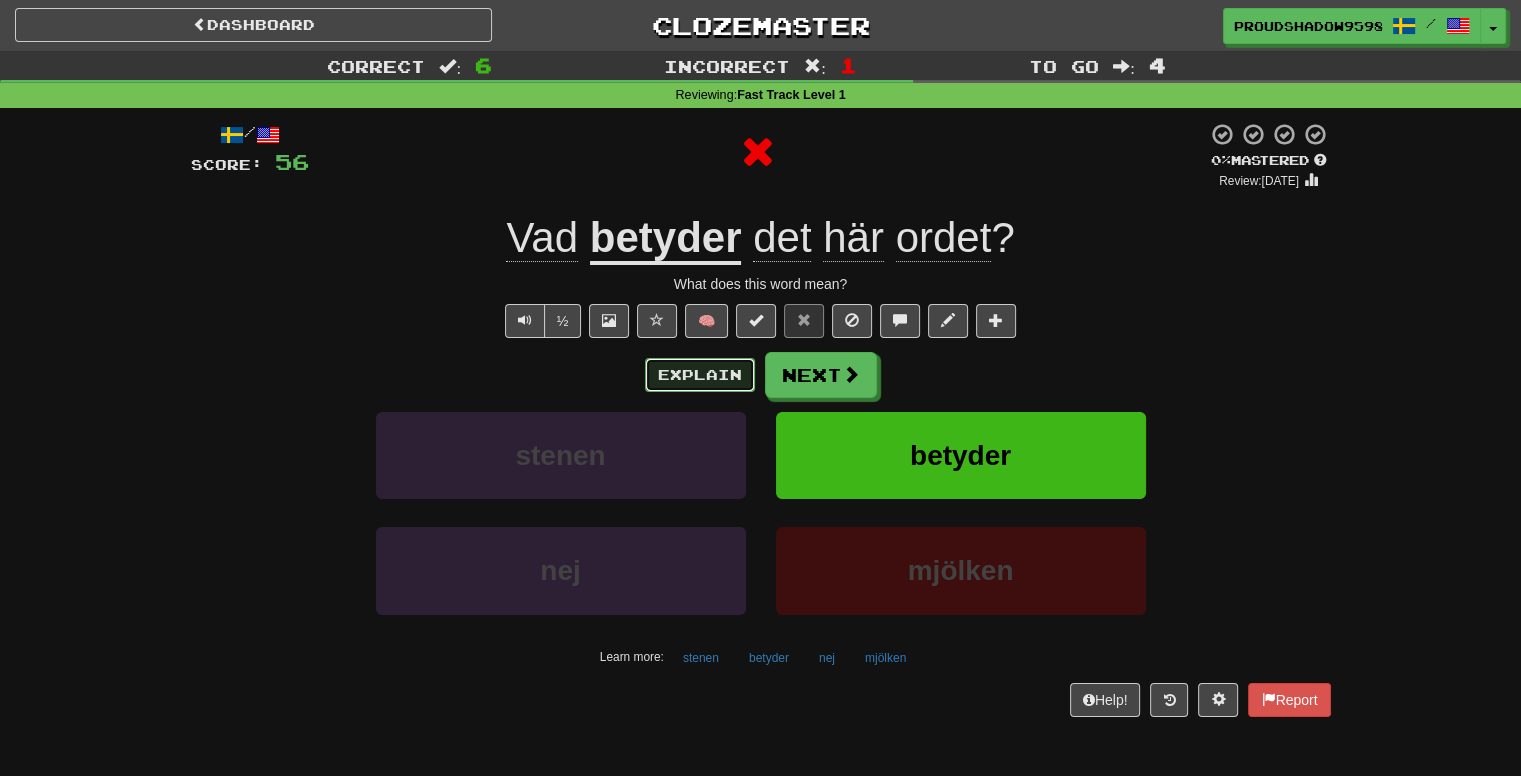 click on "Explain" at bounding box center (700, 375) 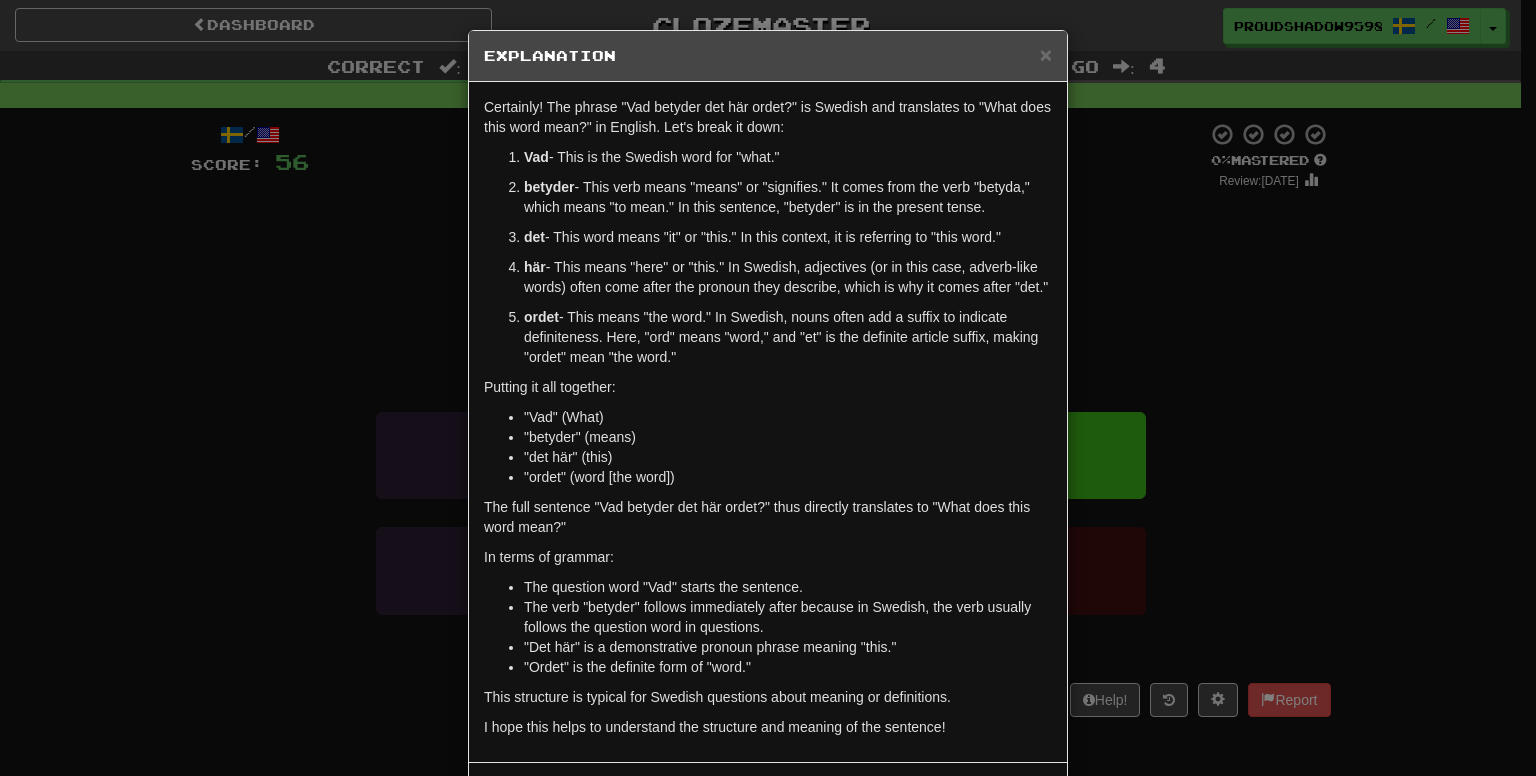click on "× Explanation Certainly! The phrase "Vad betyder det här ordet?" is Swedish and translates to "What does this word mean?" in English. Let's break it down:
Vad  - This is the Swedish word for "what."
betyder  - This verb means "means" or "signifies." It comes from the verb "betyda," which means "to mean." In this sentence, "betyder" is in the present tense.
det  - This word means "it" or "this." In this context, it is referring to "this word."
här  - This means "here" or "this." In Swedish, adjectives (or in this case, adverb-like words) often come after the pronoun they describe, which is why it comes after "det."
ordet  - This means "the word." In Swedish, nouns often add a suffix to indicate definiteness. Here, "ord" means "word," and "et" is the definite article suffix, making "ordet" mean "the word."
Putting it all together:
"Vad" (What)
"betyder" (means)
"det här" (this)
"ordet" (word [the word])
In terms of grammar:
Let us know !" at bounding box center [768, 388] 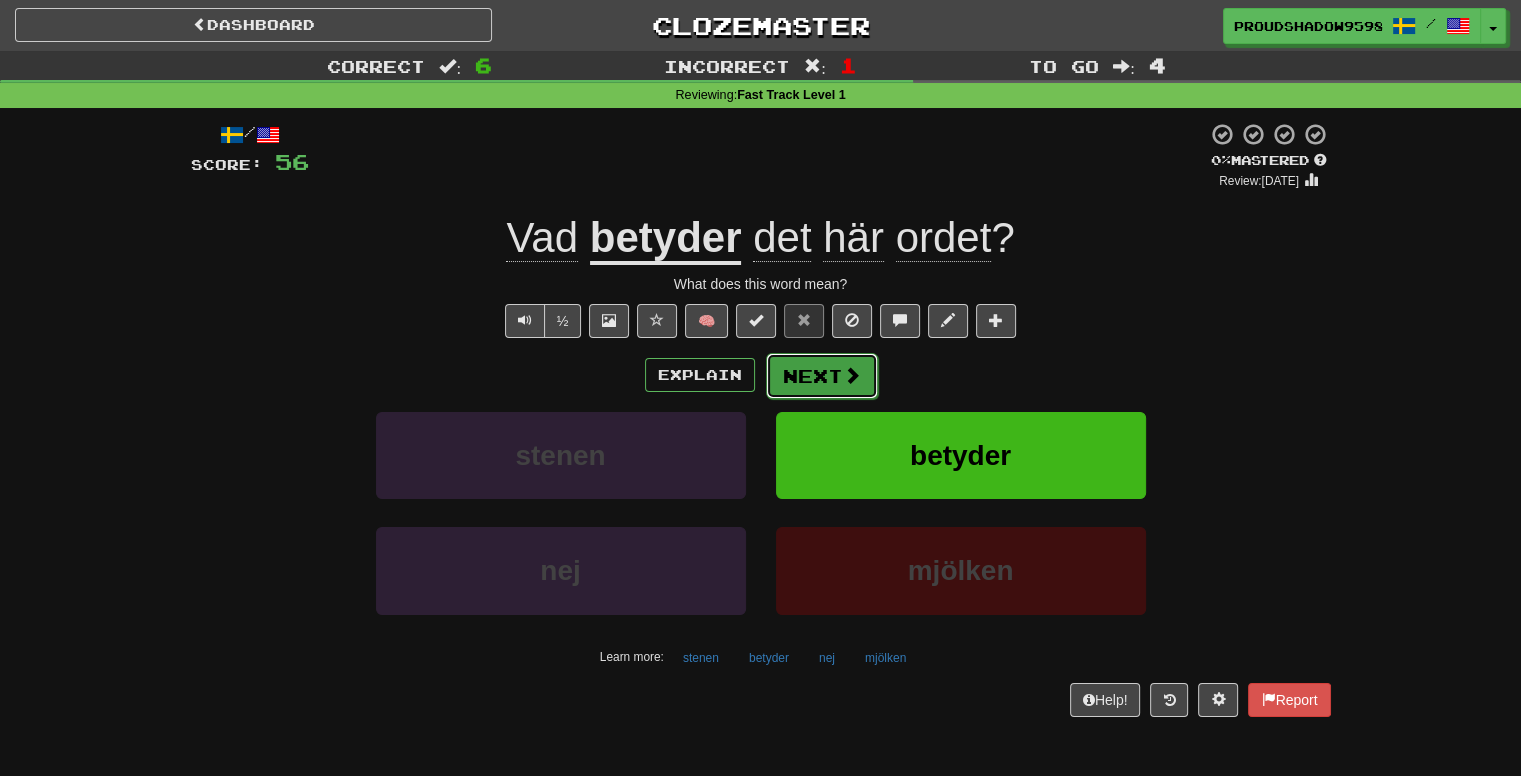 click on "Next" at bounding box center (822, 376) 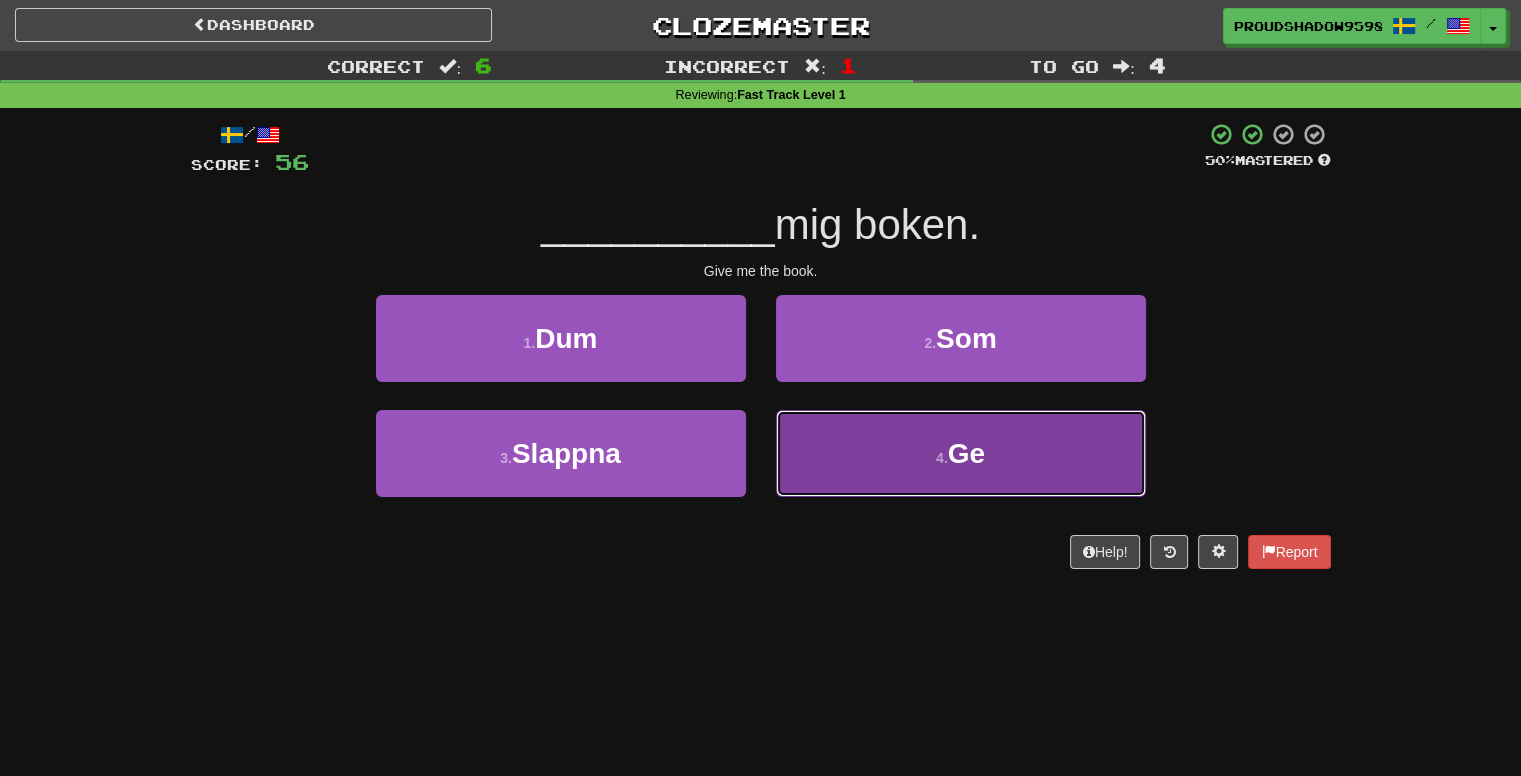 click on "4 .  Ge" at bounding box center [961, 453] 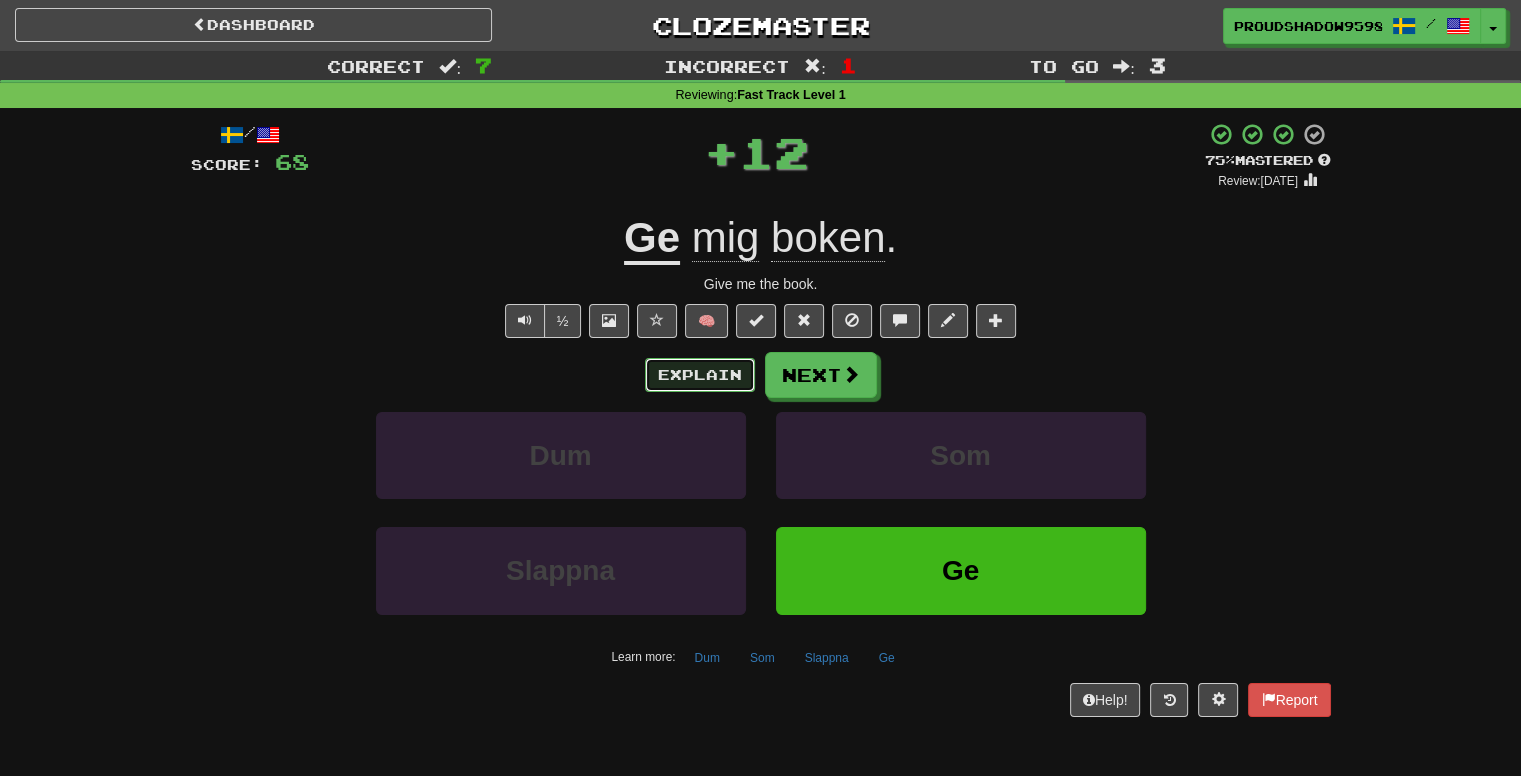 click on "Explain" at bounding box center (700, 375) 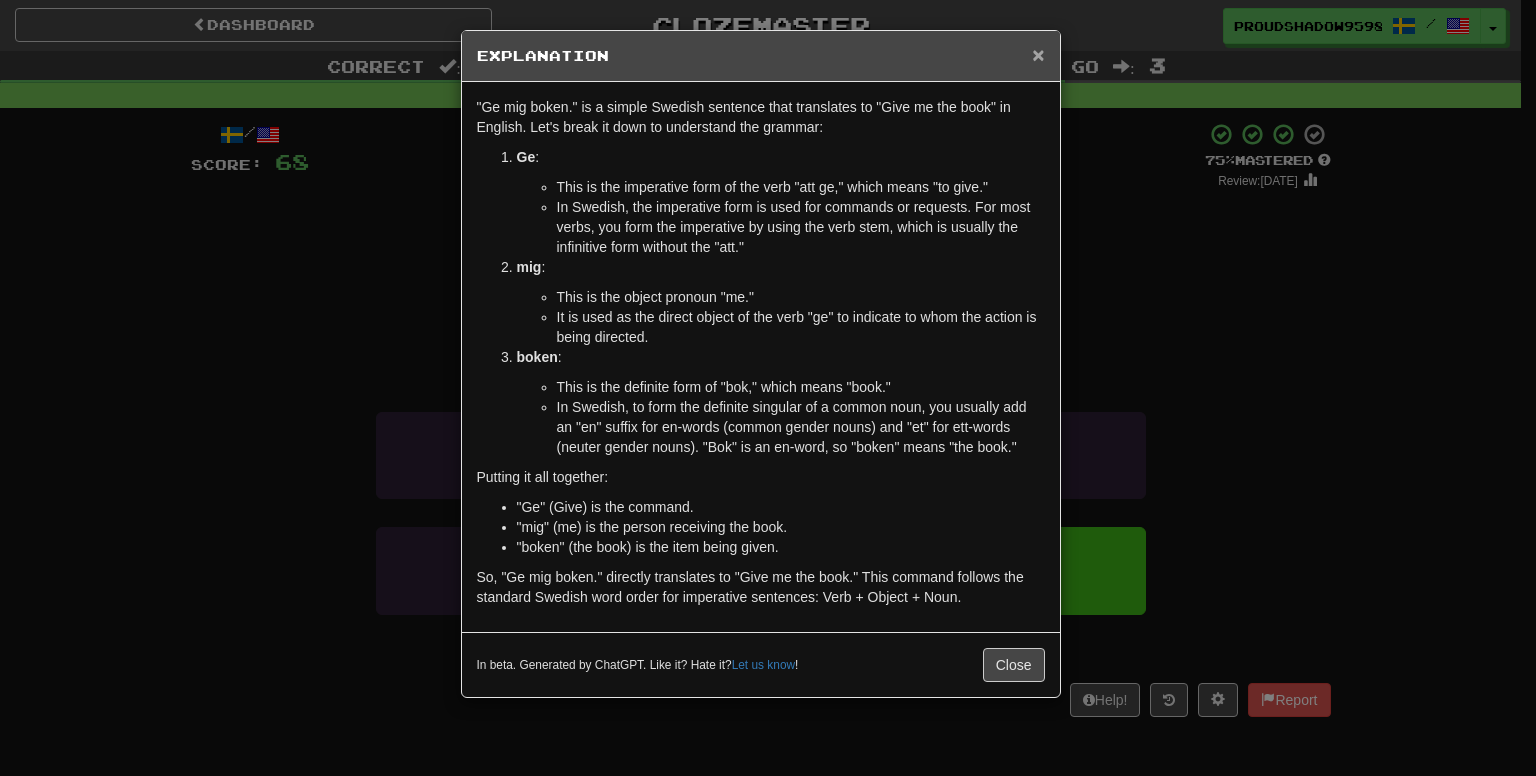 click on "×" at bounding box center (1038, 54) 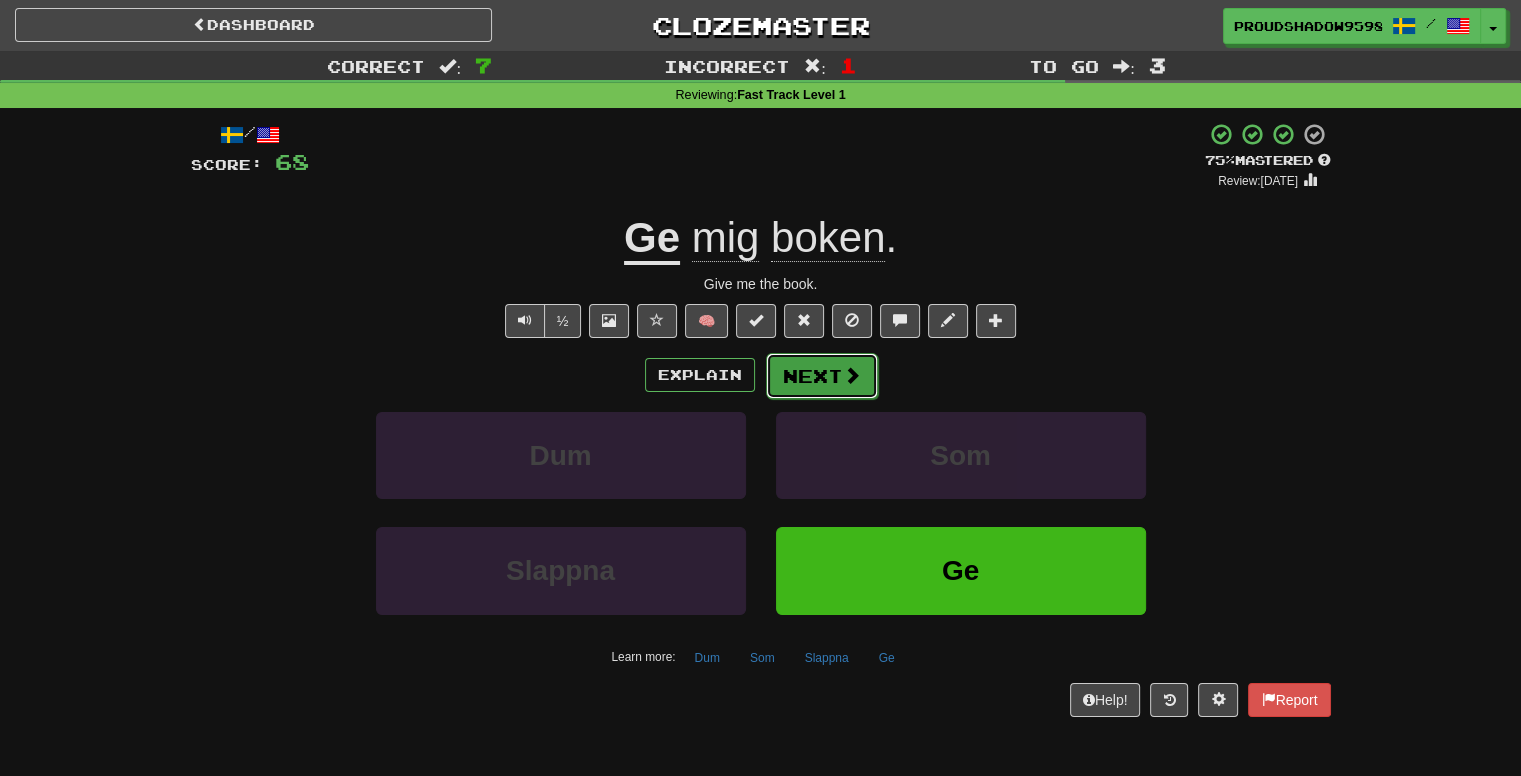 click on "Next" at bounding box center (822, 376) 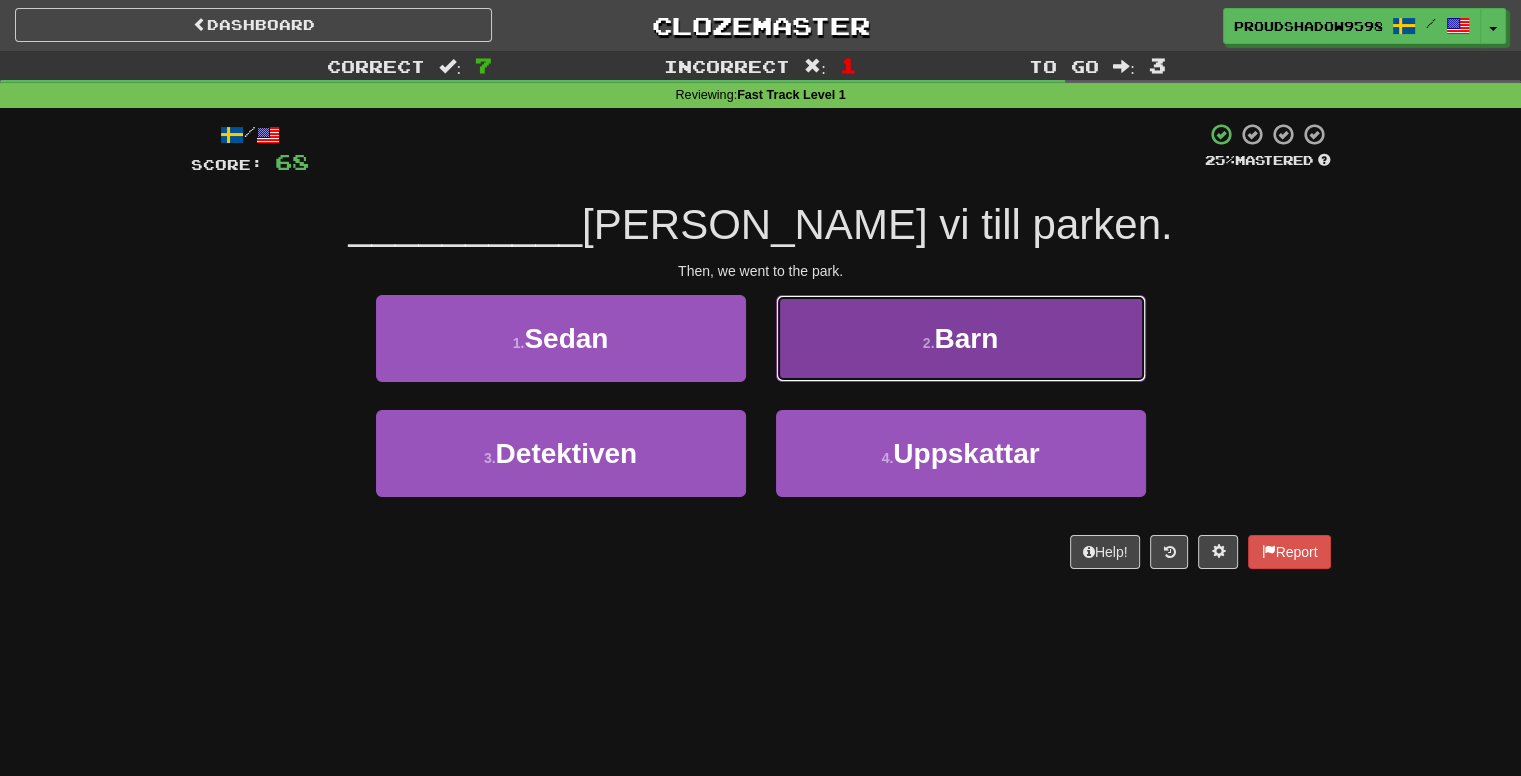 click on "2 .  Barn" at bounding box center (961, 338) 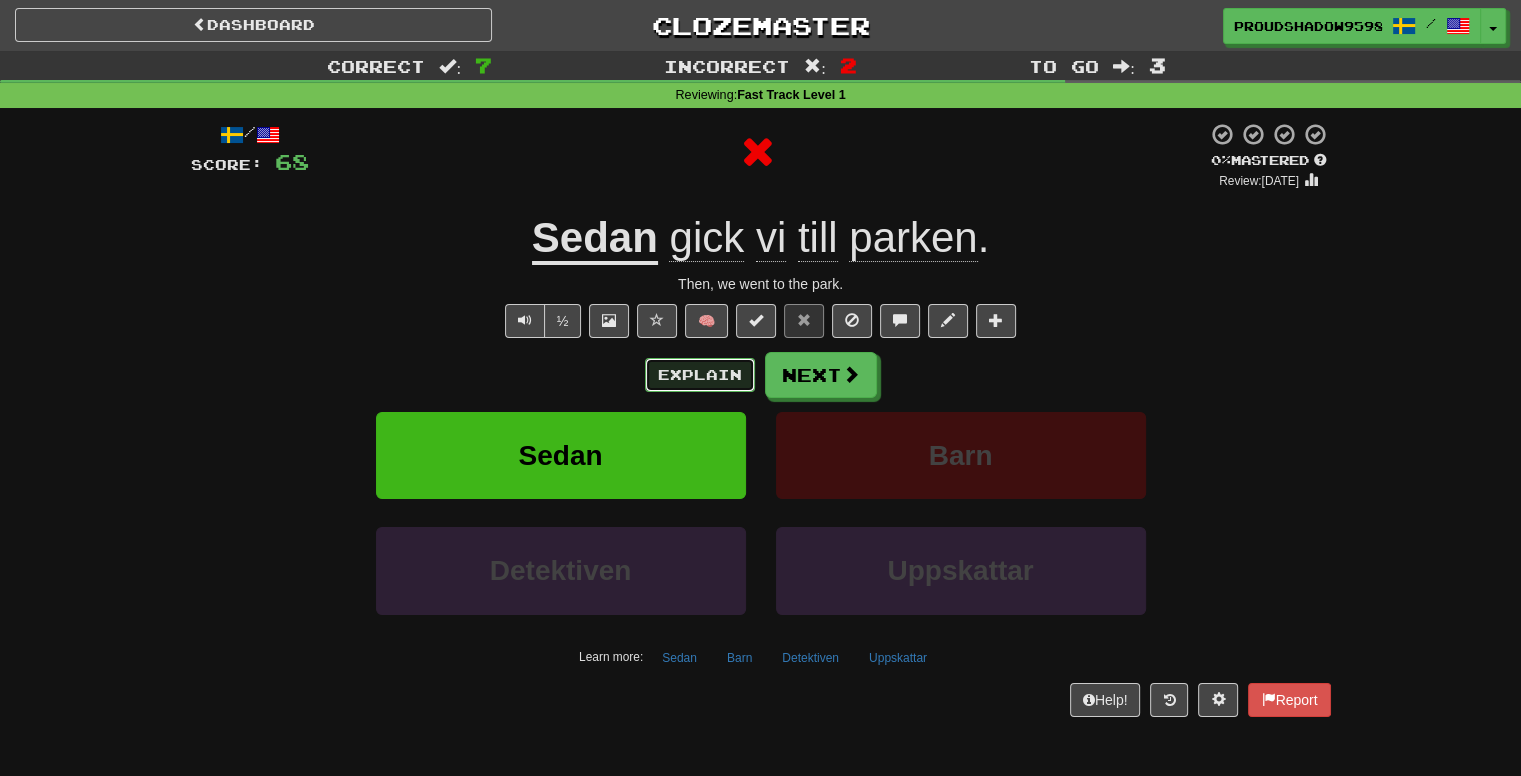 click on "Explain" at bounding box center [700, 375] 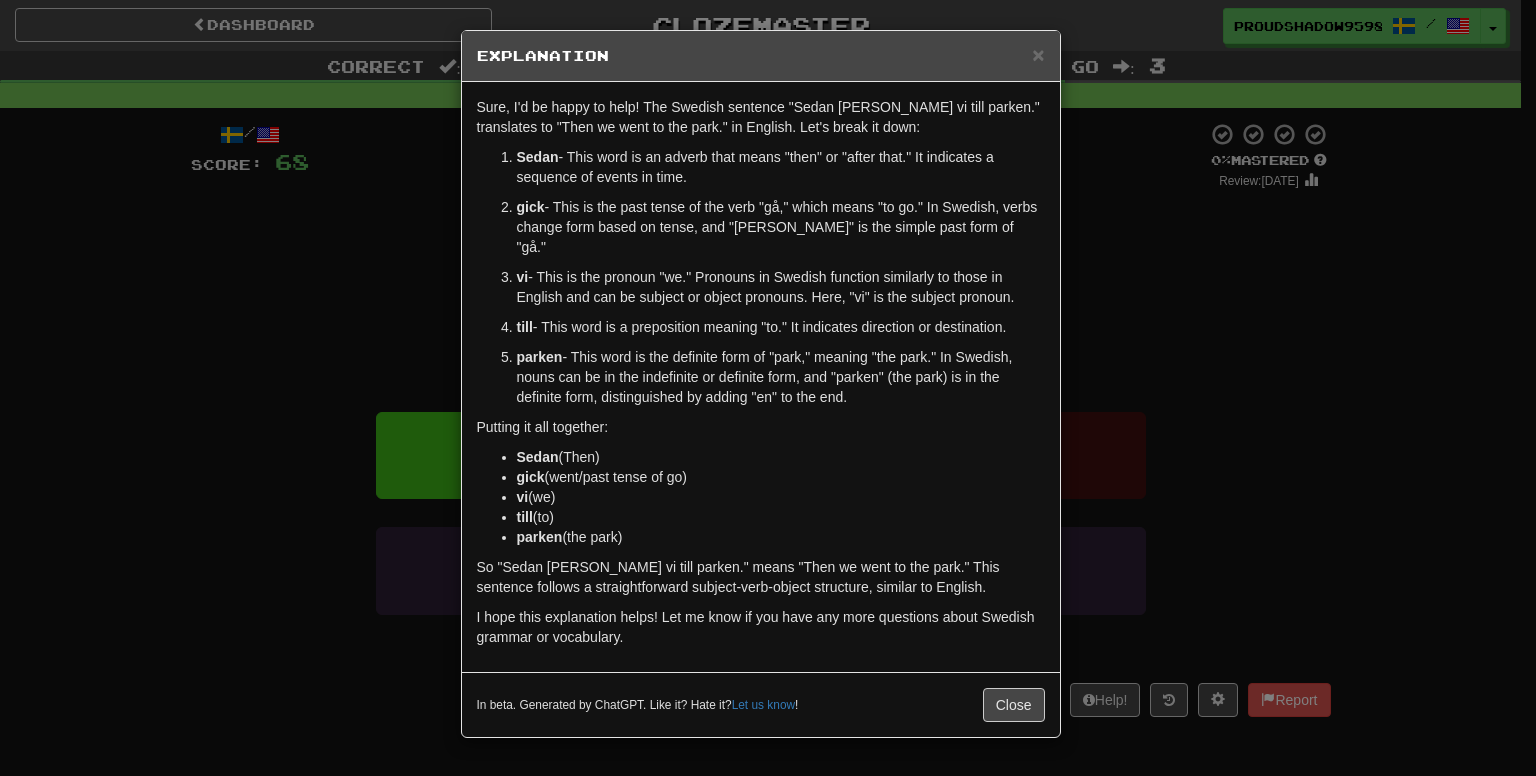 click on "× Explanation Sure, I'd be happy to help! The Swedish sentence "Sedan gick vi till parken." translates to "Then we went to the park." in English. Let's break it down:
Sedan  - This word is an adverb that means "then" or "after that." It indicates a sequence of events in time.
gick  - This is the past tense of the verb "gå," which means "to go." In Swedish, verbs change form based on tense, and "gick" is the simple past form of "gå."
vi  - This is the pronoun "we." Pronouns in Swedish function similarly to those in English and can be subject or object pronouns. Here, "vi" is the subject pronoun.
till  - This word is a preposition meaning "to." It indicates direction or destination.
parken  - This word is the definite form of "park," meaning "the park." In Swedish, nouns can be in the indefinite or definite form, and "parken" (the park) is in the definite form, distinguished by adding "en" to the end.
Putting it all together:
Sedan  (Then)
gick
vi  (we)
till" at bounding box center [768, 388] 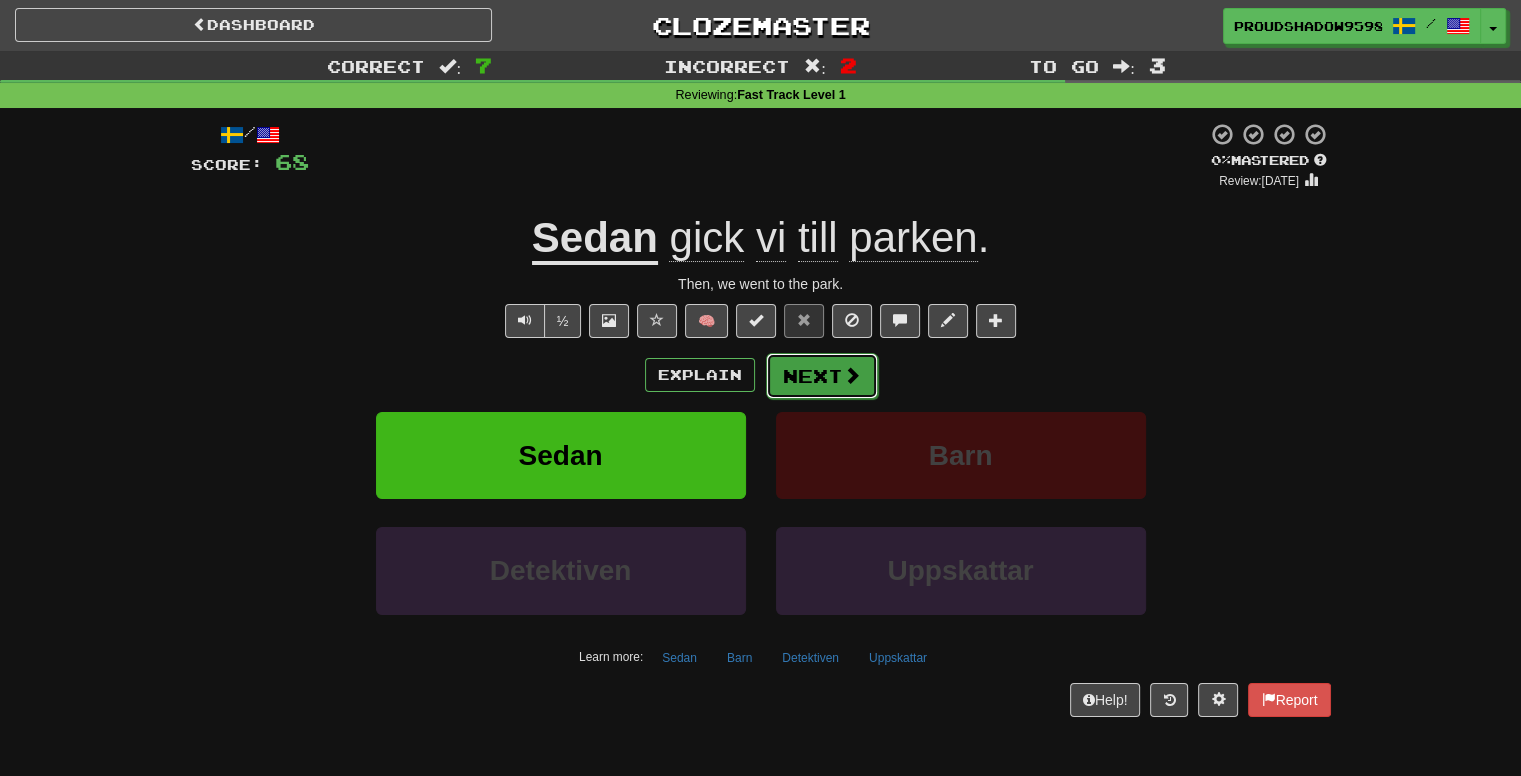 click at bounding box center (852, 375) 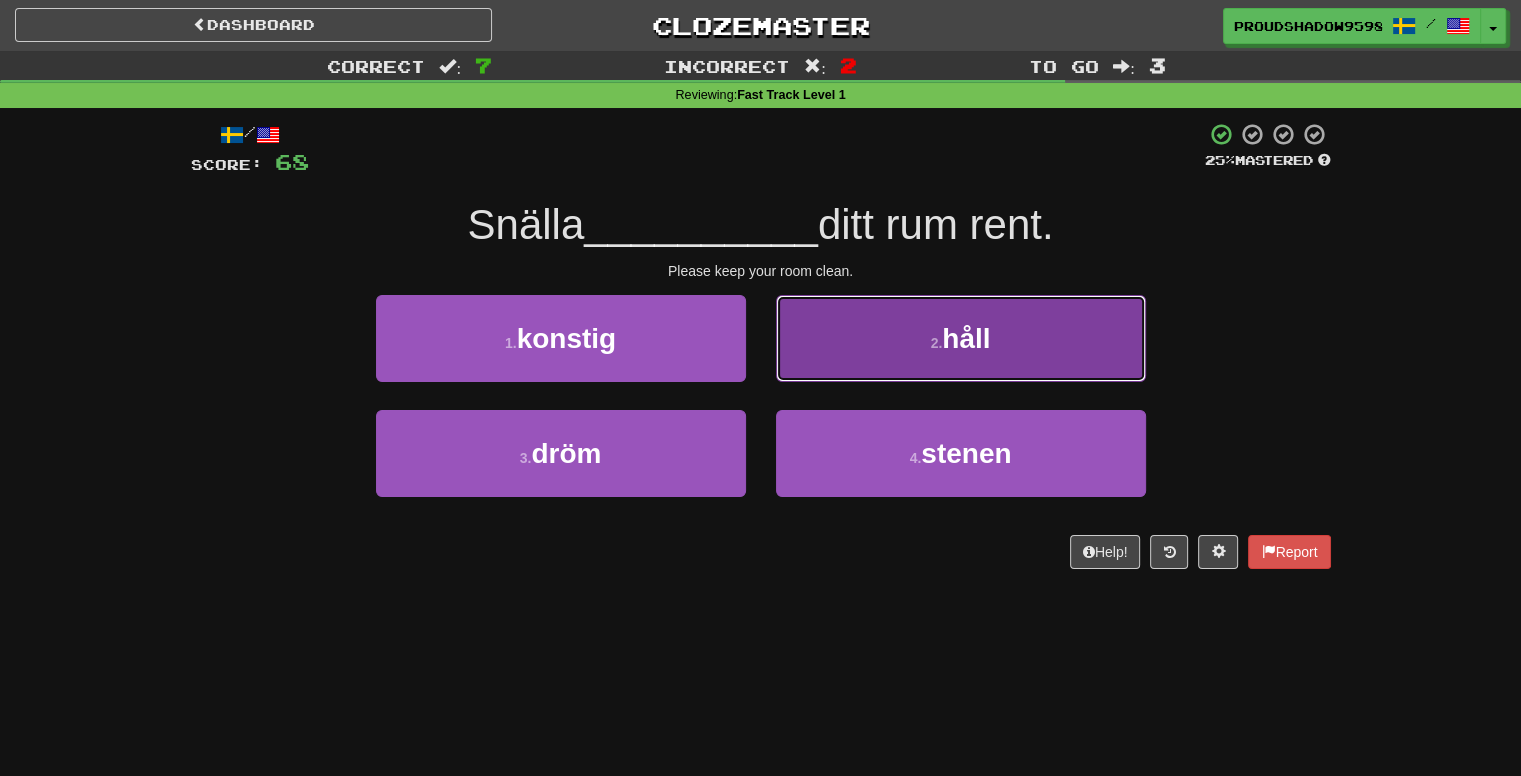 click on "2 .  håll" at bounding box center (961, 338) 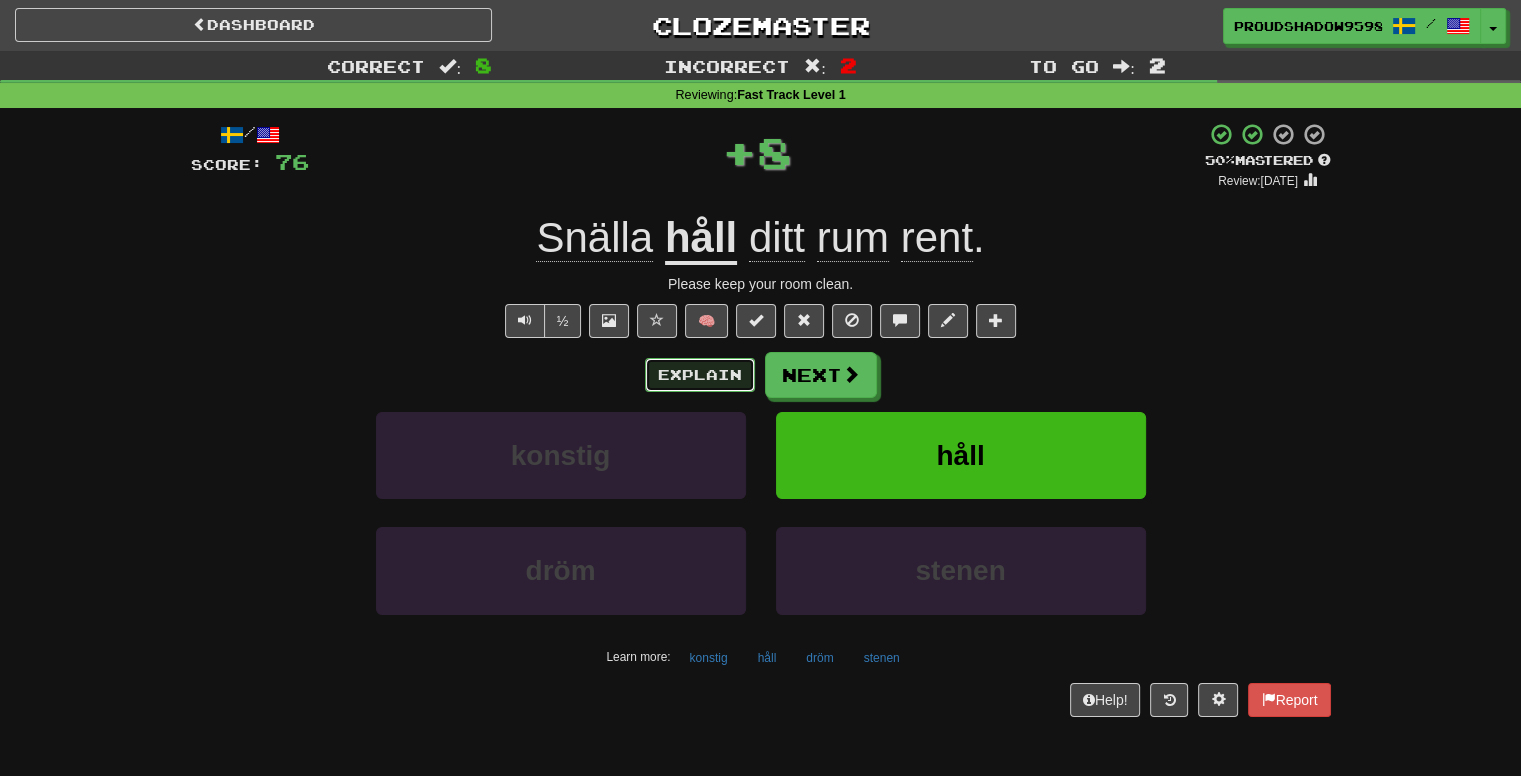 click on "Explain" at bounding box center (700, 375) 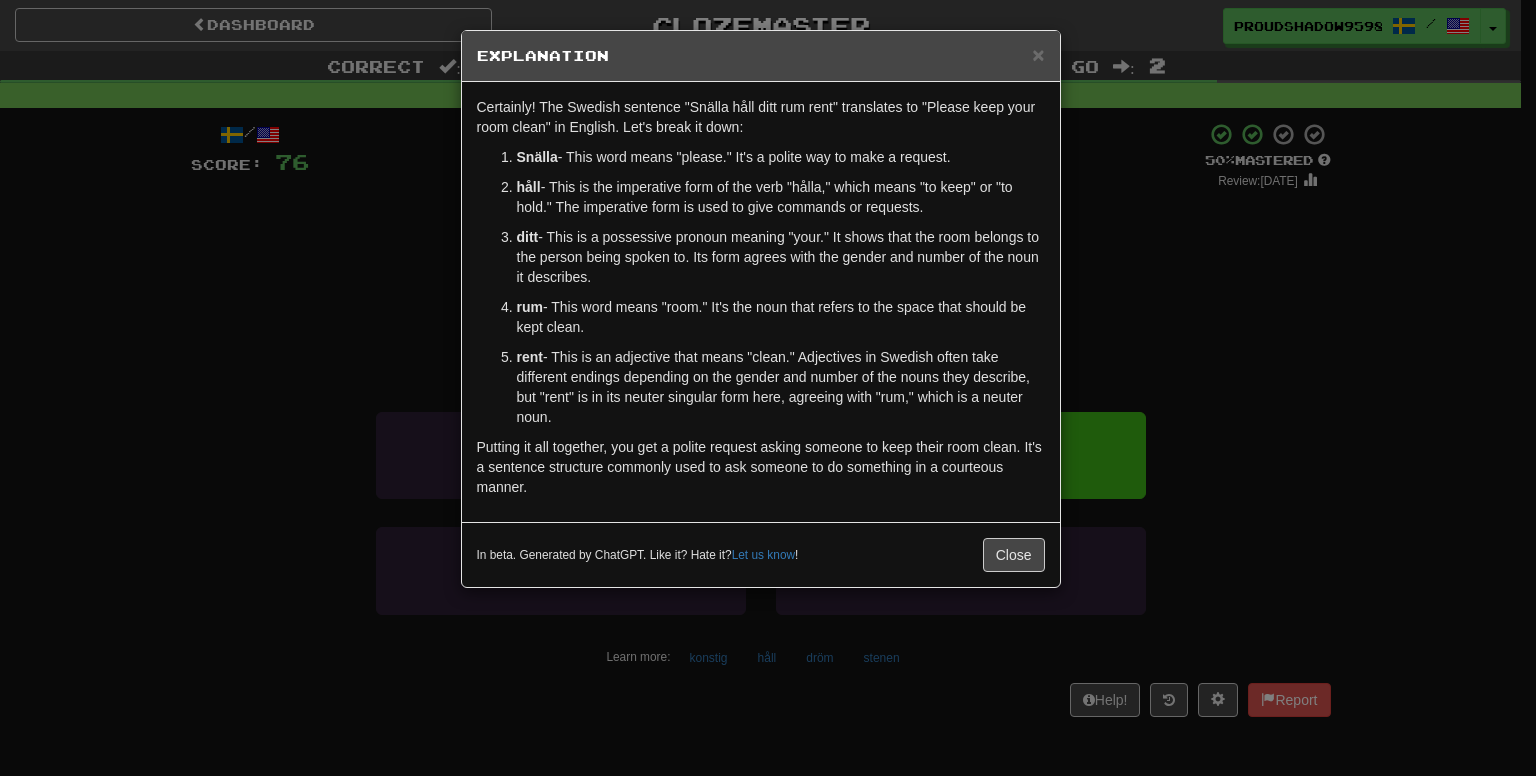click on "× Explanation Certainly! The Swedish sentence "Snälla håll ditt rum rent" translates to "Please keep your room clean" in English. Let's break it down:
Snälla  - This word means "please." It's a polite way to make a request.
håll  - This is the imperative form of the verb "hålla," which means "to keep" or "to hold." The imperative form is used to give commands or requests.
ditt  - This is a possessive pronoun meaning "your." It shows that the room belongs to the person being spoken to. Its form agrees with the gender and number of the noun it describes.
rum  - This word means "room." It's the noun that refers to the space that should be kept clean.
rent  - This is an adjective that means "clean." Adjectives in Swedish often take different endings depending on the gender and number of the nouns they describe, but "rent" is in its neuter singular form here, agreeing with "rum," which is a neuter noun.
In beta. Generated by ChatGPT. Like it? Hate it?  Let us know ! Close" at bounding box center (768, 388) 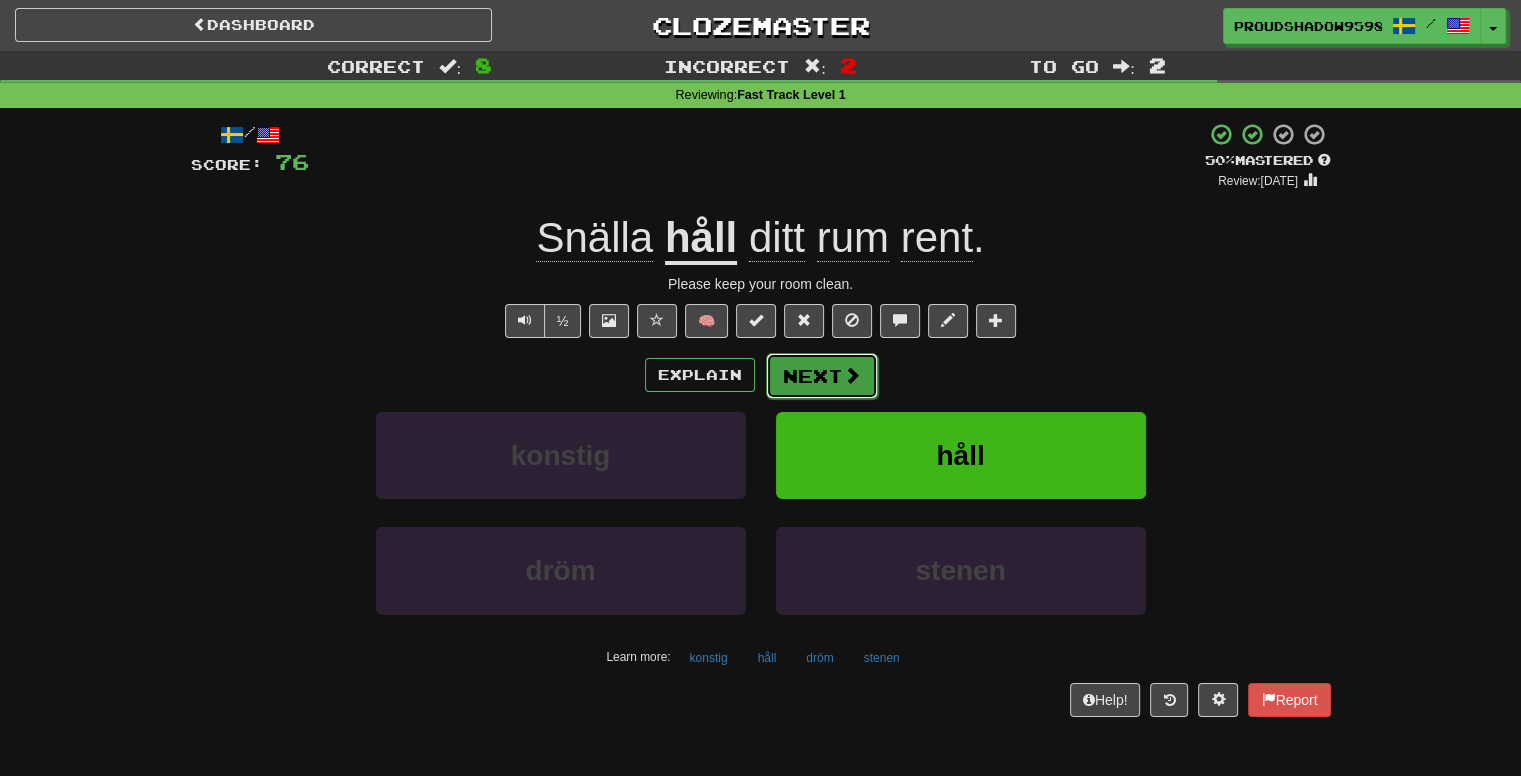 click on "Next" at bounding box center (822, 376) 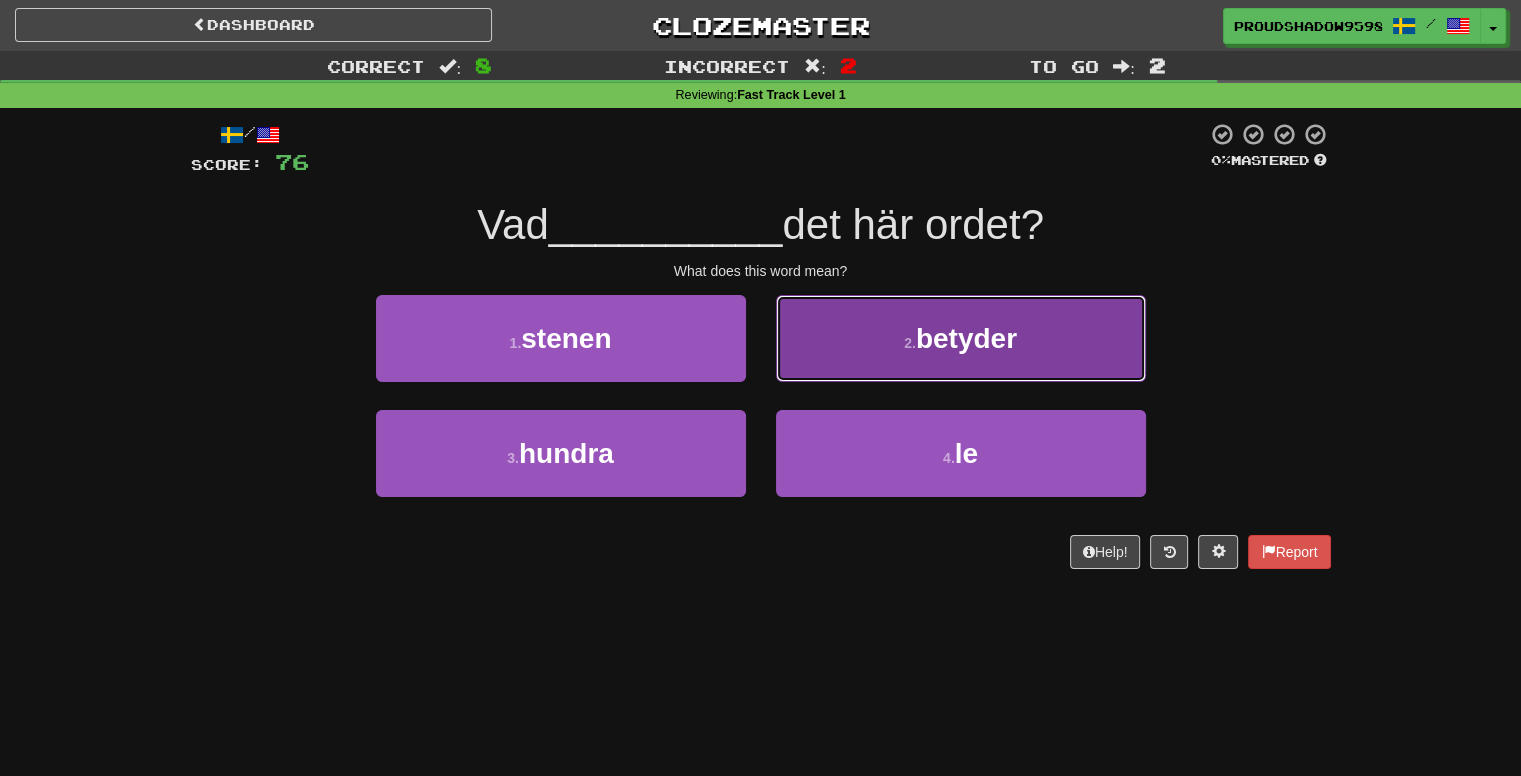 click on "2 .  betyder" at bounding box center [961, 338] 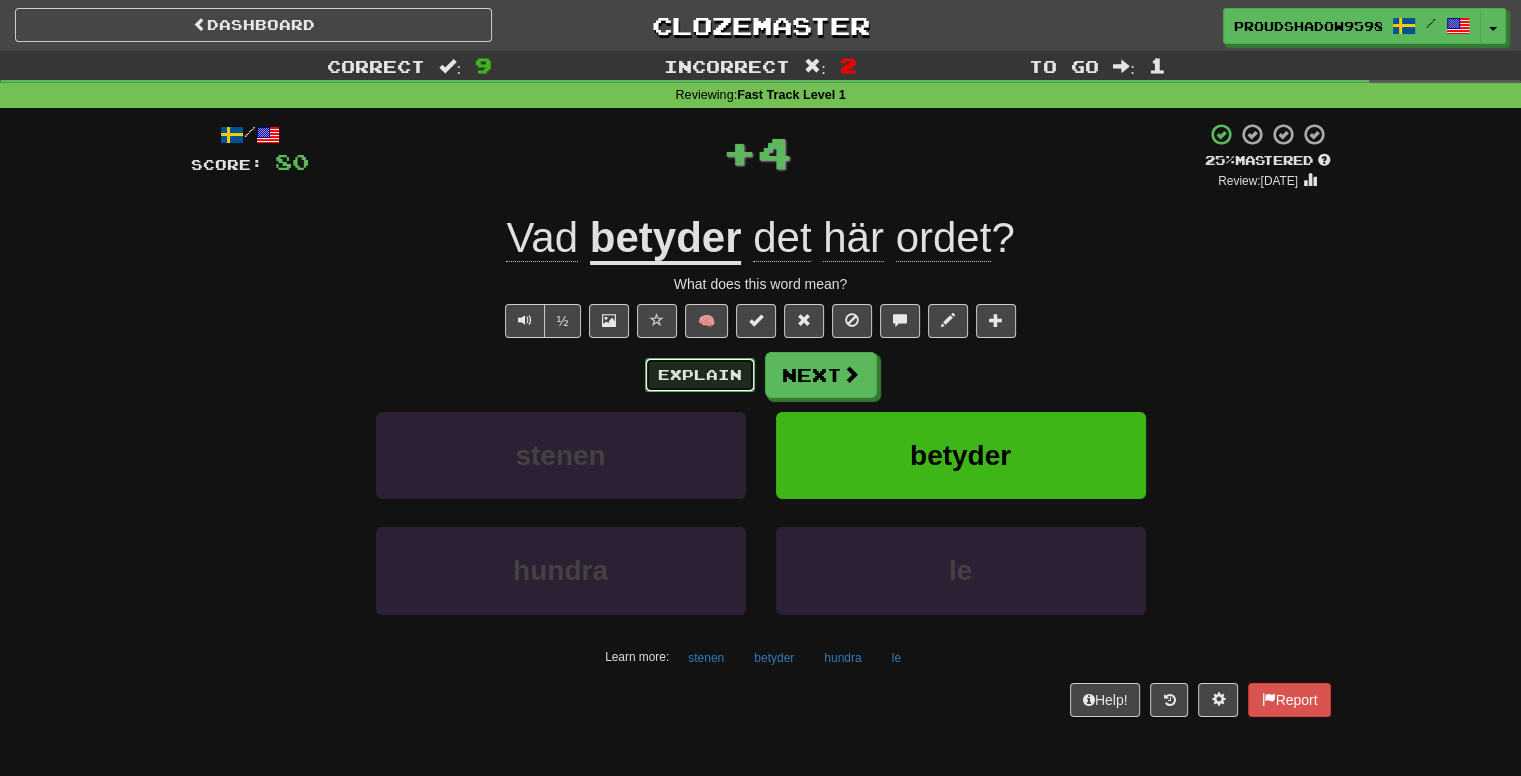 click on "Explain" at bounding box center (700, 375) 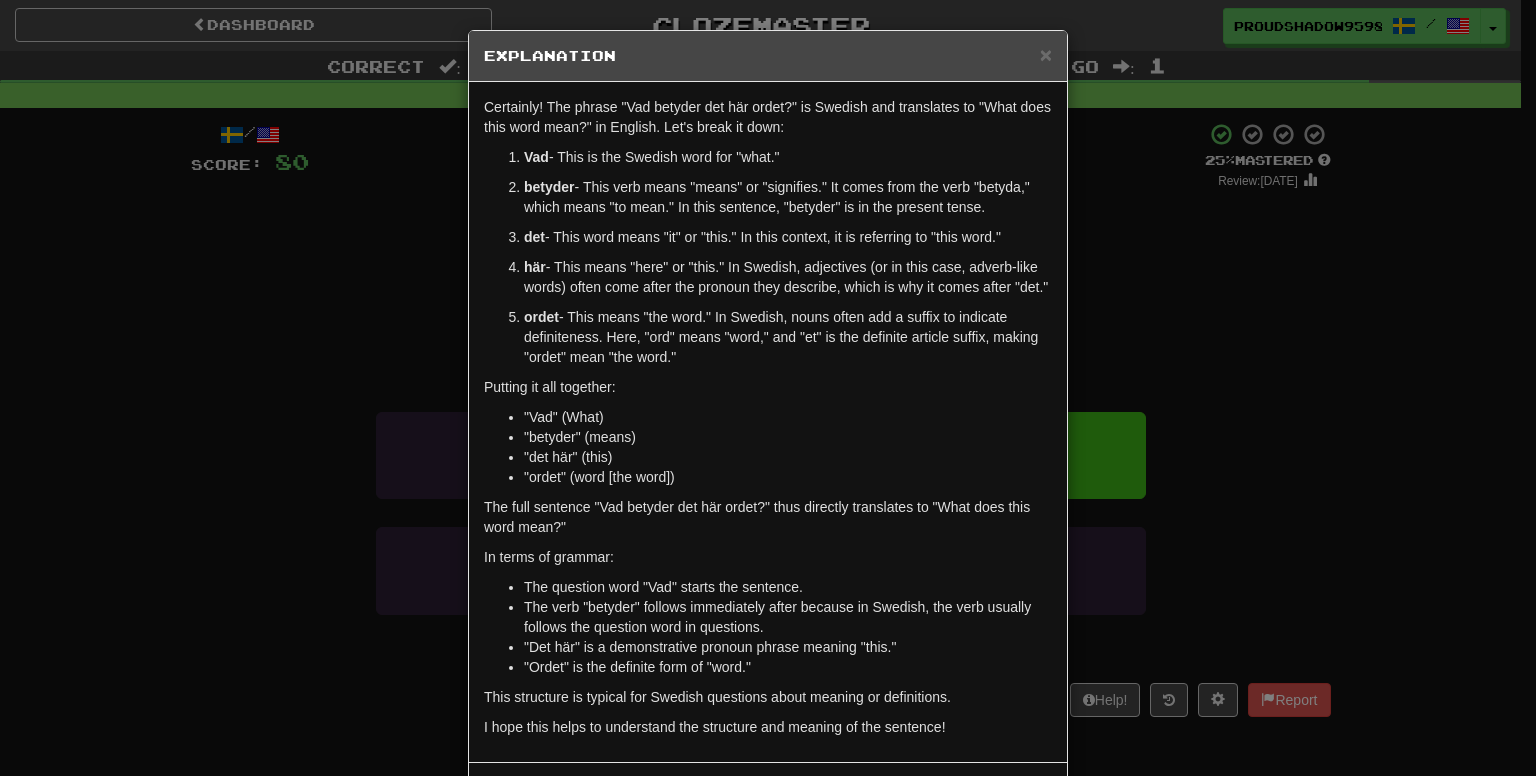 click on "× Explanation Certainly! The phrase "Vad betyder det här ordet?" is Swedish and translates to "What does this word mean?" in English. Let's break it down:
Vad  - This is the Swedish word for "what."
betyder  - This verb means "means" or "signifies." It comes from the verb "betyda," which means "to mean." In this sentence, "betyder" is in the present tense.
det  - This word means "it" or "this." In this context, it is referring to "this word."
här  - This means "here" or "this." In Swedish, adjectives (or in this case, adverb-like words) often come after the pronoun they describe, which is why it comes after "det."
ordet  - This means "the word." In Swedish, nouns often add a suffix to indicate definiteness. Here, "ord" means "word," and "et" is the definite article suffix, making "ordet" mean "the word."
Putting it all together:
"Vad" (What)
"betyder" (means)
"det här" (this)
"ordet" (word [the word])
In terms of grammar:
Let us know !" at bounding box center [768, 388] 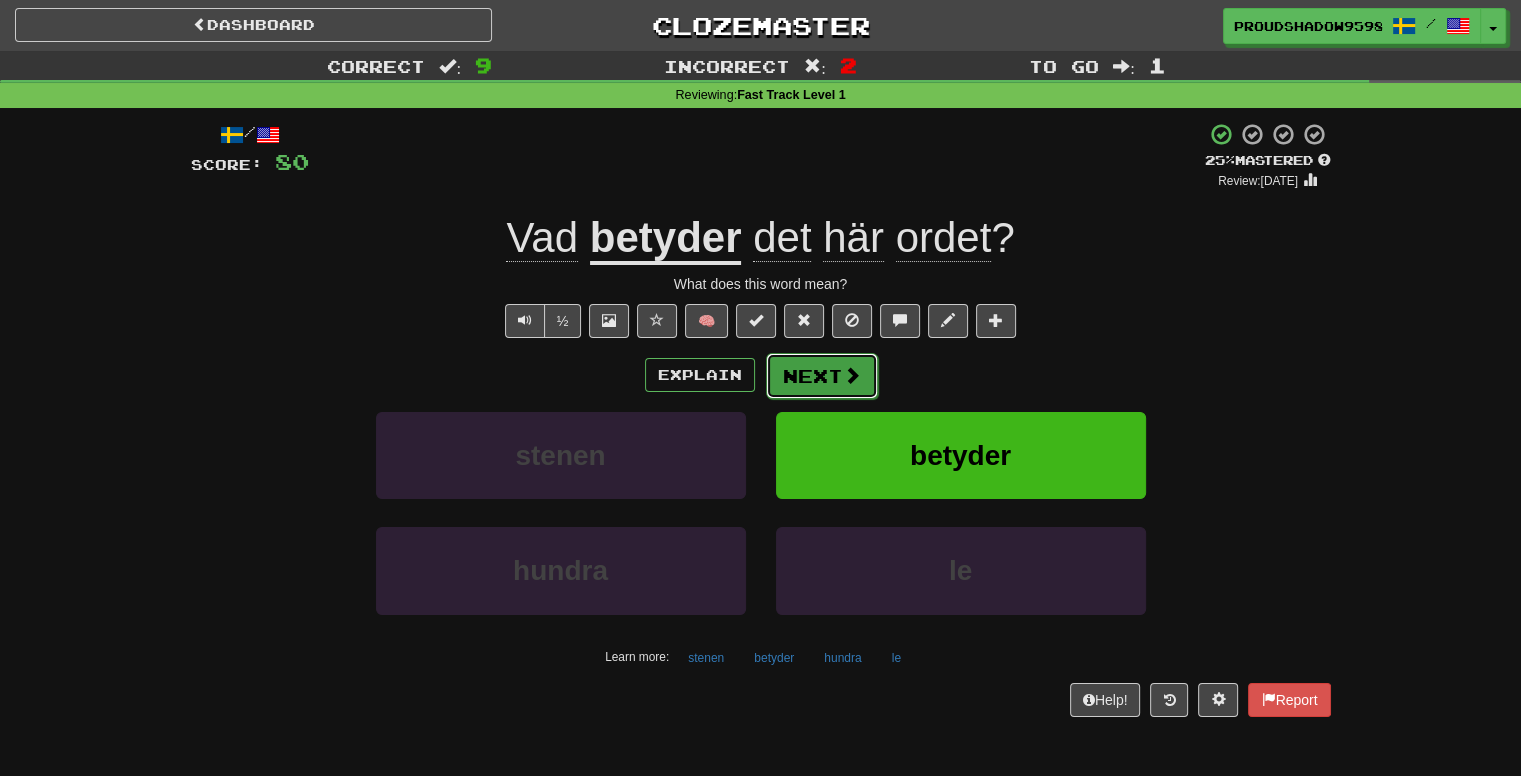 click on "Next" at bounding box center (822, 376) 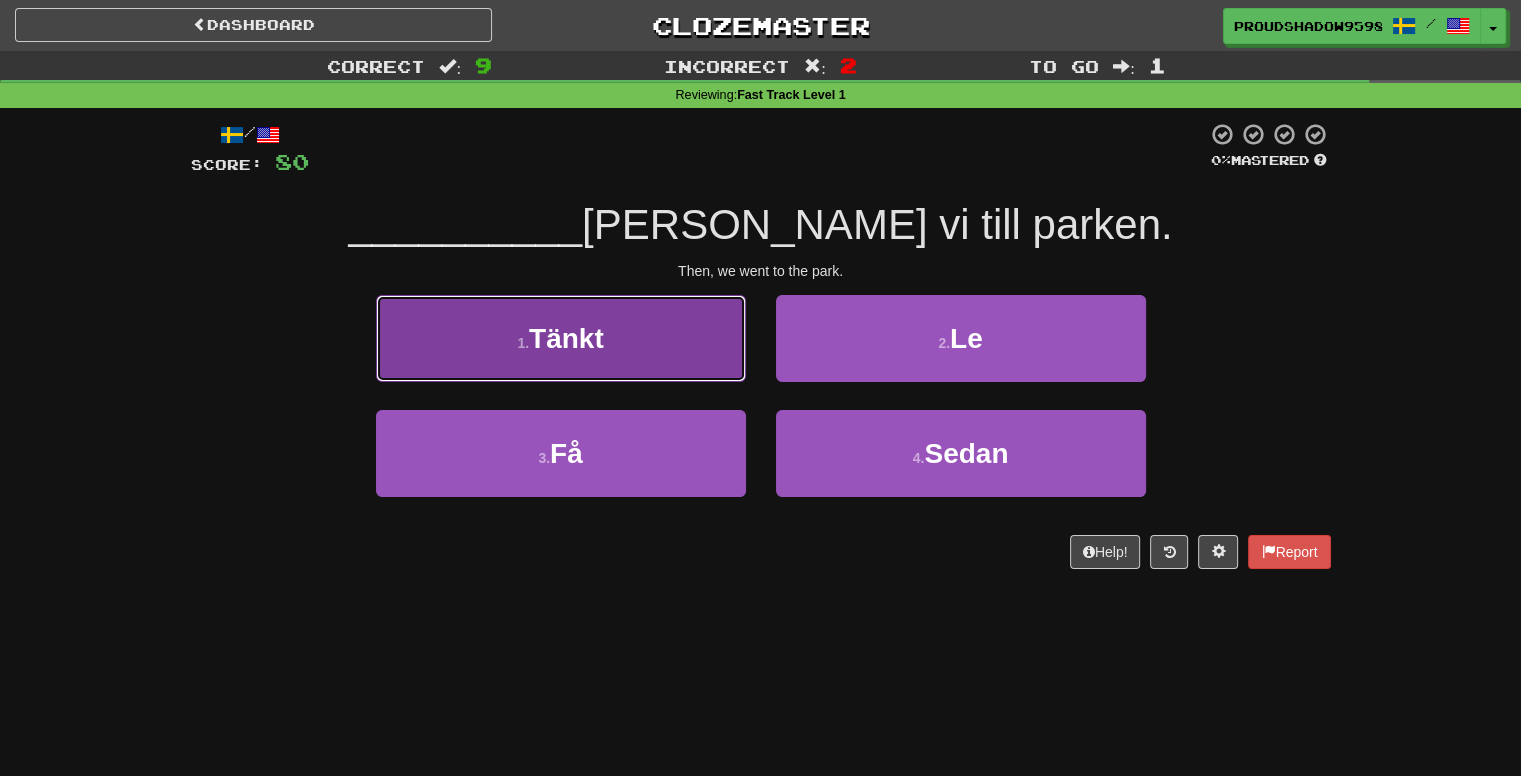 click on "1 .  Tänkt" at bounding box center (561, 338) 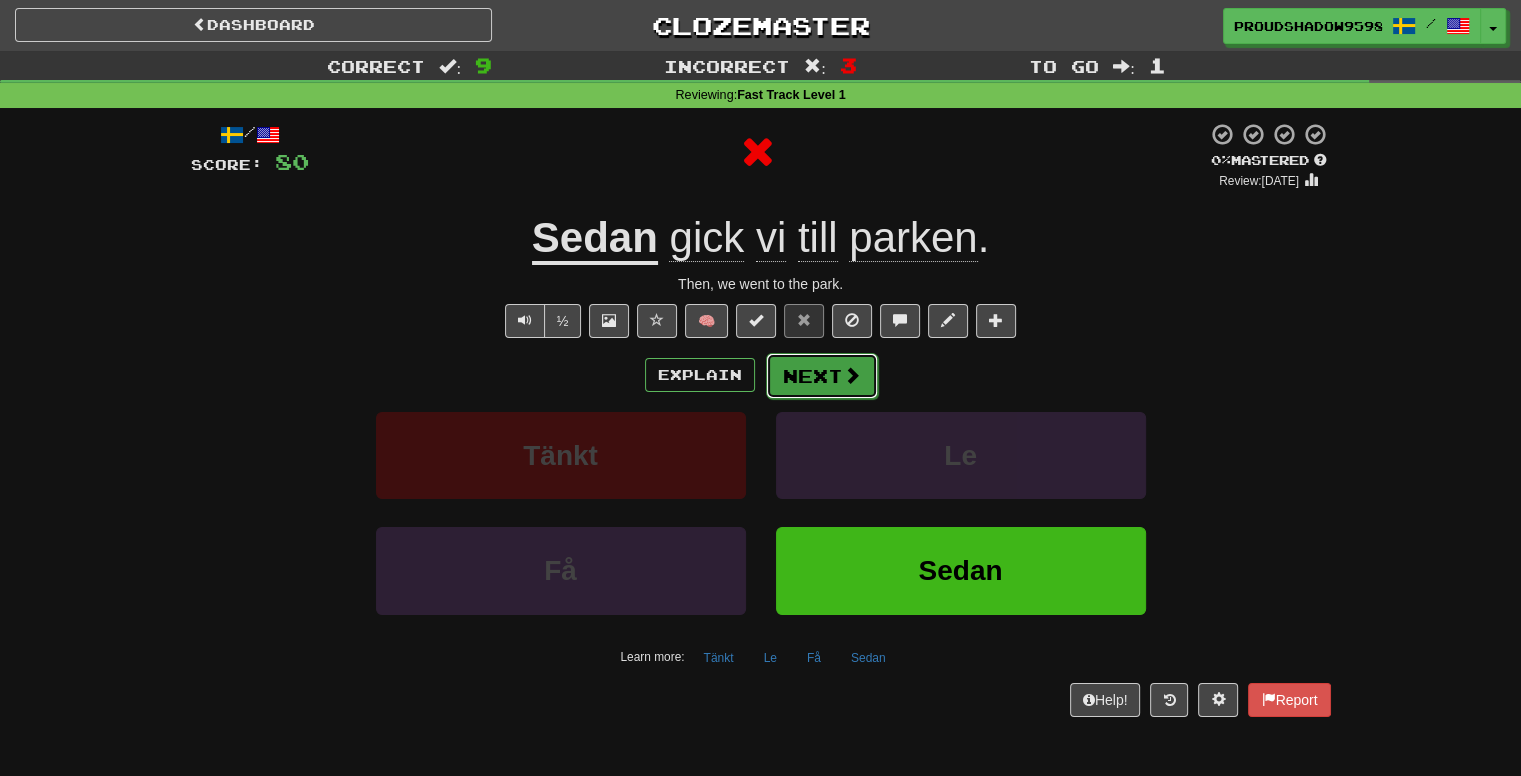 click on "Next" at bounding box center (822, 376) 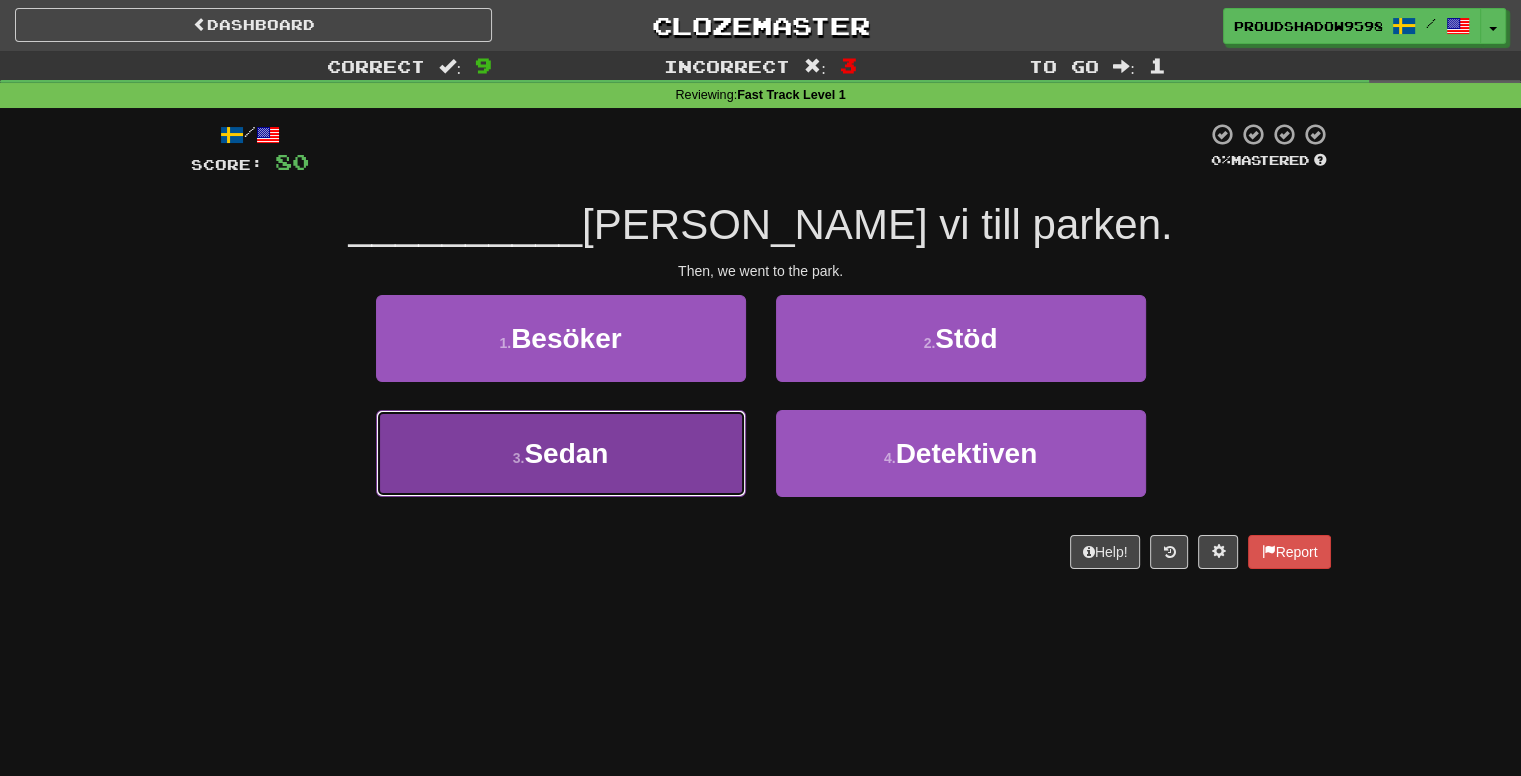 click on "3 .  Sedan" at bounding box center (561, 453) 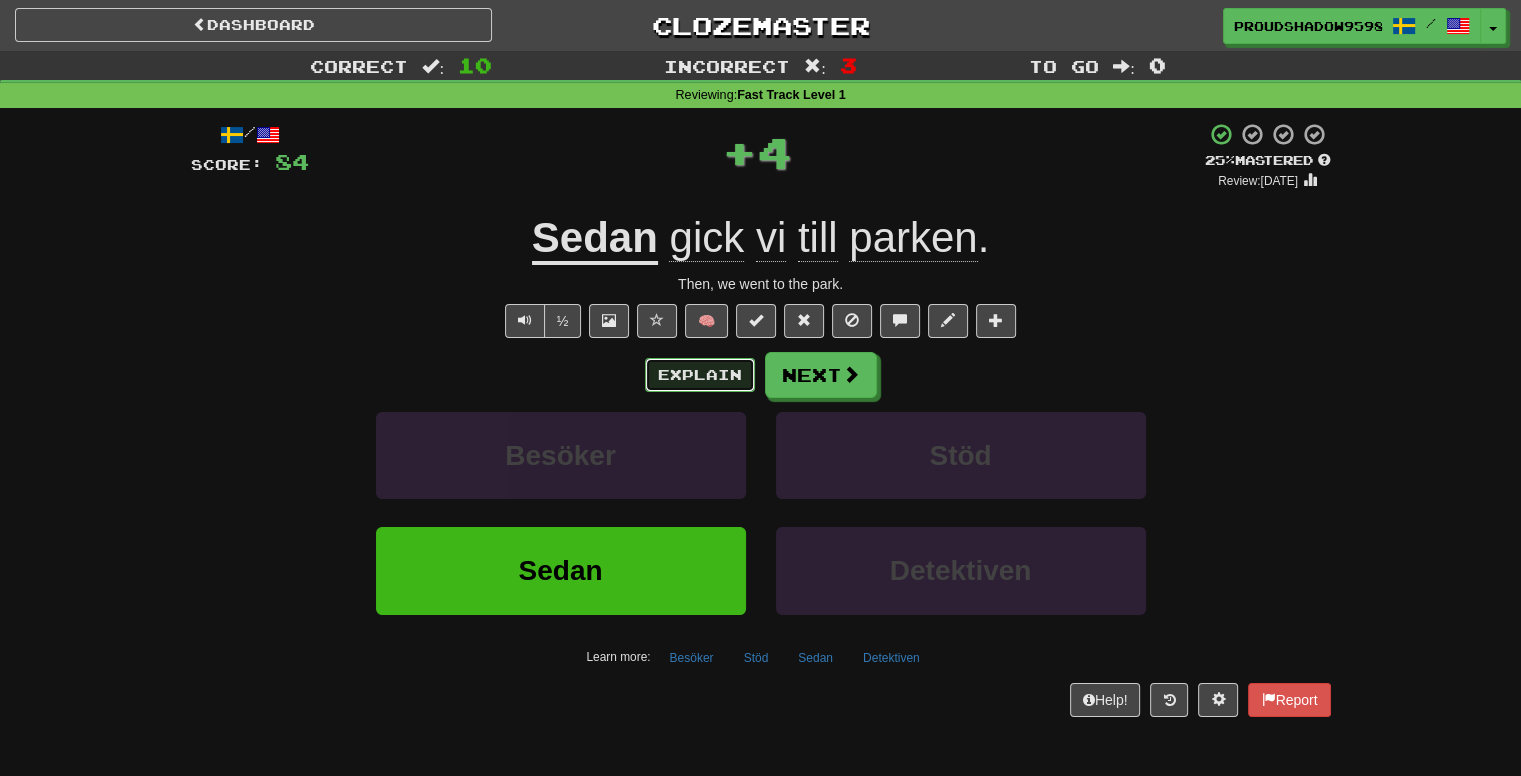 click on "Explain" at bounding box center (700, 375) 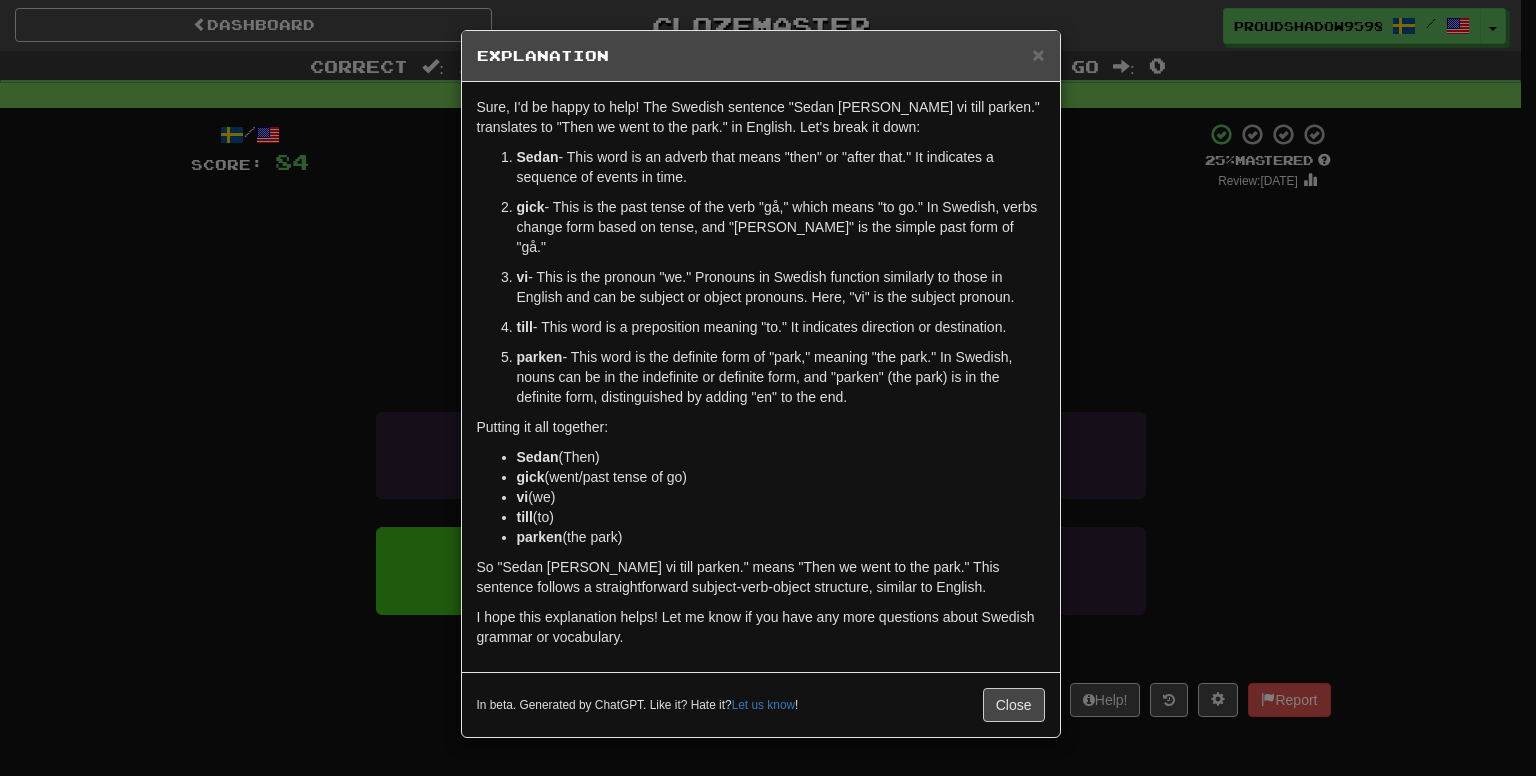 click on "× Explanation Sure, I'd be happy to help! The Swedish sentence "Sedan gick vi till parken." translates to "Then we went to the park." in English. Let's break it down:
Sedan  - This word is an adverb that means "then" or "after that." It indicates a sequence of events in time.
gick  - This is the past tense of the verb "gå," which means "to go." In Swedish, verbs change form based on tense, and "gick" is the simple past form of "gå."
vi  - This is the pronoun "we." Pronouns in Swedish function similarly to those in English and can be subject or object pronouns. Here, "vi" is the subject pronoun.
till  - This word is a preposition meaning "to." It indicates direction or destination.
parken  - This word is the definite form of "park," meaning "the park." In Swedish, nouns can be in the indefinite or definite form, and "parken" (the park) is in the definite form, distinguished by adding "en" to the end.
Putting it all together:
Sedan  (Then)
gick
vi  (we)
till" at bounding box center [768, 388] 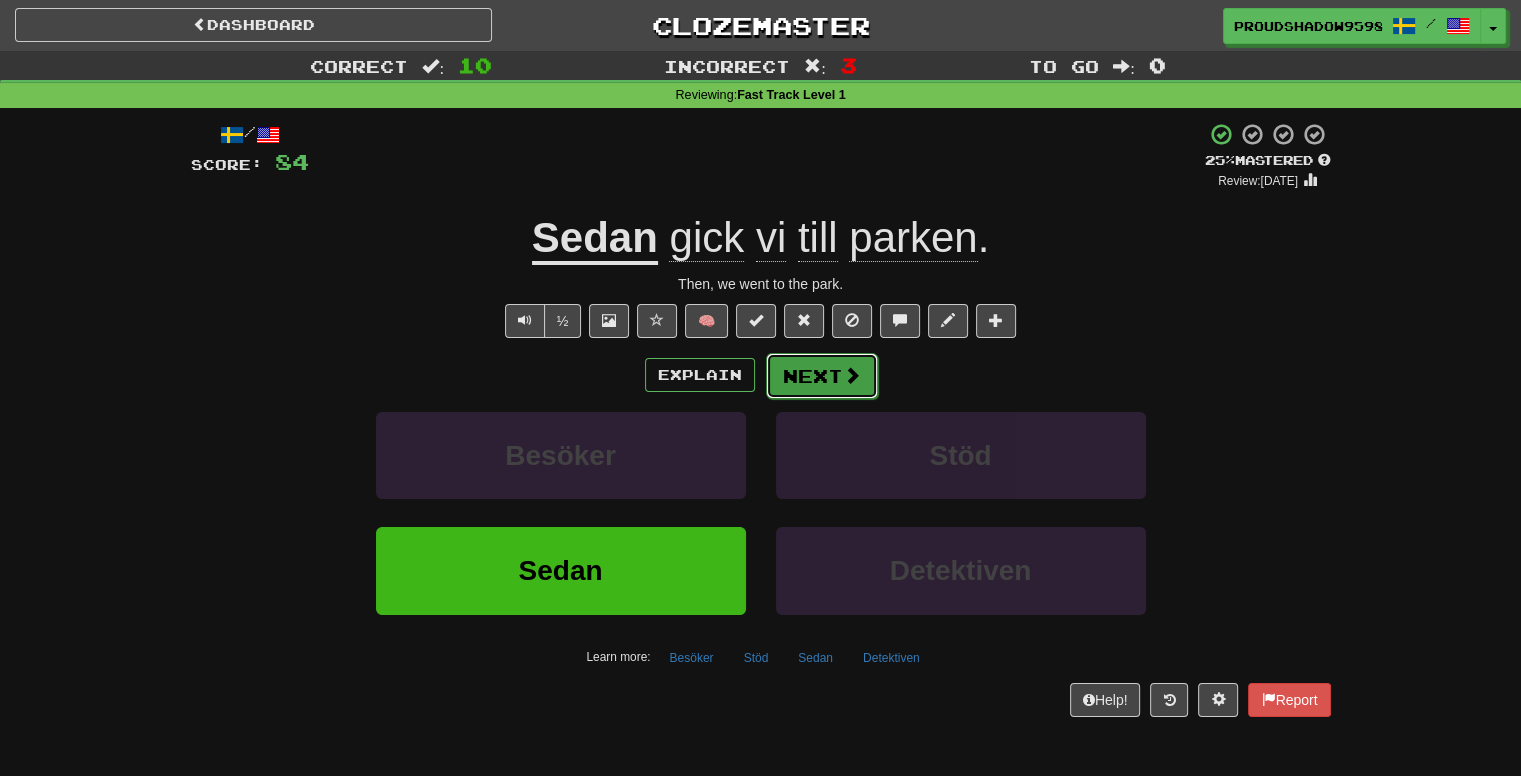 click at bounding box center (852, 375) 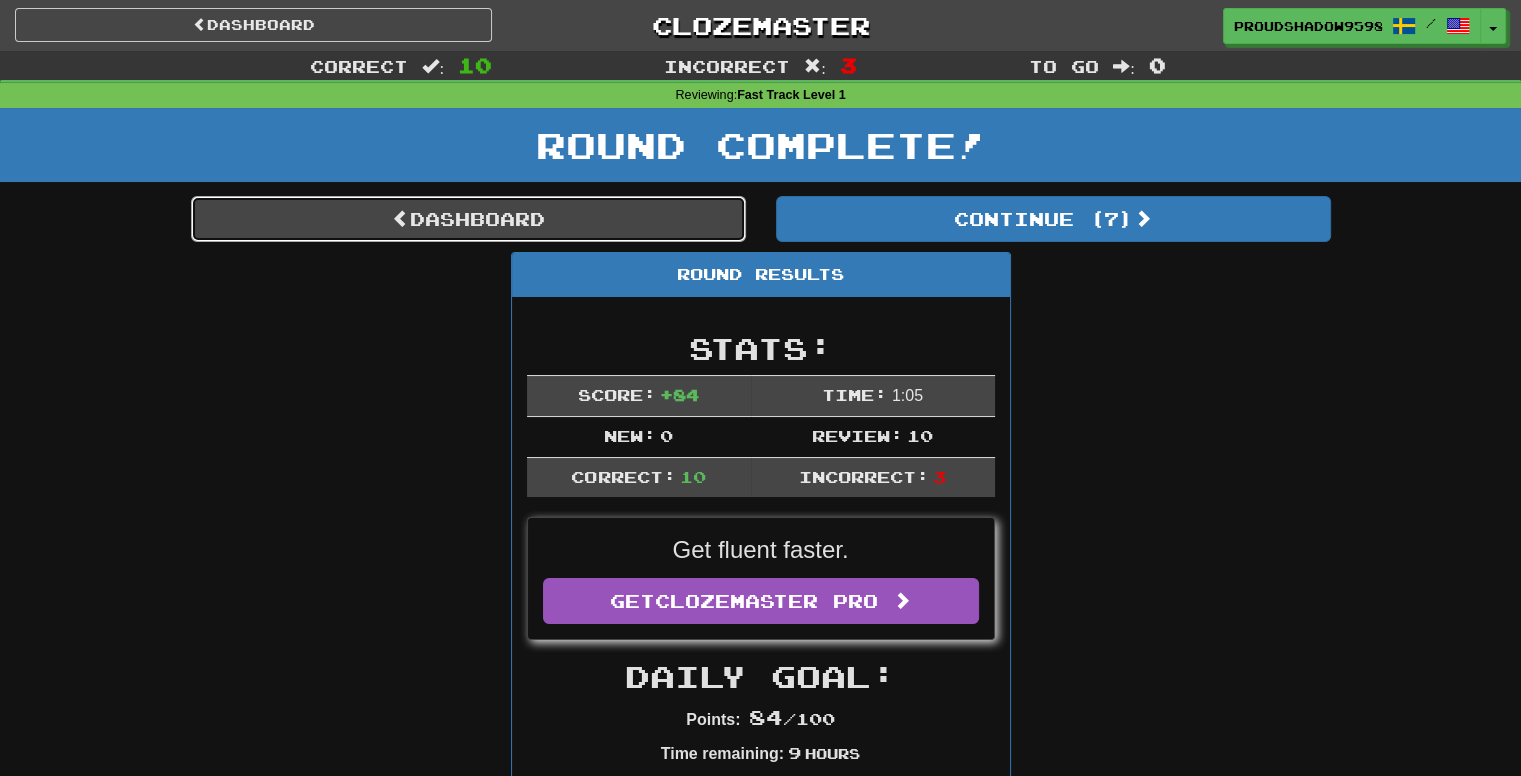 click on "Dashboard" at bounding box center (468, 219) 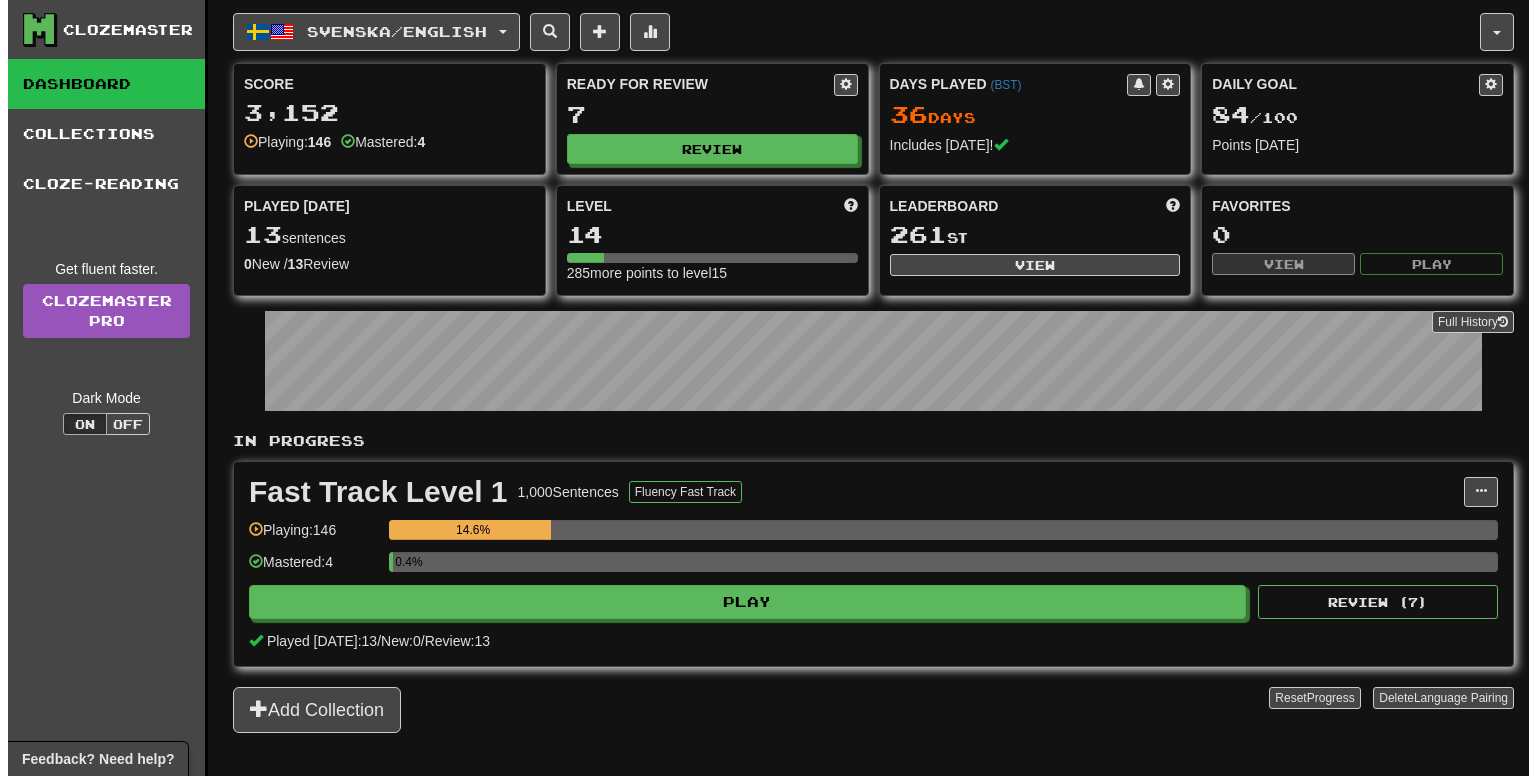 scroll, scrollTop: 0, scrollLeft: 0, axis: both 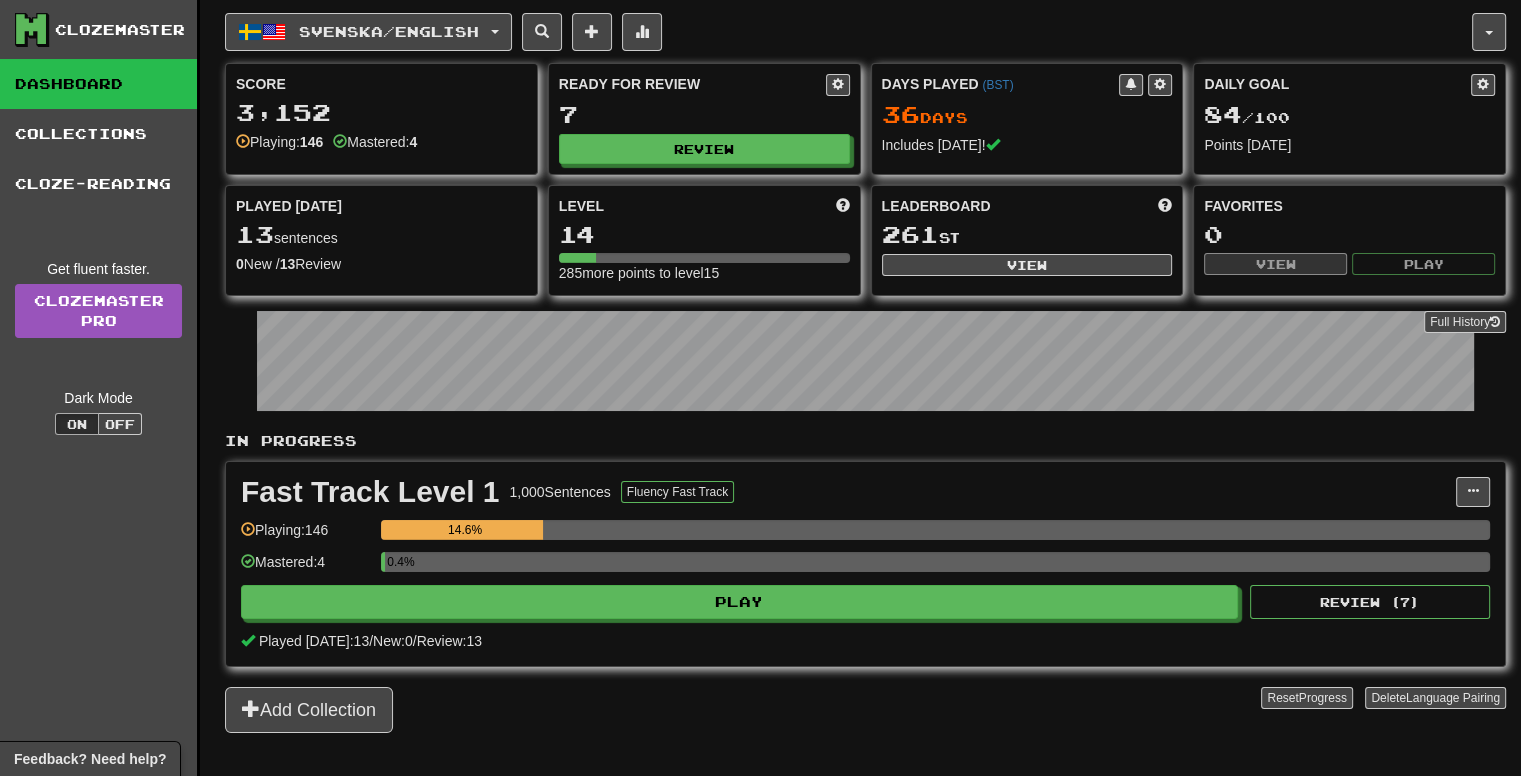 click on "Fast Track Level 1 1,000  Sentences Fluency Fast Track Manage Sentences Unpin from Dashboard  Playing:  146 14.6%  Mastered:  4 0.4% Play Review ( 7 )   Played [DATE]:  13  /  New:  0  /  Review:  13" at bounding box center [865, 564] 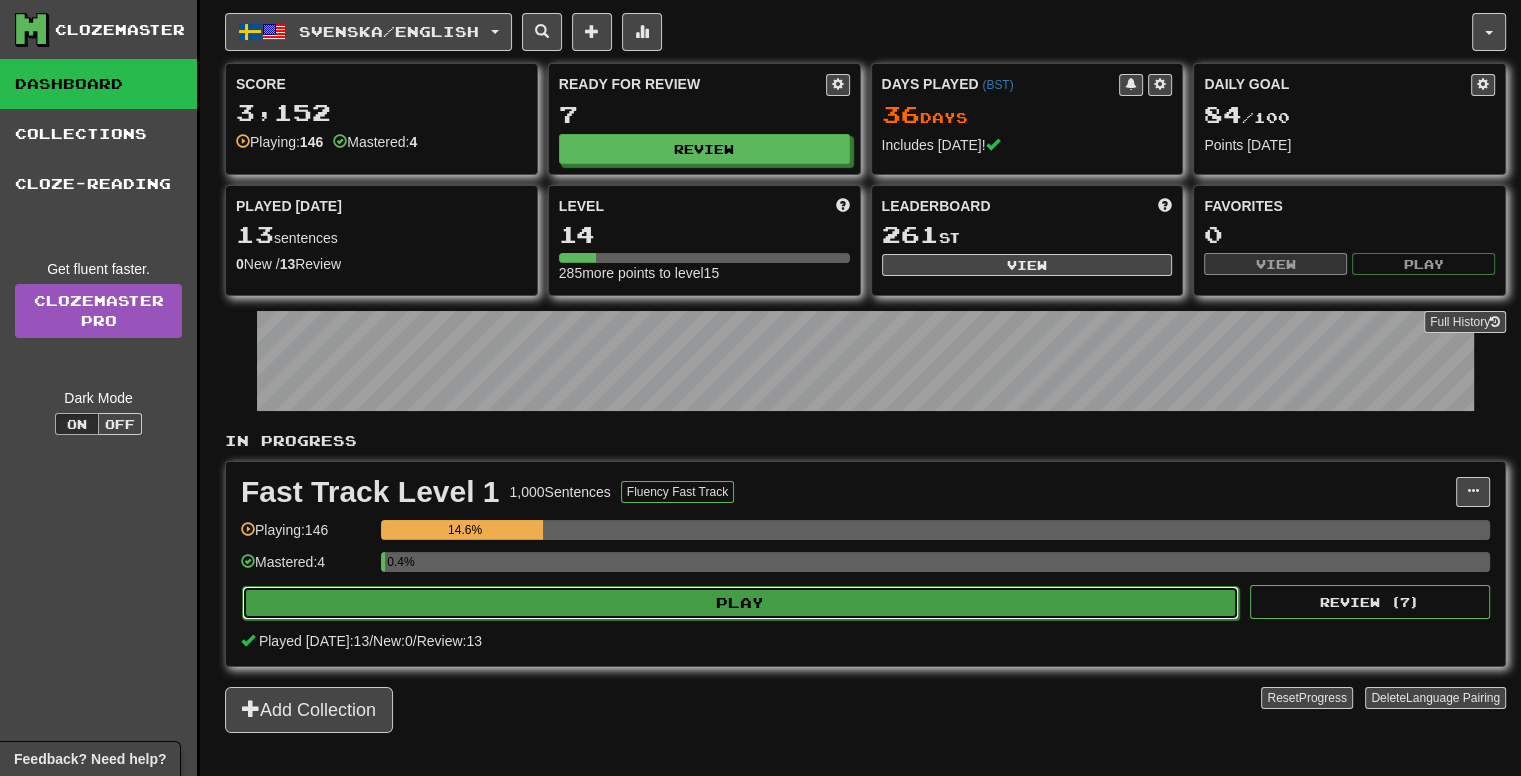 click on "Play" at bounding box center [740, 603] 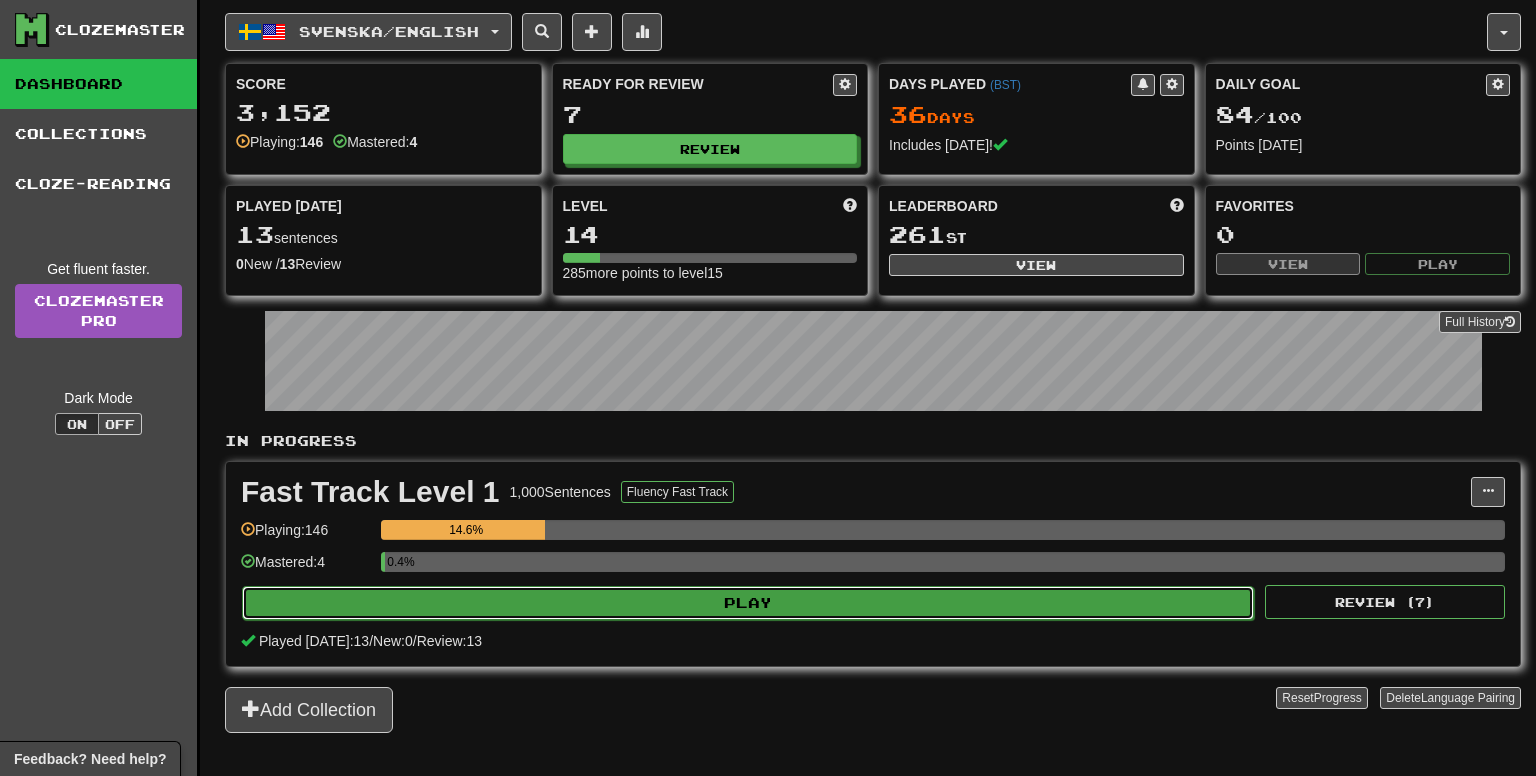select on "**" 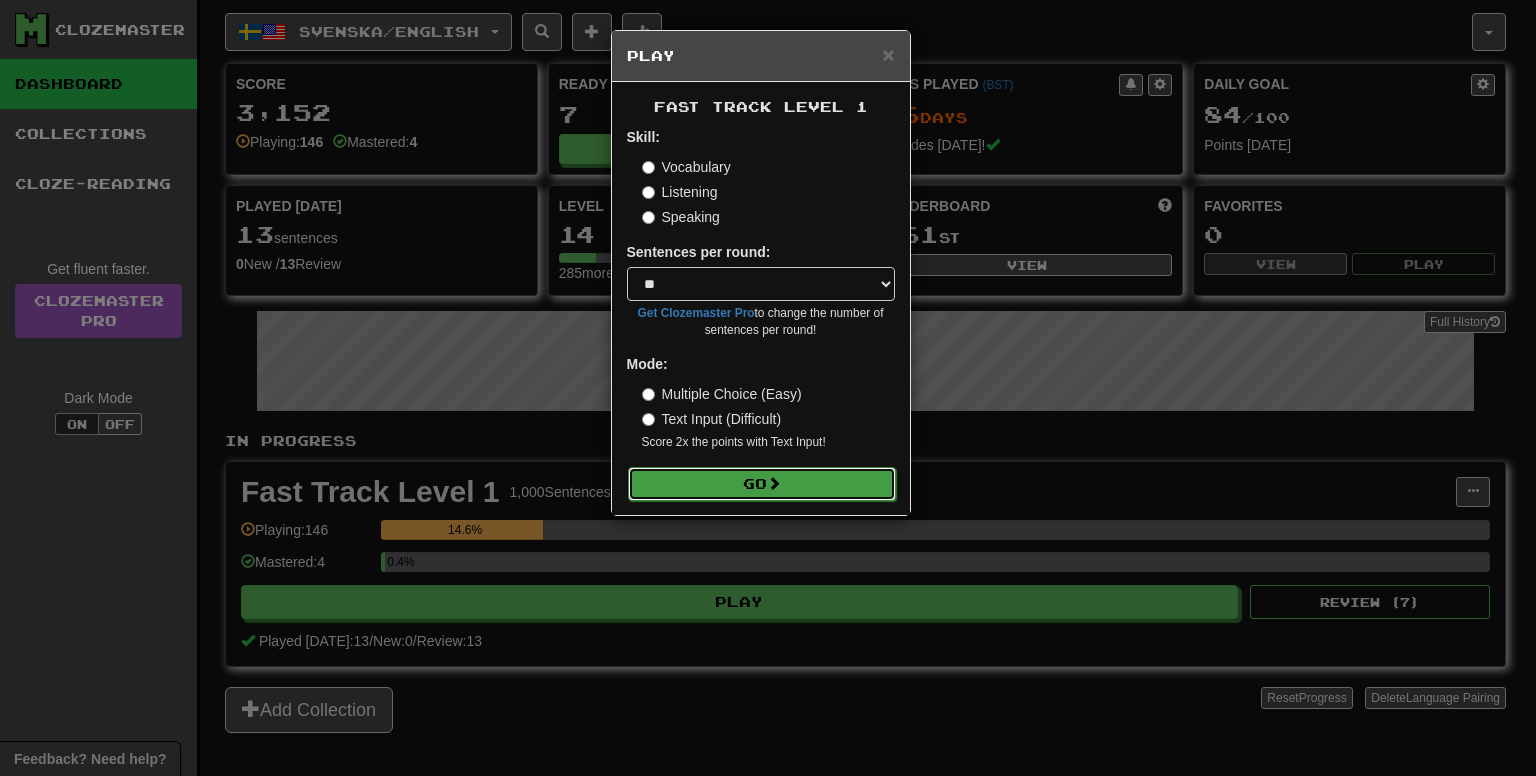 click on "Go" at bounding box center (762, 484) 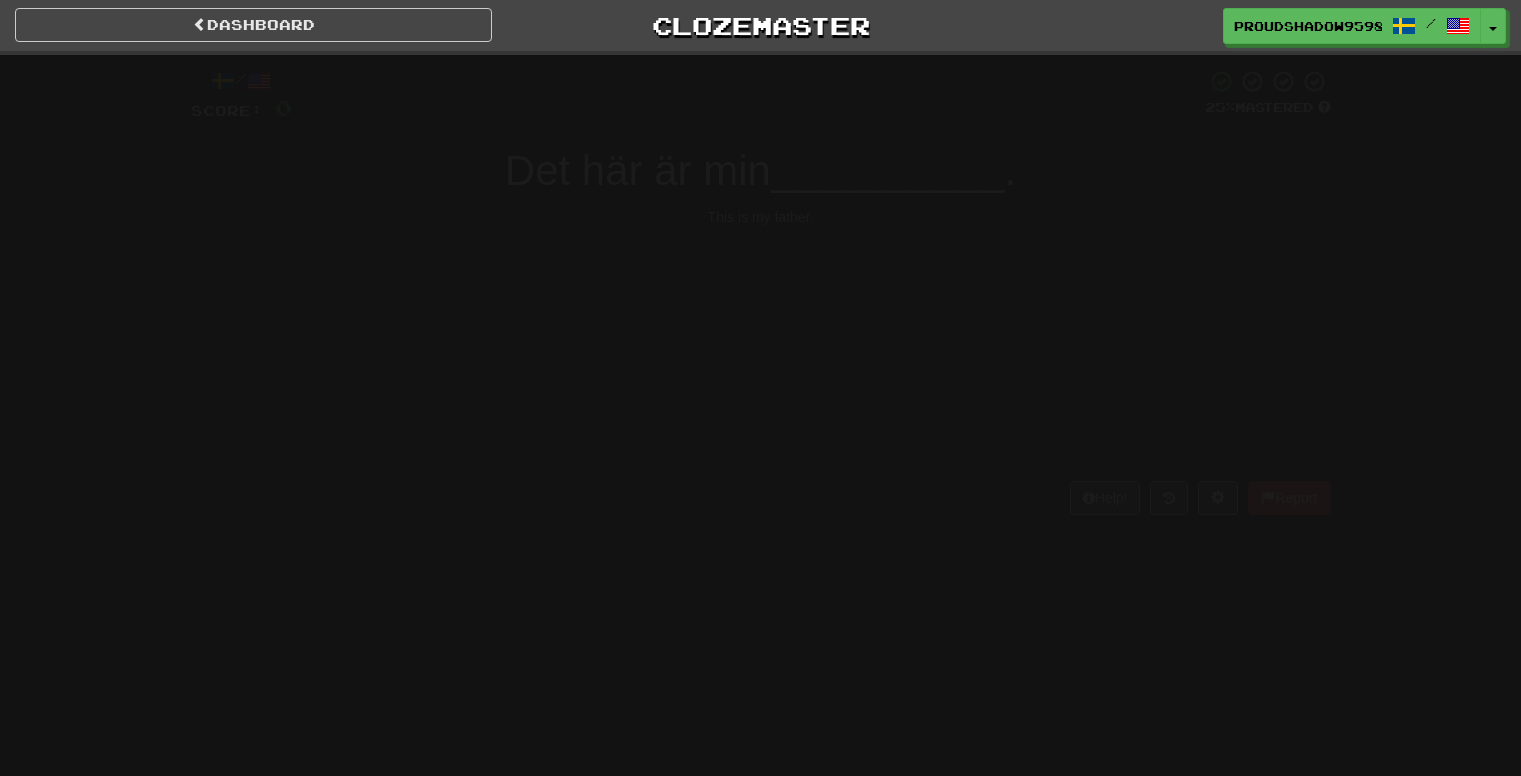 scroll, scrollTop: 0, scrollLeft: 0, axis: both 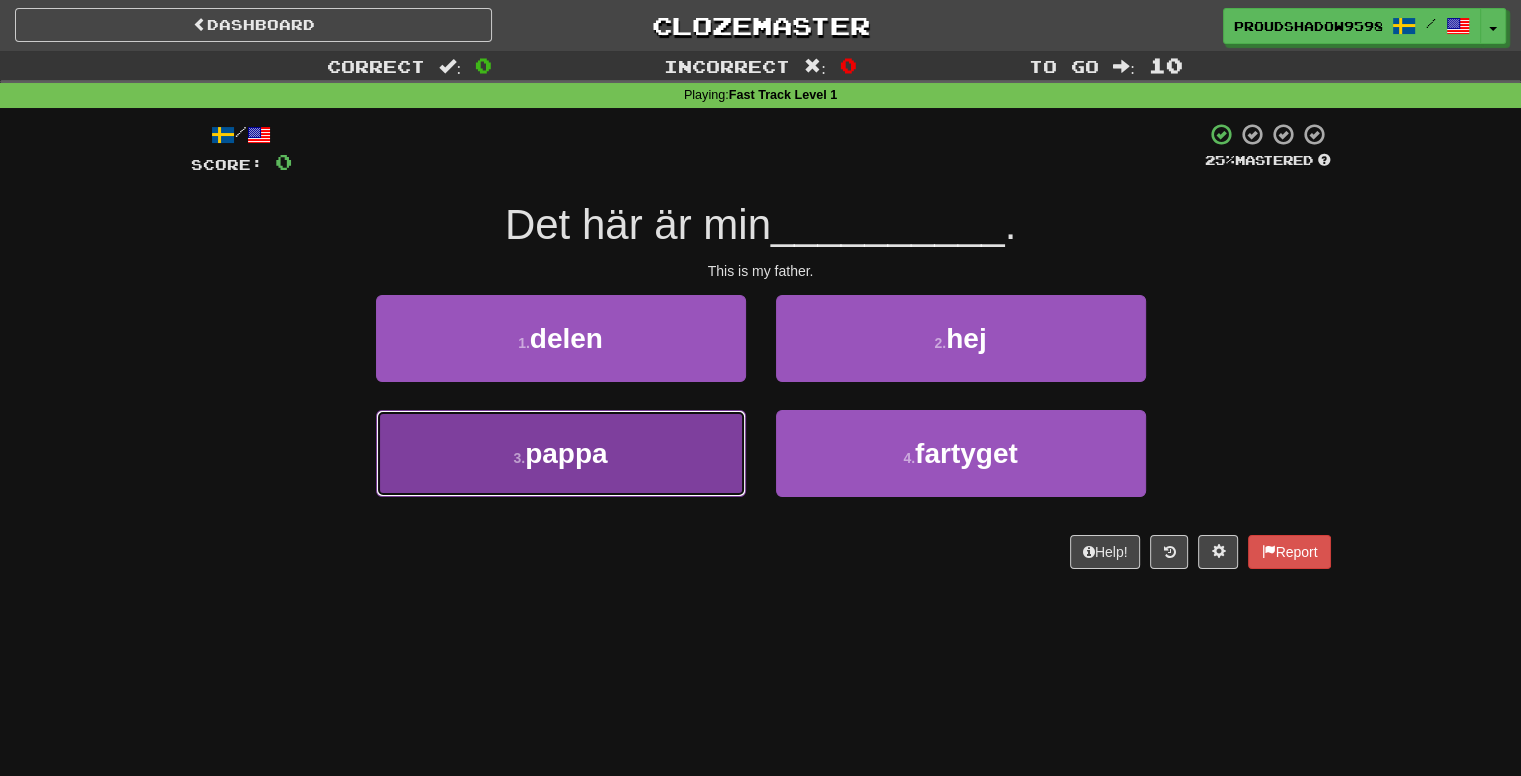 click on "3 .  pappa" at bounding box center (561, 453) 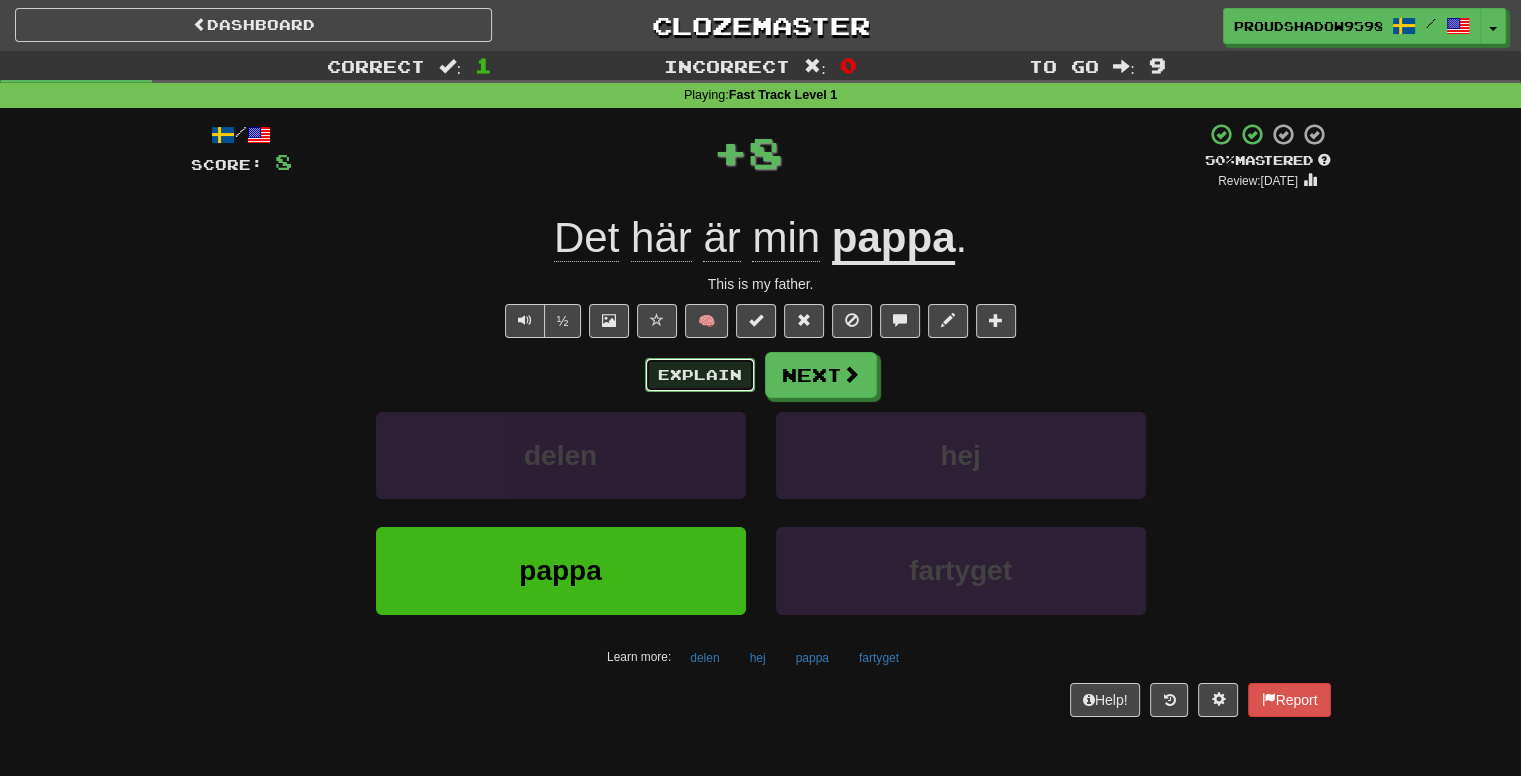 click on "Explain" at bounding box center (700, 375) 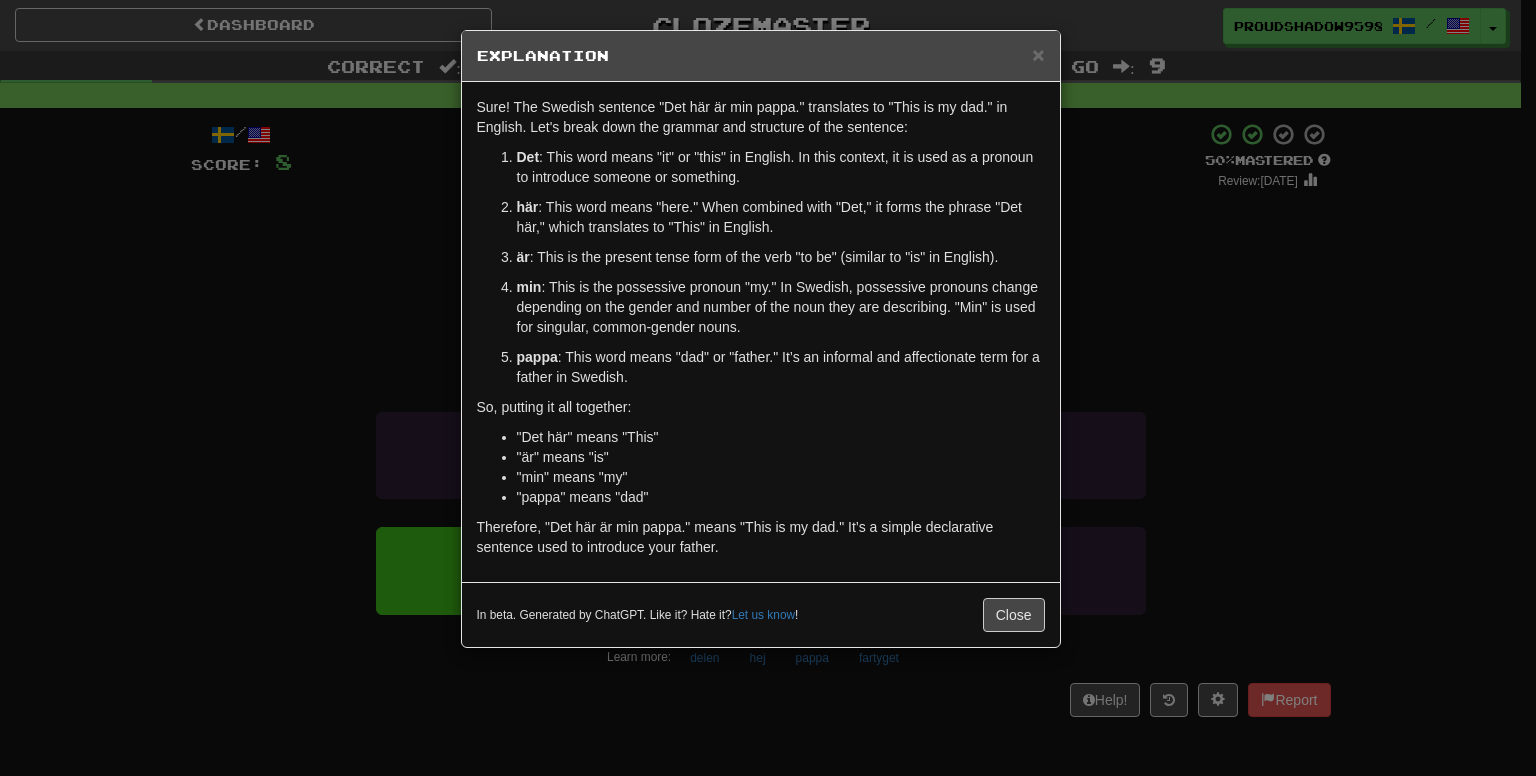 click on "× Explanation Sure! The Swedish sentence "Det här är min pappa." translates to "This is my dad." in English. Let's break down the grammar and structure of the sentence:
Det : This word means "it" or "this" in English. In this context, it is used as a pronoun to introduce someone or something.
här : This word means "here." When combined with "Det," it forms the phrase "Det här," which translates to "This" in English.
är : This is the present tense form of the verb "to be" (similar to "is" in English).
min : This is the possessive pronoun "my." In Swedish, possessive pronouns change depending on the gender and number of the noun they are describing. "Min" is used for singular, common-gender nouns.
pappa : This word means "dad" or "father." It’s an informal and affectionate term for a father in Swedish.
So, putting it all together:
"Det här" means "This"
"är" means "is"
"min" means "my"
"pappa" means "dad"
Let us know ! Close" at bounding box center (768, 388) 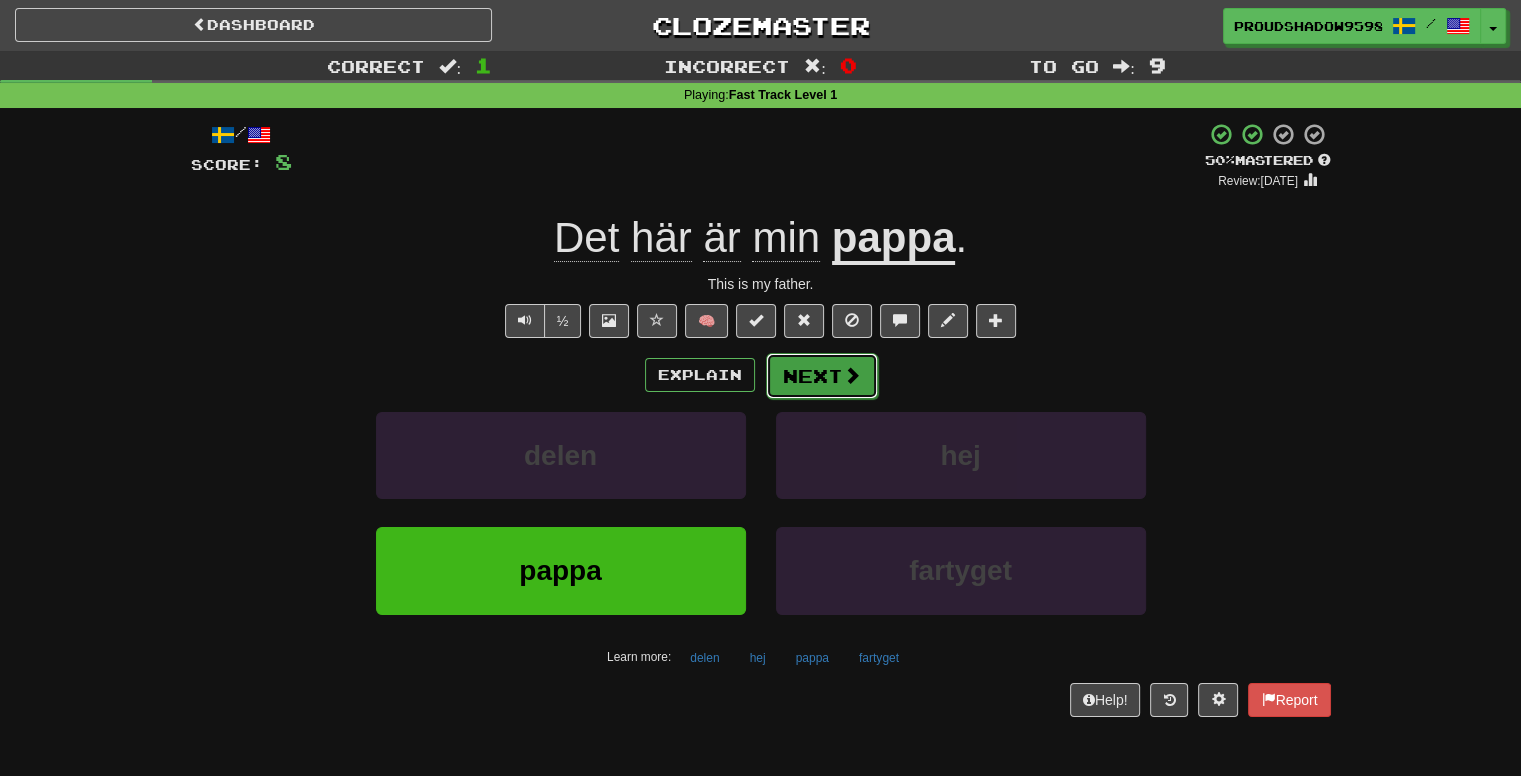 click on "Next" at bounding box center (822, 376) 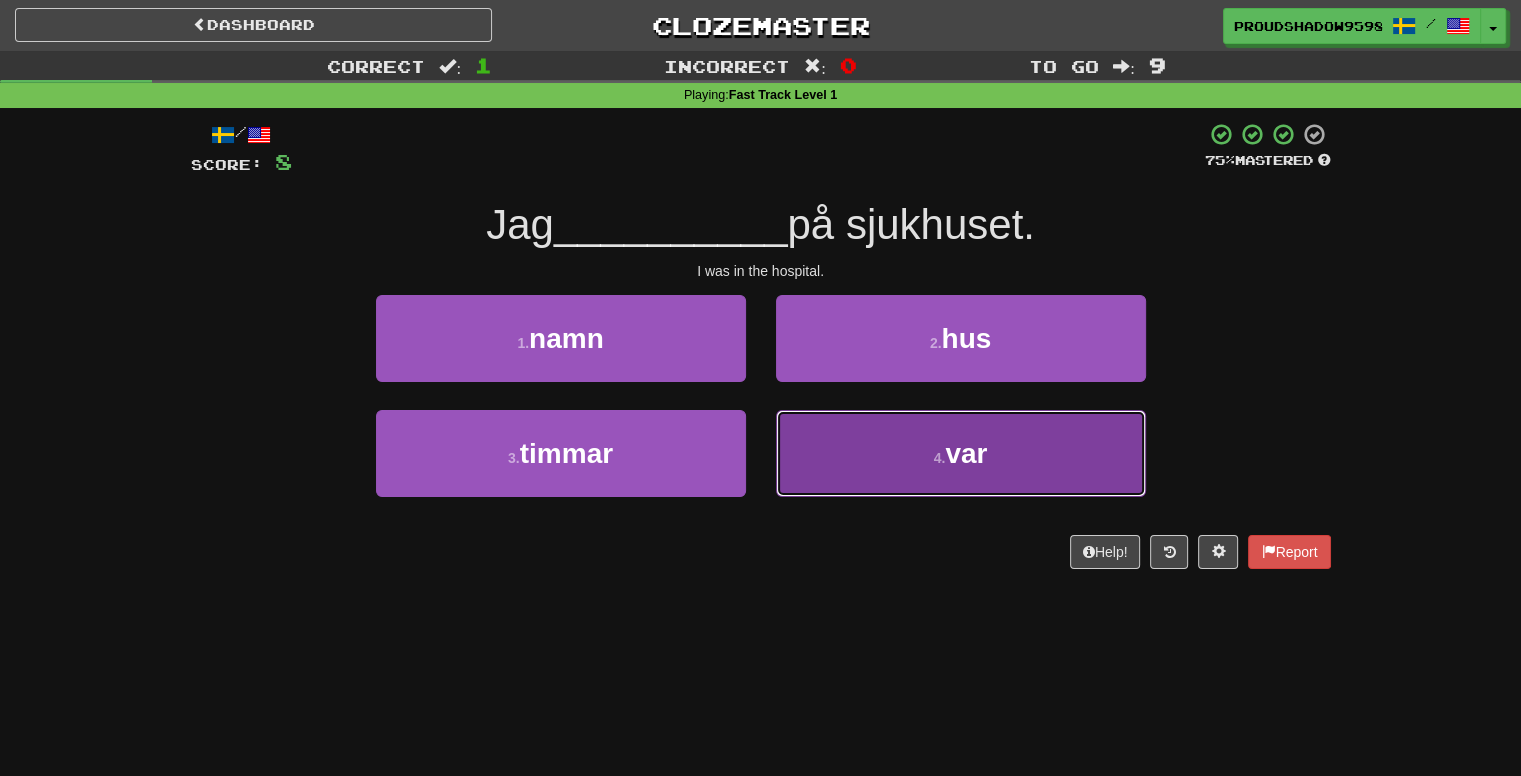 click on "4 .  var" at bounding box center (961, 453) 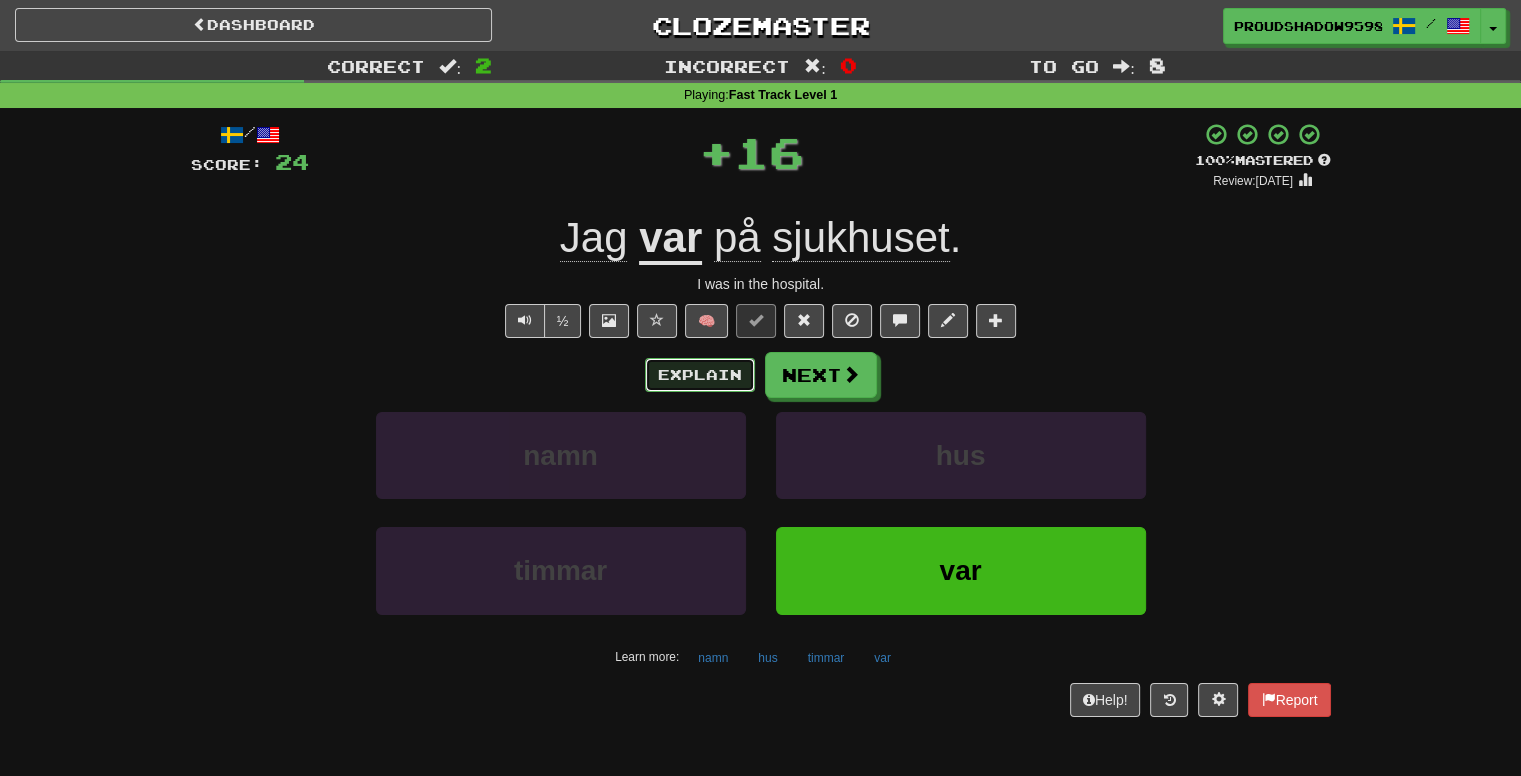 click on "Explain" at bounding box center [700, 375] 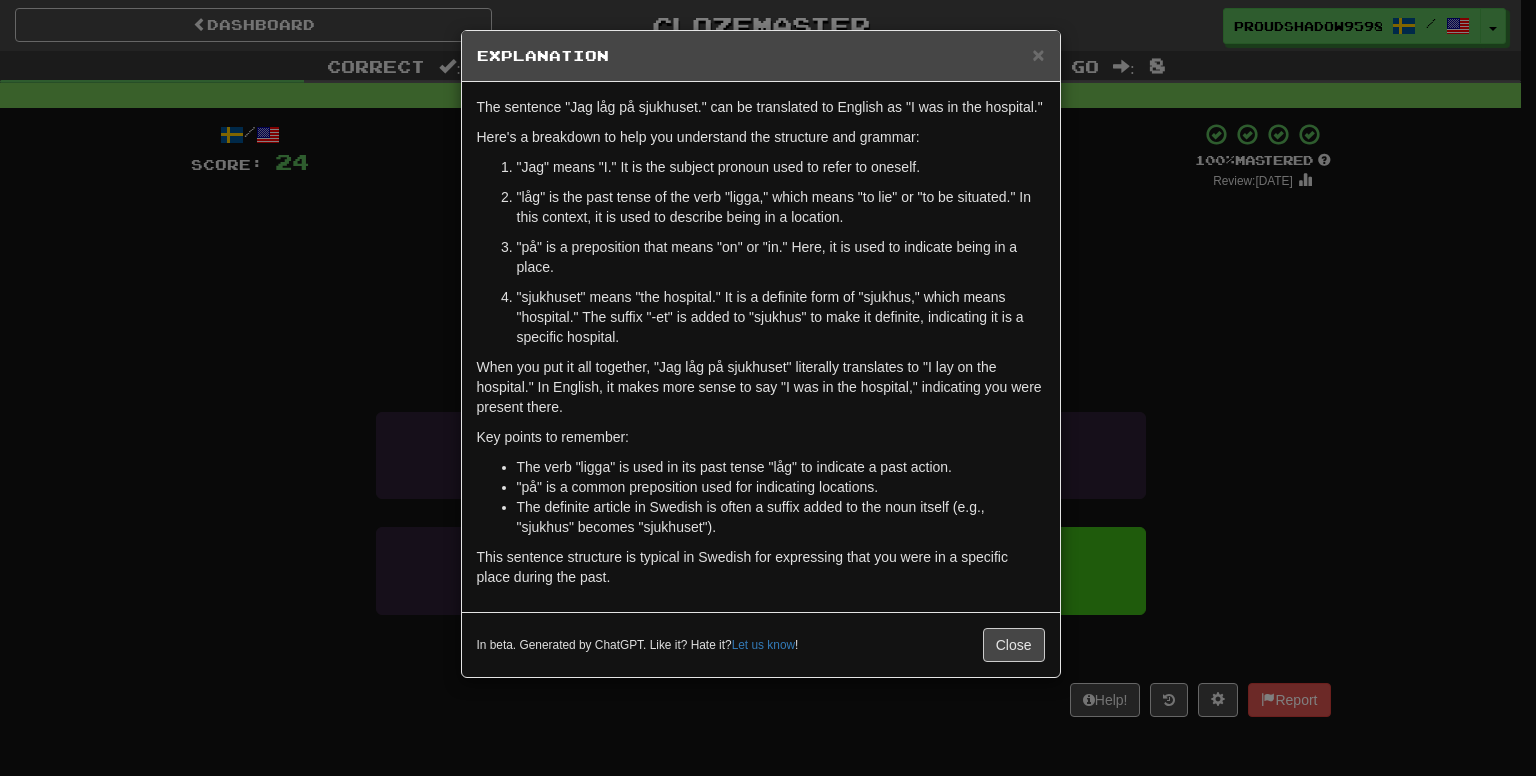 click on "× Explanation The sentence "Jag låg på sjukhuset." can be translated to English as "I was in the hospital."
Here's a breakdown to help you understand the structure and grammar:
"Jag" means "I." It is the subject pronoun used to refer to oneself.
"låg" is the past tense of the verb "ligga," which means "to lie" or "to be situated." In this context, it is used to describe being in a location.
"på" is a preposition that means "on" or "in." Here, it is used to indicate being in a place.
"sjukhuset" means "the hospital." It is a definite form of "sjukhus," which means "hospital." The suffix "-et" is added to "sjukhus" to make it definite, indicating it is a specific hospital.
When you put it all together, "Jag låg på sjukhuset" literally translates to "I lay on the hospital." In English, it makes more sense to say "I was in the hospital," indicating you were present there.
Key points to remember:
"på" is a common preposition used for indicating locations.
!" at bounding box center [768, 388] 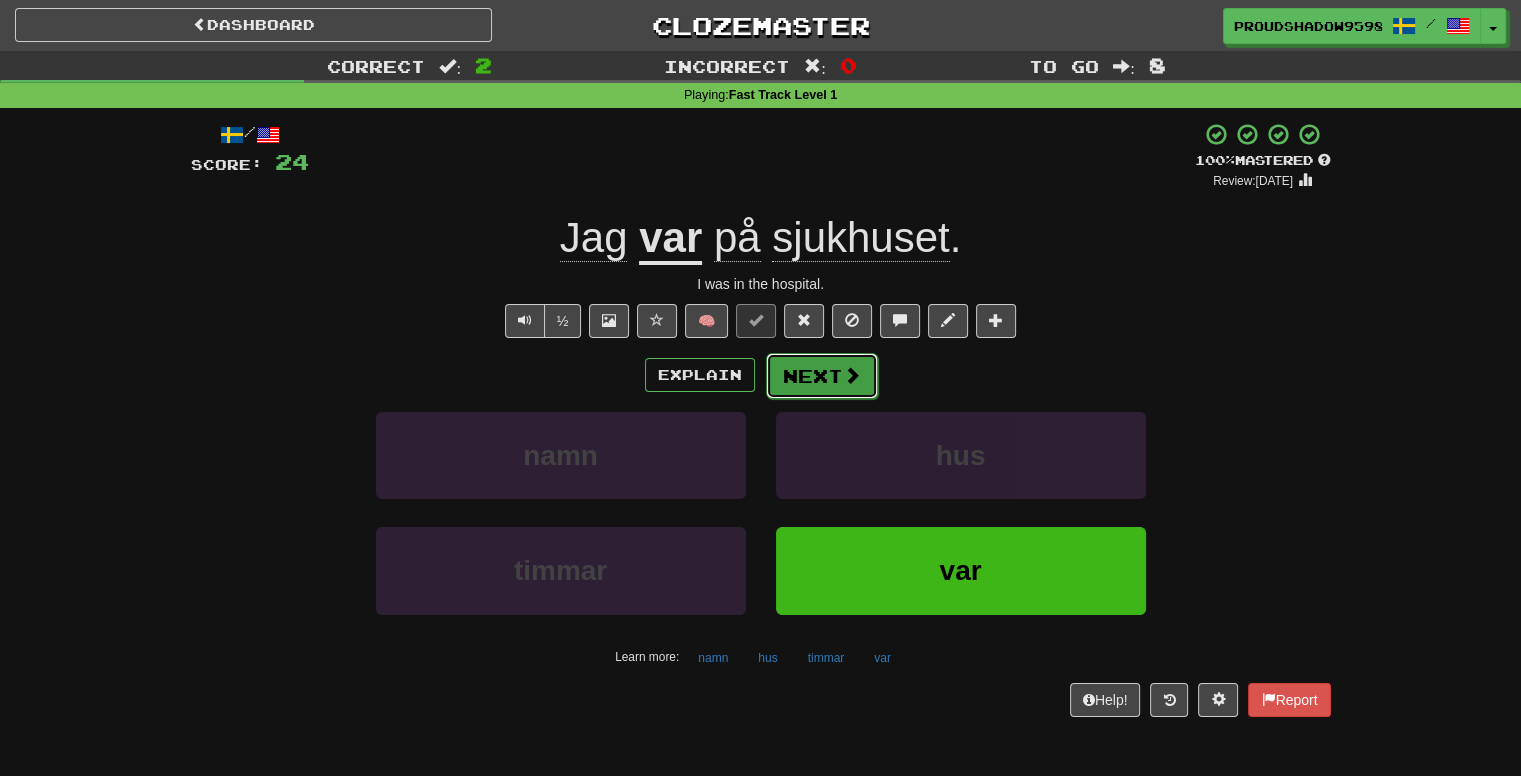 click on "Next" at bounding box center [822, 376] 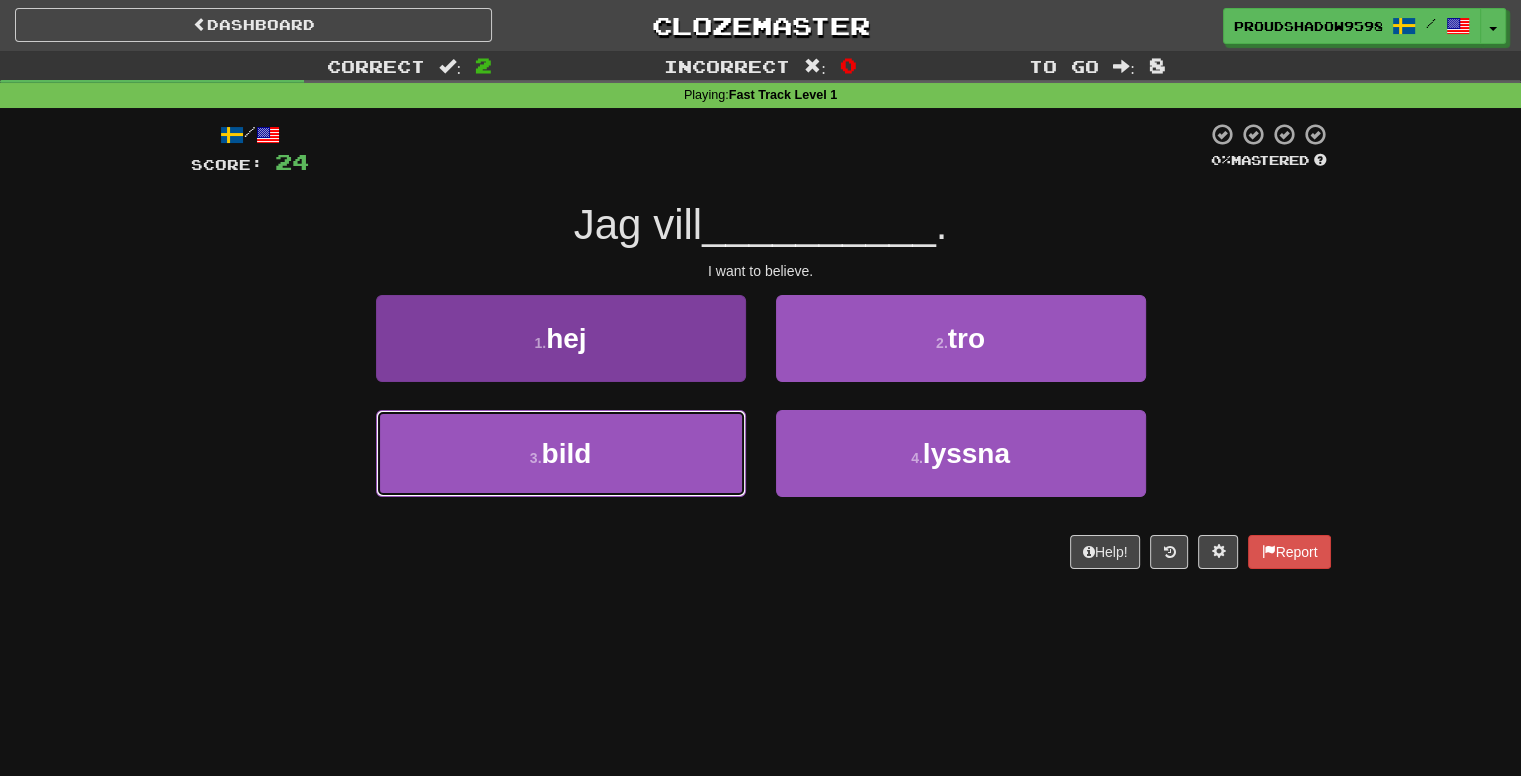 click on "3 .  bild" at bounding box center [561, 453] 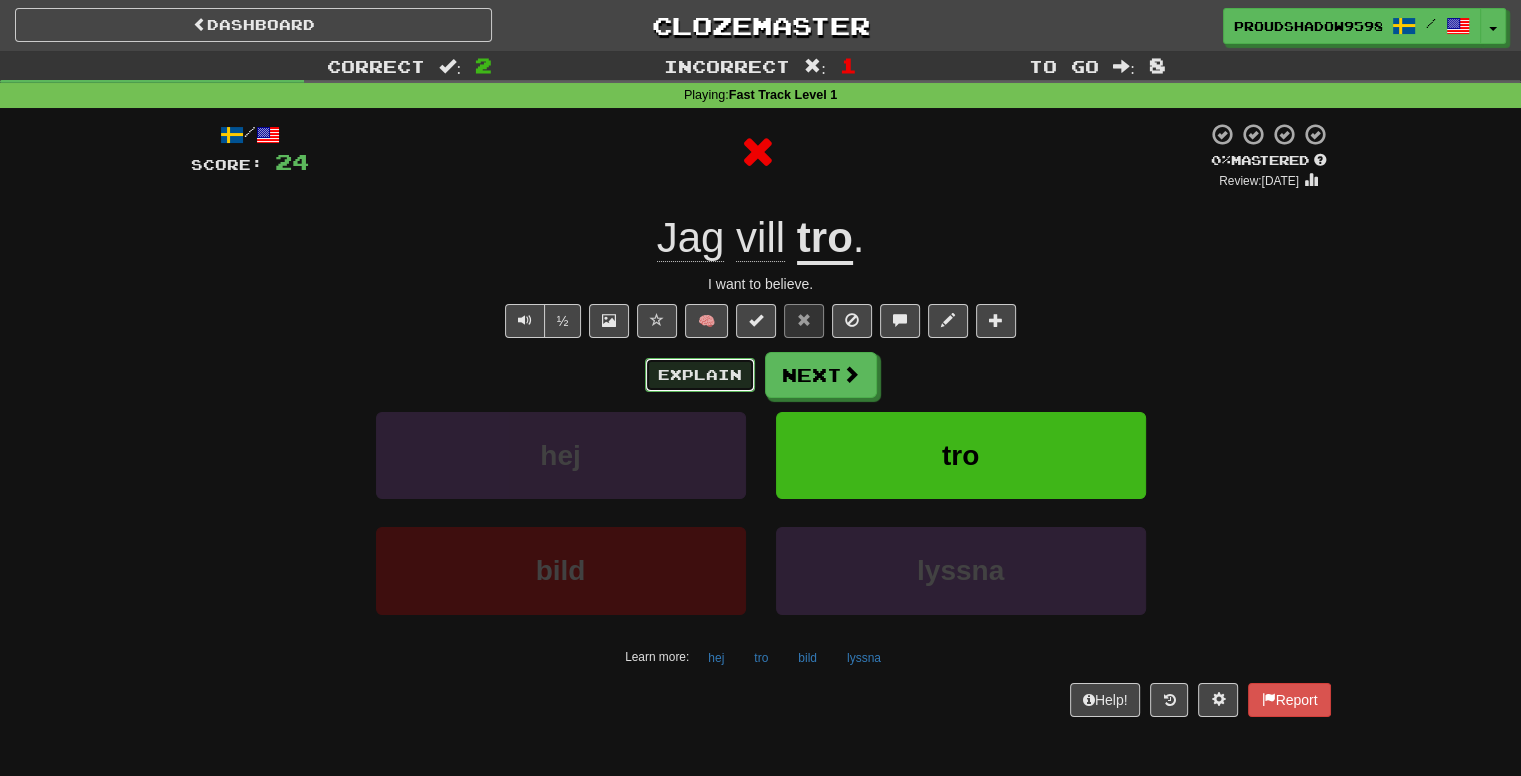 click on "Explain" at bounding box center [700, 375] 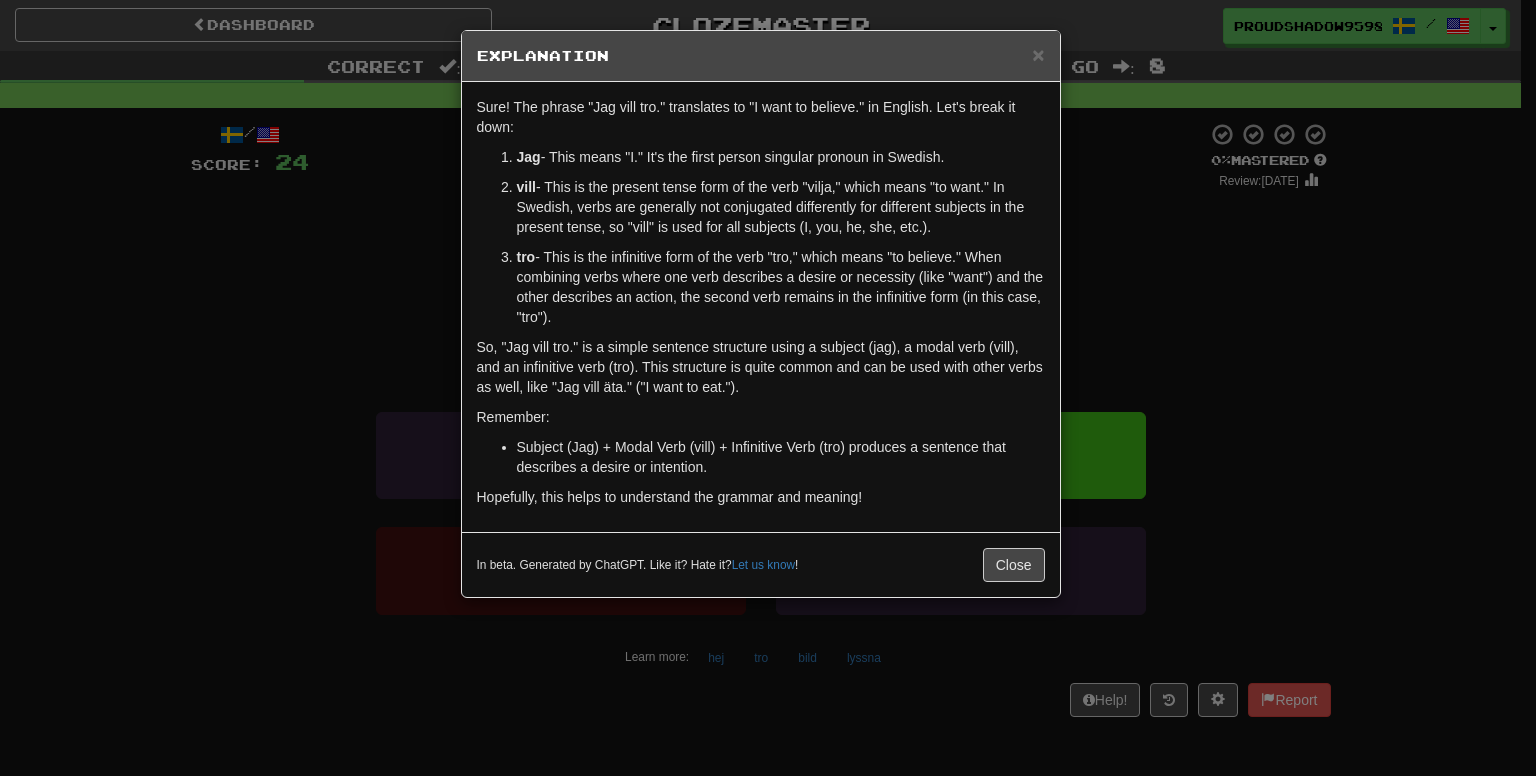 click on "× Explanation Sure! The phrase "Jag vill tro." translates to "I want to believe." in English. Let's break it down:
Jag  - This means "I." It's the first person singular pronoun in Swedish.
vill  - This is the present tense form of the verb "vilja," which means "to want." In Swedish, verbs are generally not conjugated differently for different subjects in the present tense, so "vill" is used for all subjects (I, you, he, she, etc.).
tro  - This is the infinitive form of the verb "tro," which means "to believe." When combining verbs where one verb describes a desire or necessity (like "want") and the other describes an action, the second verb remains in the infinitive form (in this case, "tro").
So, "Jag vill tro." is a simple sentence structure using a subject (jag), a modal verb (vill), and an infinitive verb (tro). This structure is quite common and can be used with other verbs as well, like "Jag vill äta." ("I want to eat.").
Remember:
Let us know ! Close" at bounding box center (768, 388) 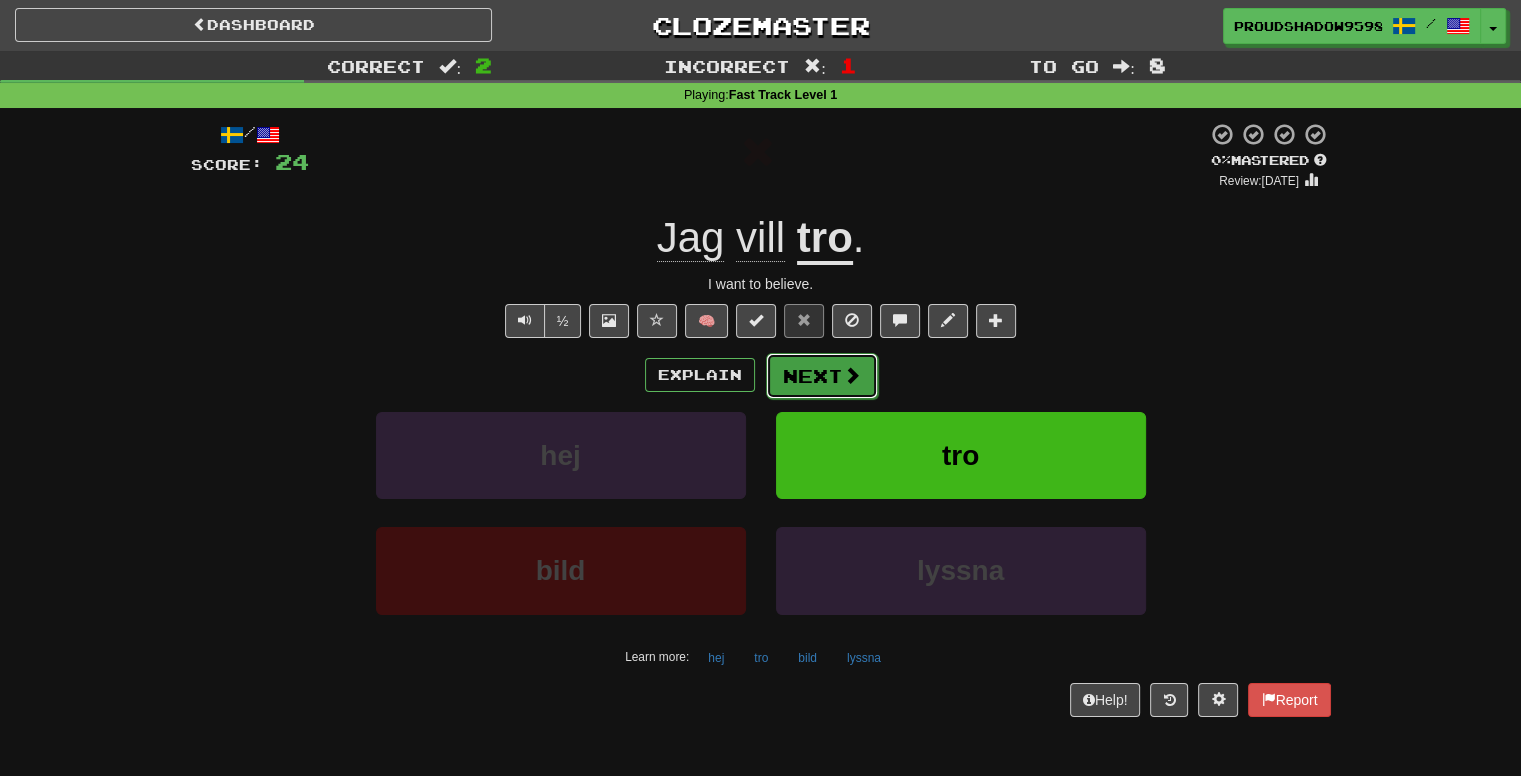 click on "Next" at bounding box center [822, 376] 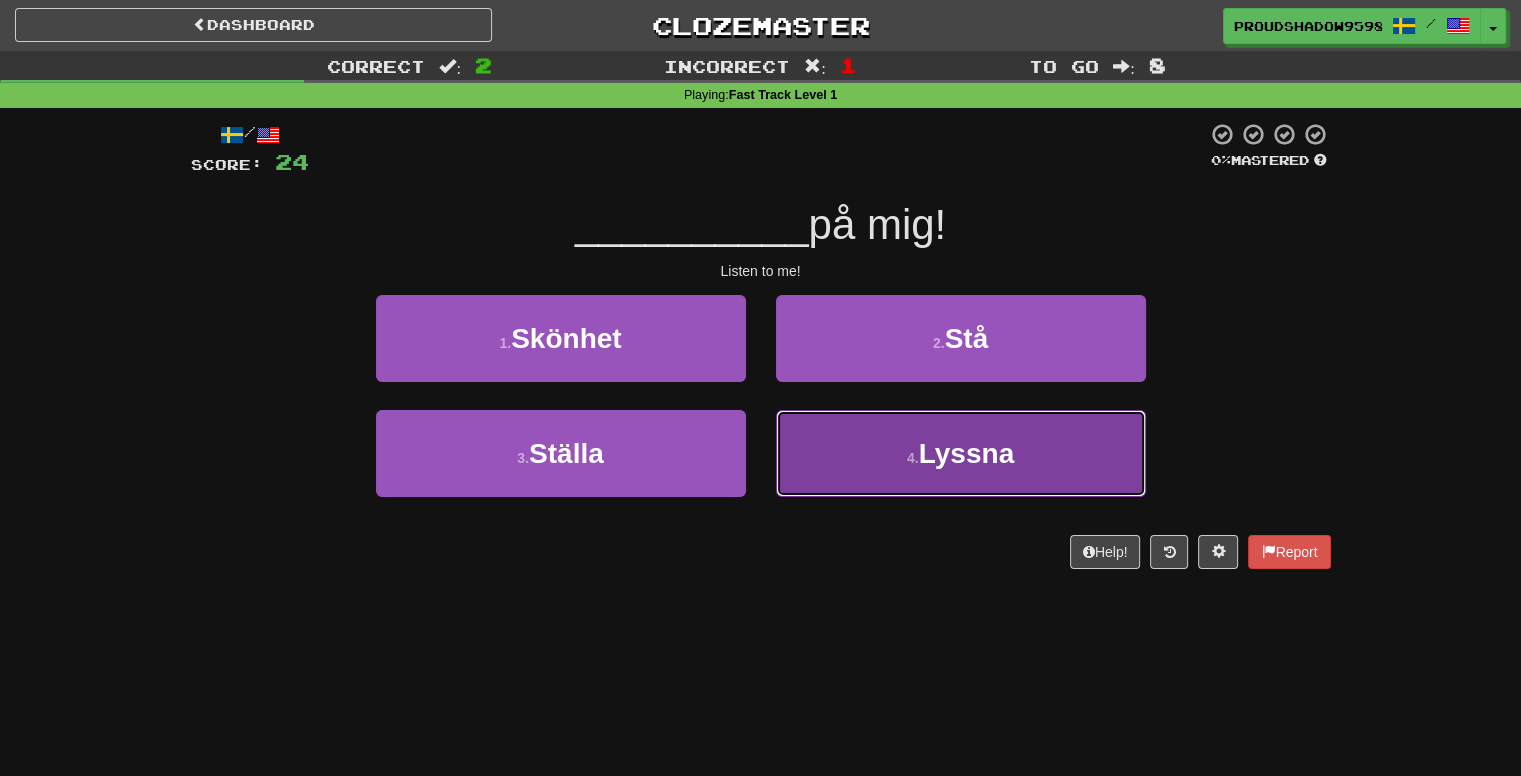click on "4 .  Lyssna" at bounding box center [961, 453] 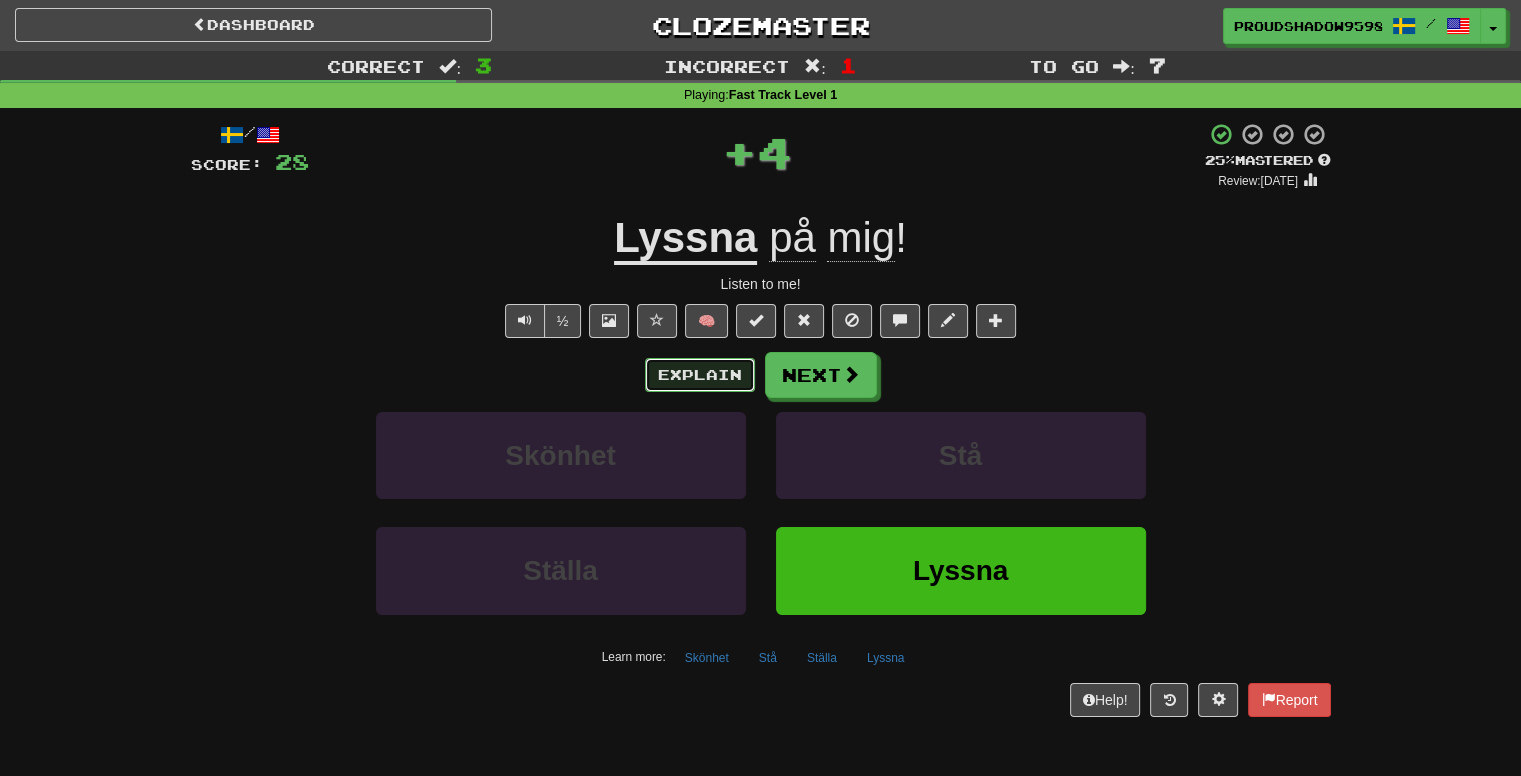 click on "Explain" at bounding box center [700, 375] 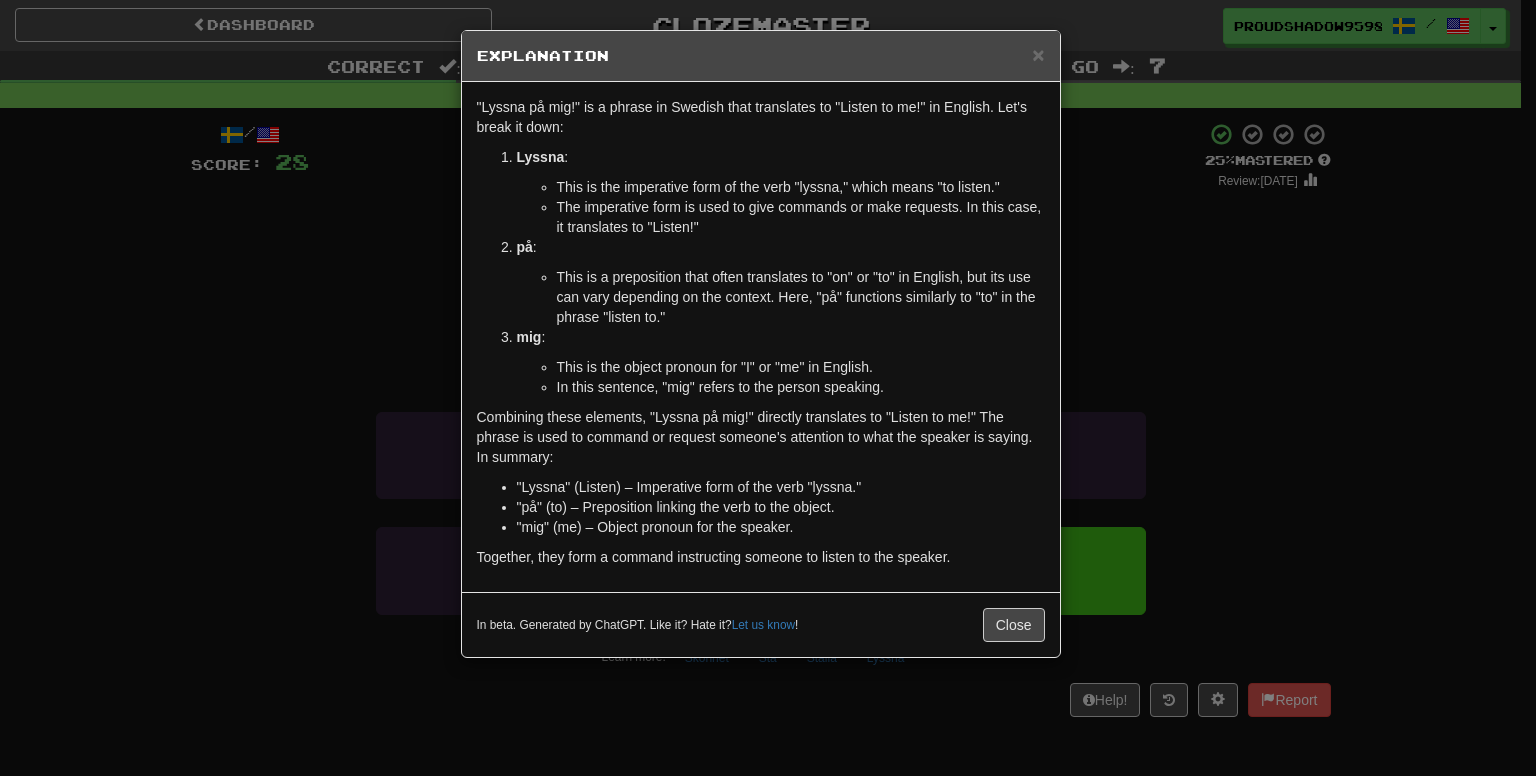click on "× Explanation "Lyssna på mig!" is a phrase in Swedish that translates to "Listen to me!" in English. Let's break it down:
Lyssna :
This is the imperative form of the verb "lyssna," which means "to listen."
The imperative form is used to give commands or make requests. In this case, it translates to "Listen!"
på :
This is a preposition that often translates to "on" or "to" in English, but its use can vary depending on the context. Here, "på" functions similarly to "to" in the phrase "listen to."
mig :
This is the object pronoun for "I" or "me" in English.
In this sentence, "mig" refers to the person speaking.
Combining these elements, "Lyssna på mig!" directly translates to "Listen to me!" The phrase is used to command or request someone's attention to what the speaker is saying. In summary:
"Lyssna" (Listen) – Imperative form of the verb "lyssna."
"på" (to) – Preposition linking the verb to the object.
Let us know ! Close" at bounding box center (768, 388) 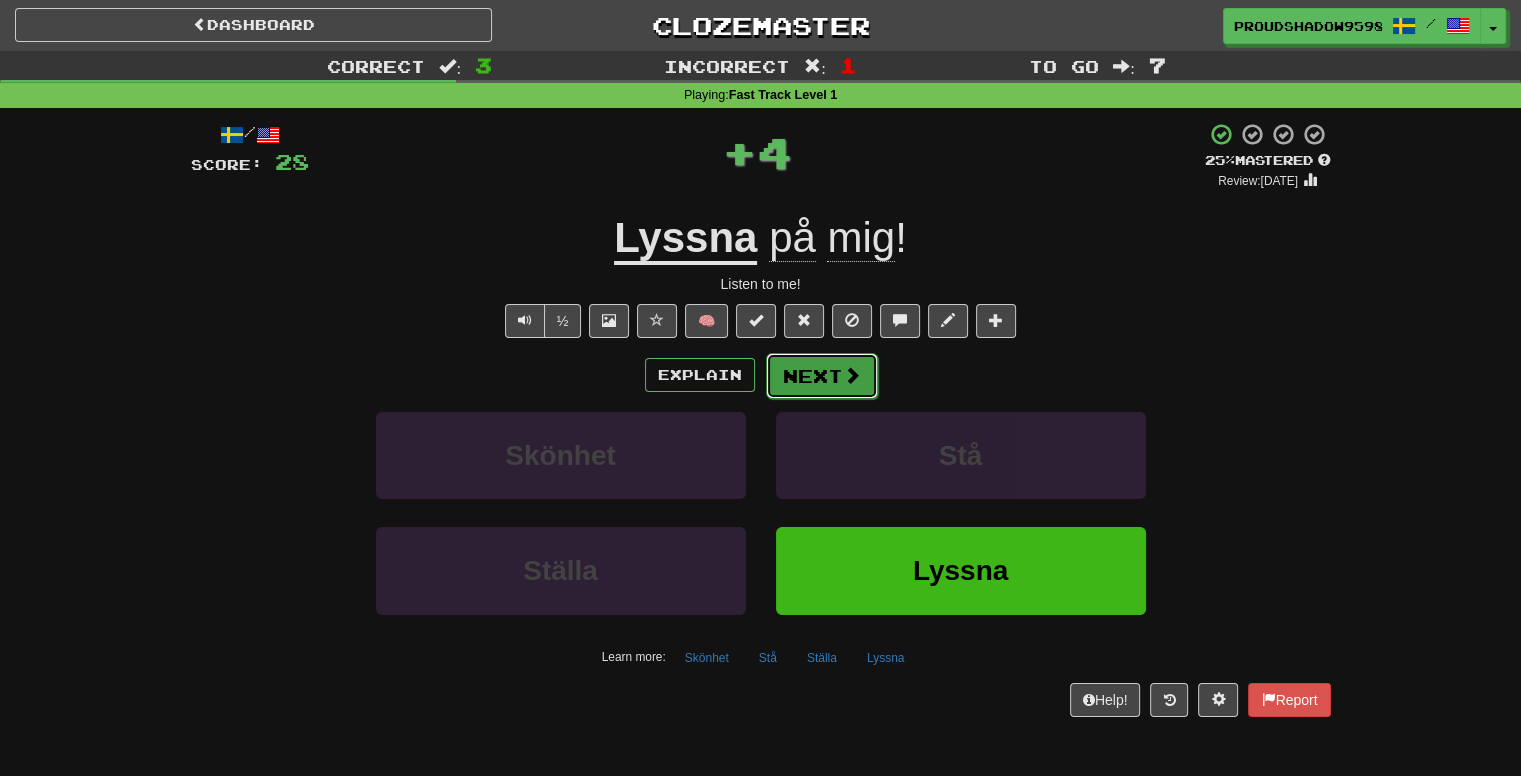 click on "Next" at bounding box center [822, 376] 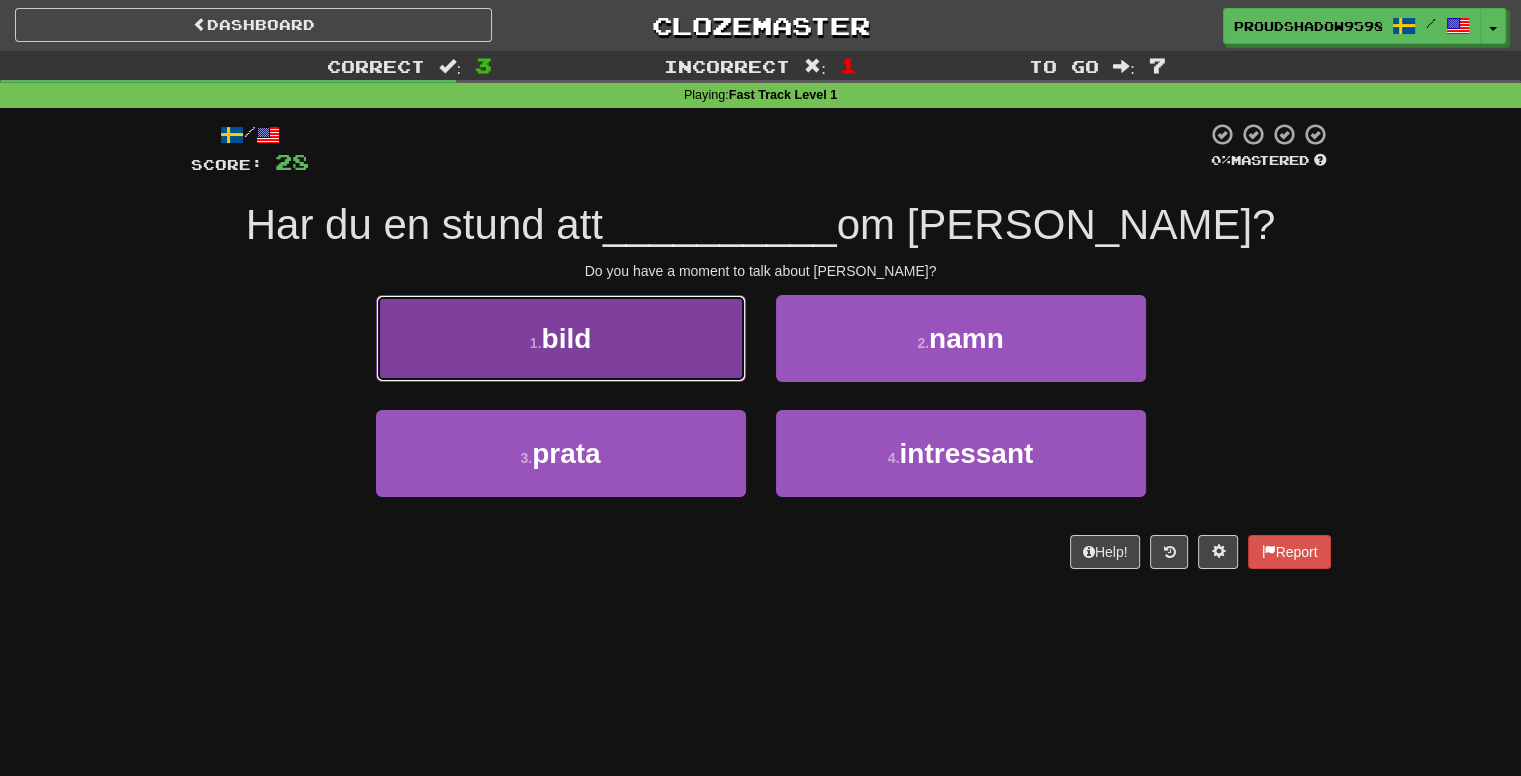click on "1 .  bild" at bounding box center [561, 338] 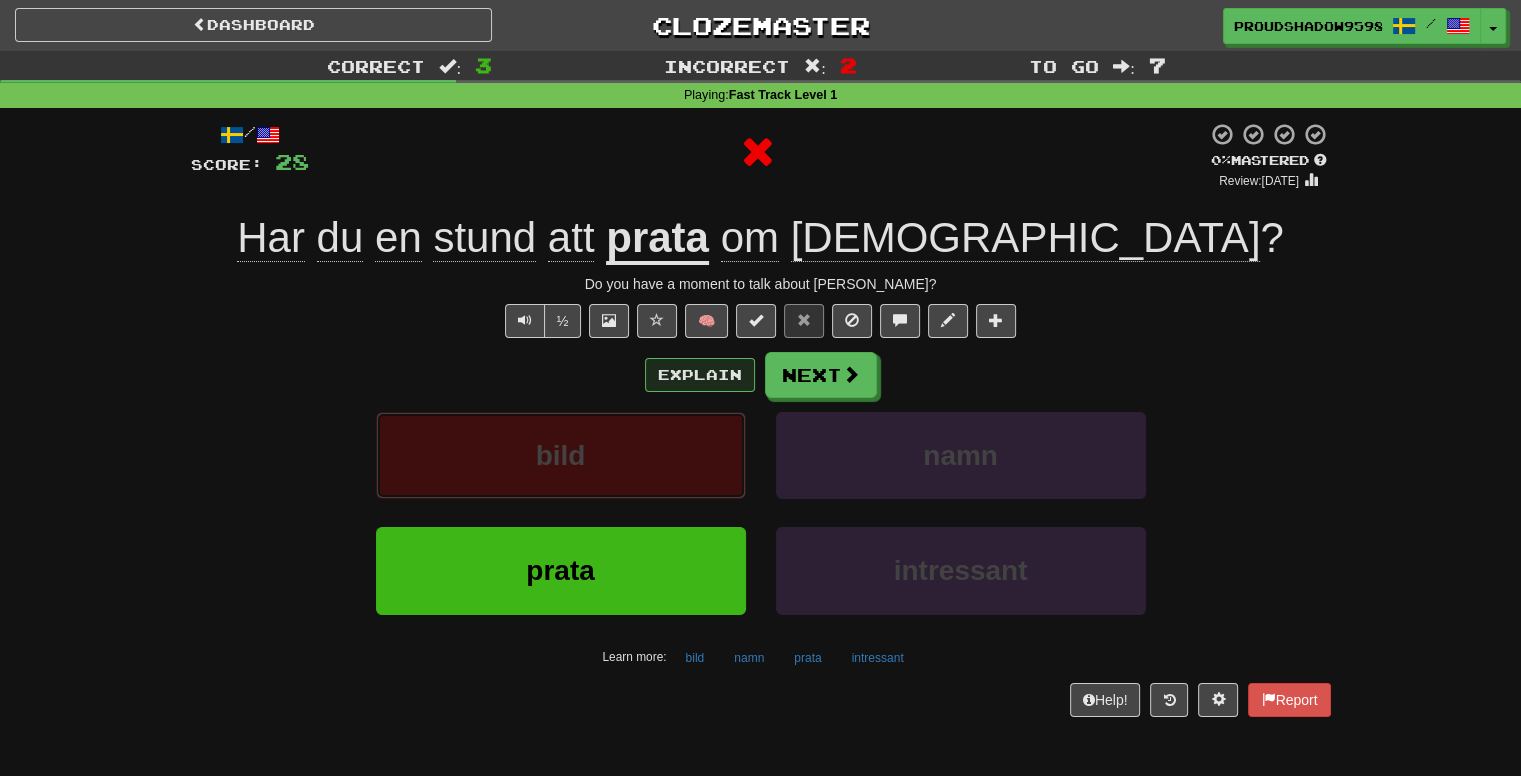 type 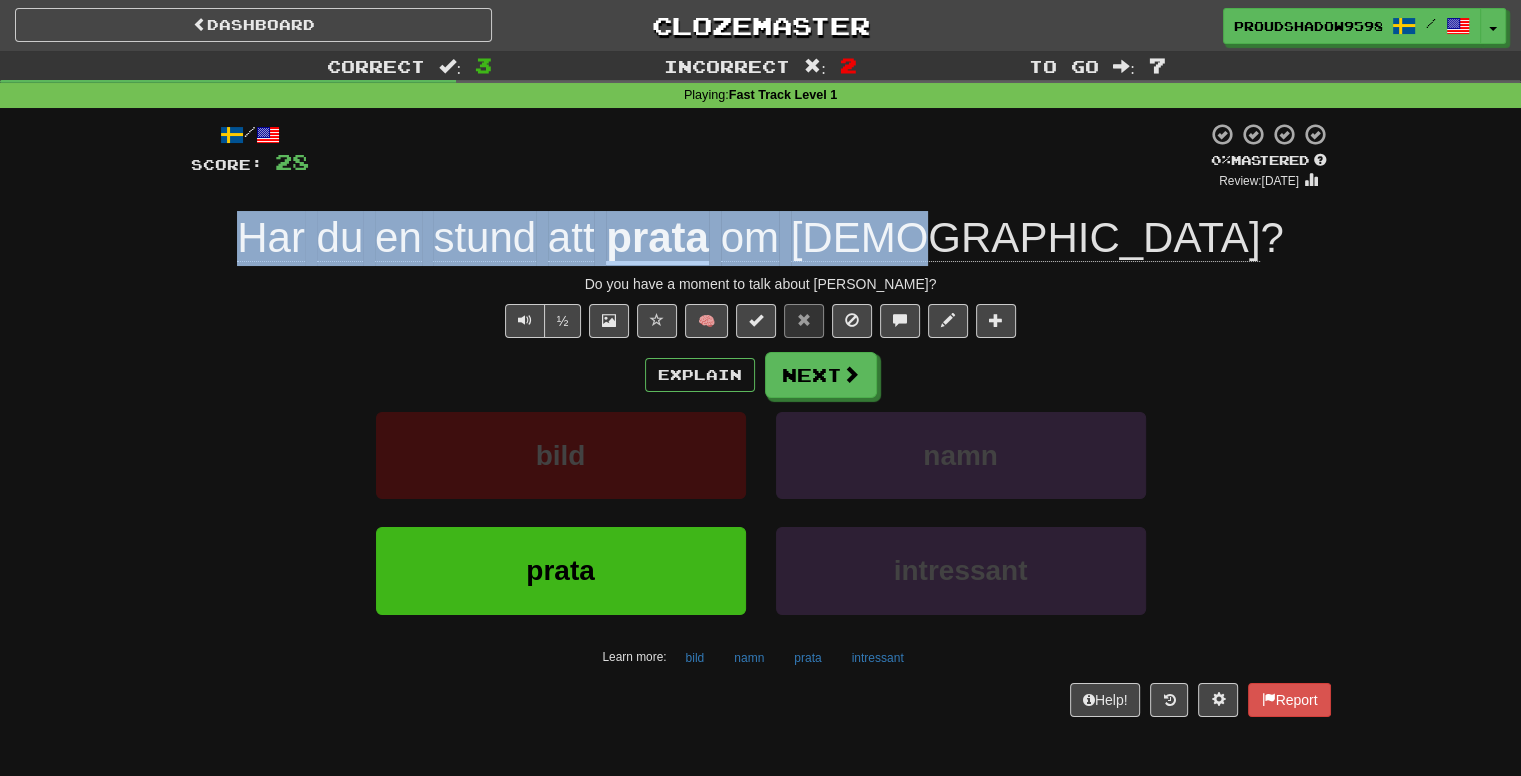 drag, startPoint x: 1080, startPoint y: 250, endPoint x: 423, endPoint y: 240, distance: 657.0761 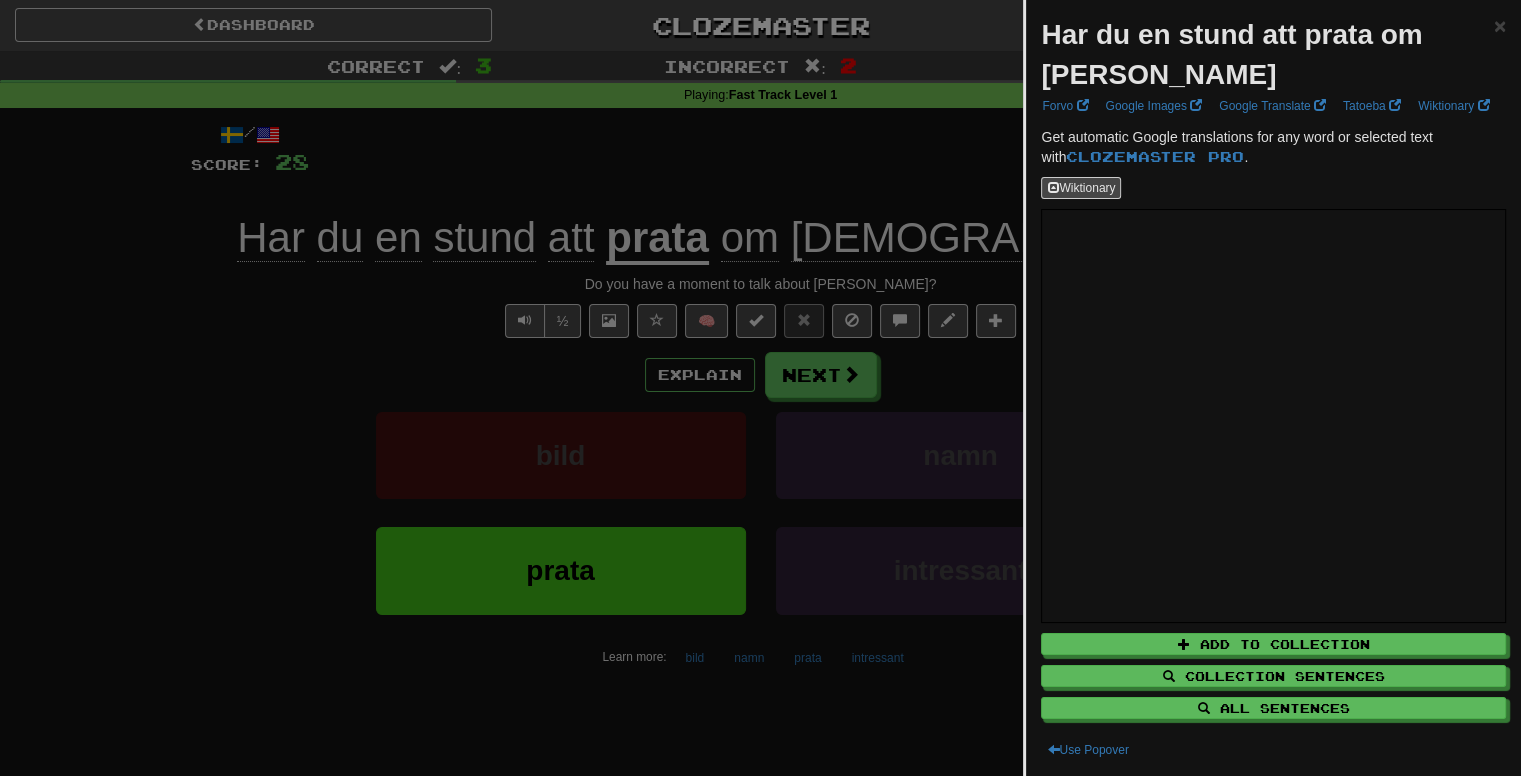click at bounding box center (760, 388) 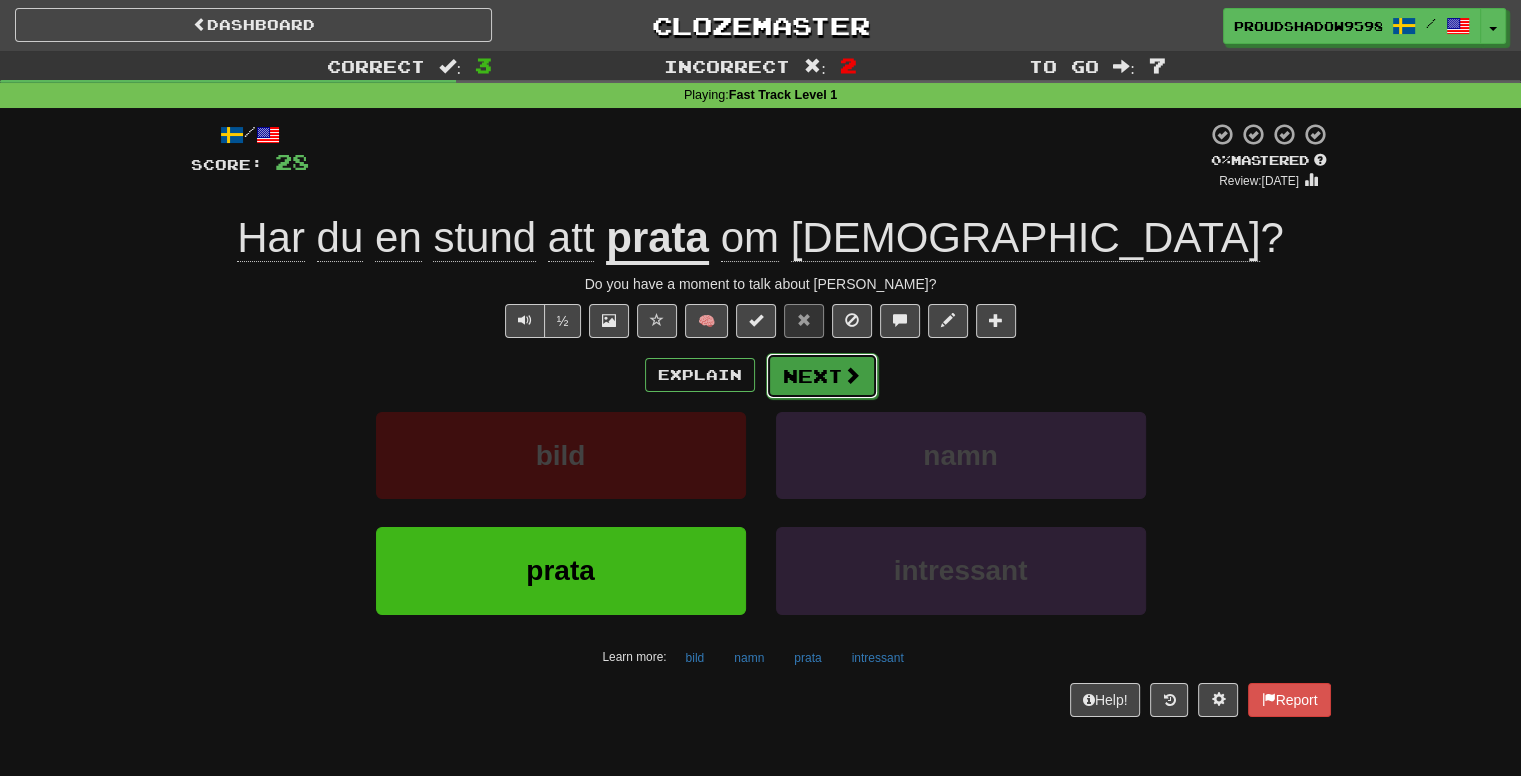 click on "Next" at bounding box center [822, 376] 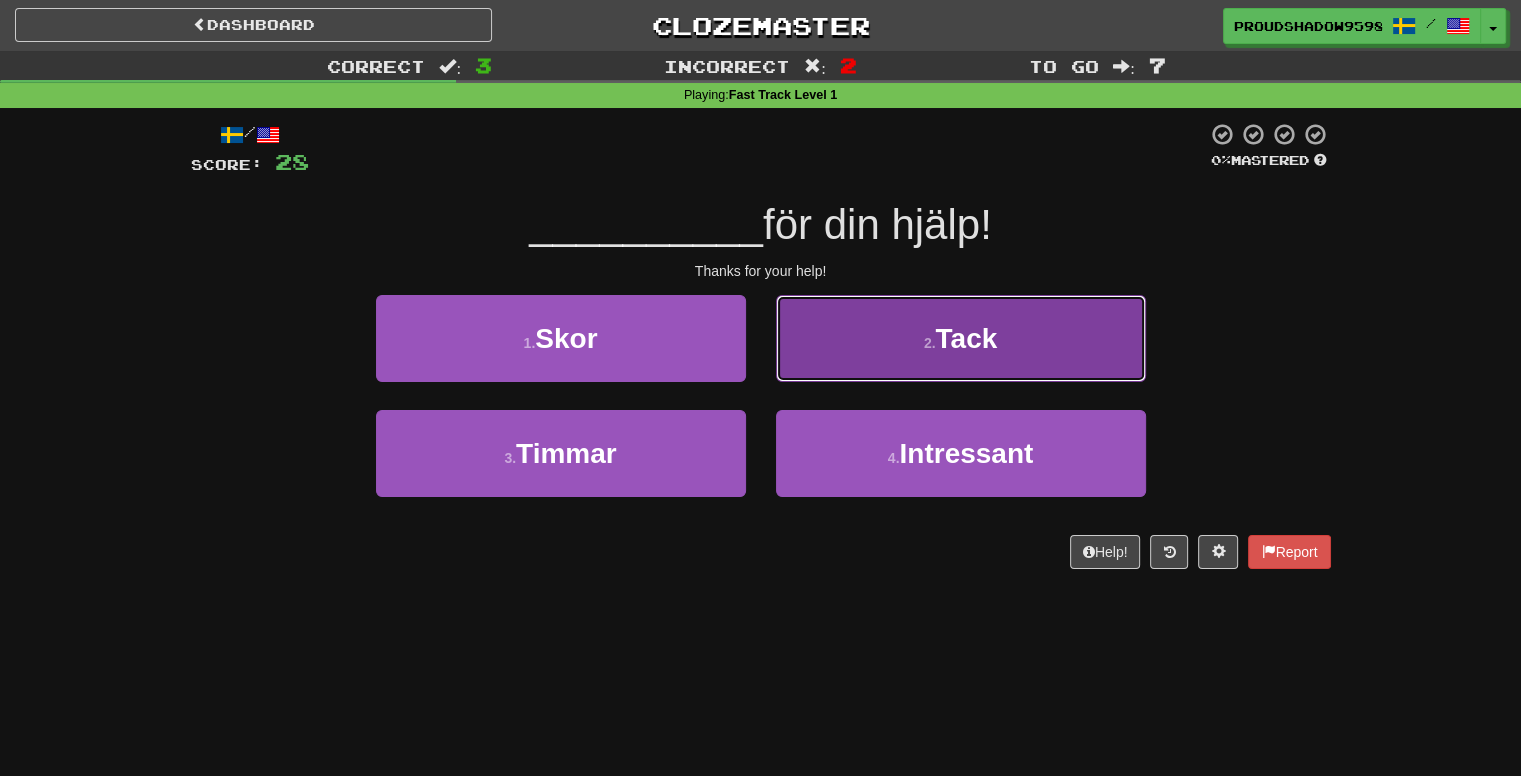 click on "2 .  Tack" at bounding box center (961, 338) 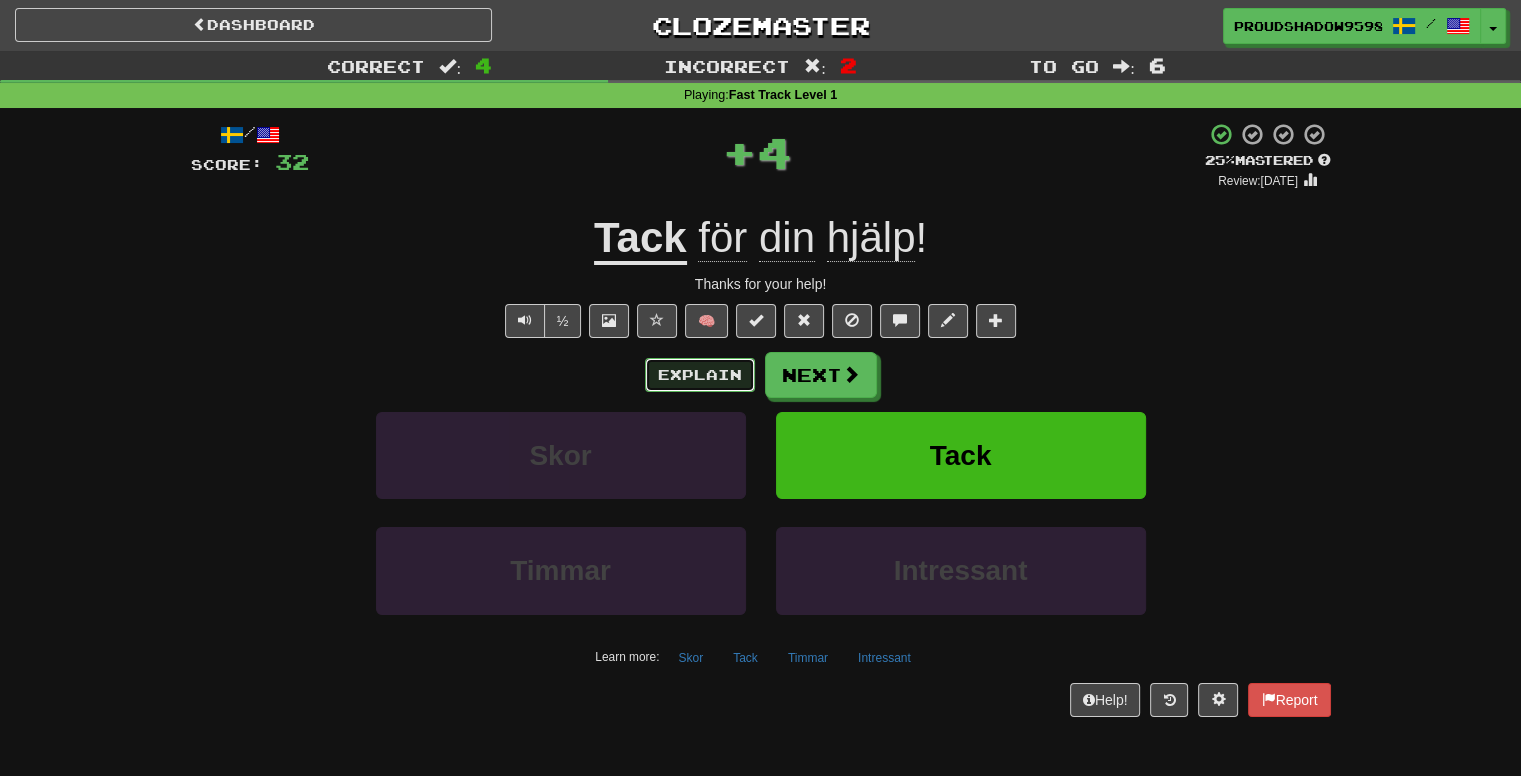 click on "Explain" at bounding box center (700, 375) 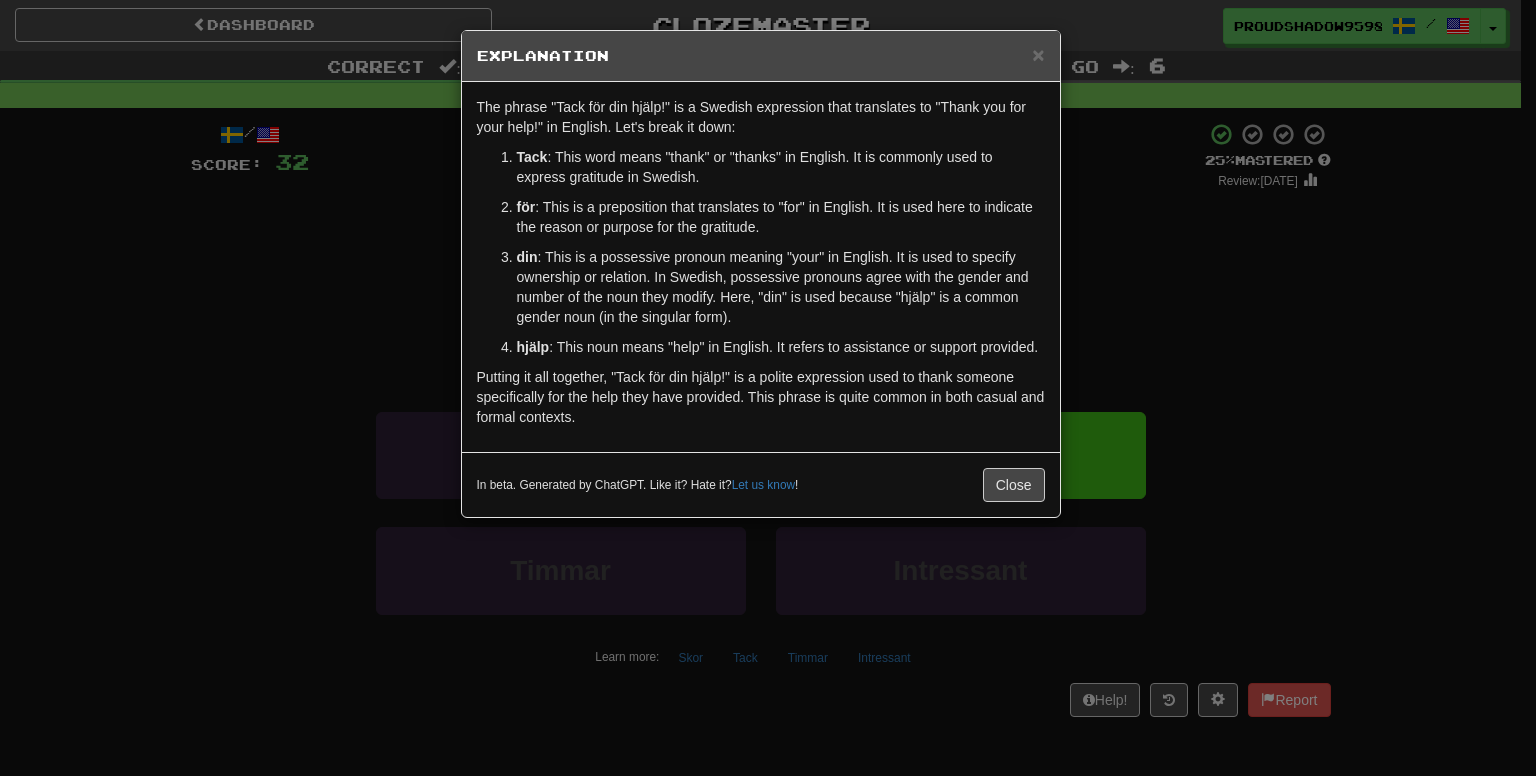 click on "× Explanation The phrase "Tack för din hjälp!" is a Swedish expression that translates to "Thank you for your help!" in English. Let's break it down:
Tack : This word means "thank" or "thanks" in English. It is commonly used to express gratitude in Swedish.
för : This is a preposition that translates to "for" in English. It is used here to indicate the reason or purpose for the gratitude.
din : This is a possessive pronoun meaning "your" in English. It is used to specify ownership or relation. In Swedish, possessive pronouns agree with the gender and number of the noun they modify. Here, "din" is used because "hjälp" is a common gender noun (in the singular form).
hjälp : This noun means "help" in English. It refers to assistance or support provided.
Putting it all together, "Tack för din hjälp!" is a polite expression used to thank someone specifically for the help they have provided. This phrase is quite common in both casual and formal contexts. Let us know ! Close" at bounding box center [768, 388] 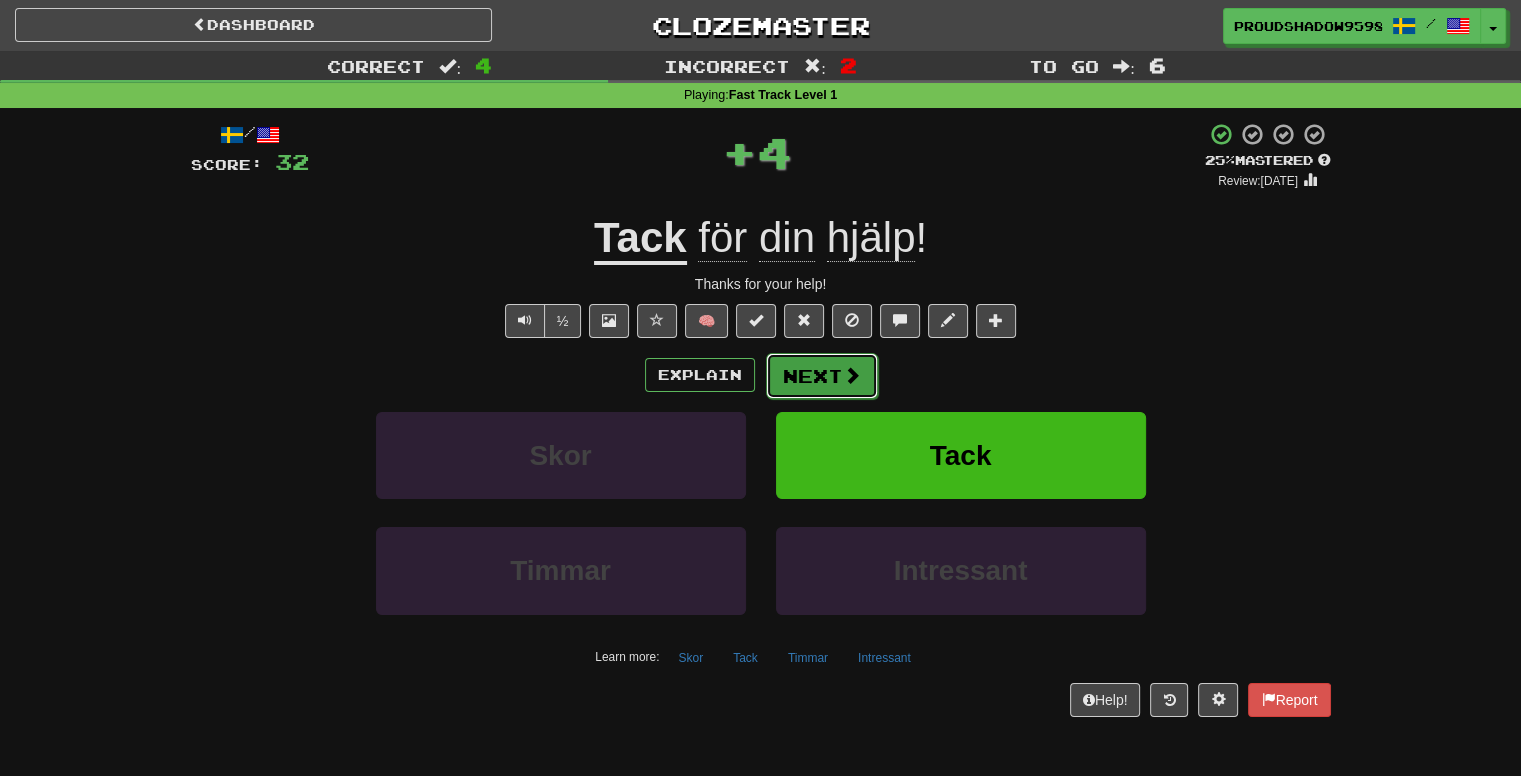 click on "Next" at bounding box center [822, 376] 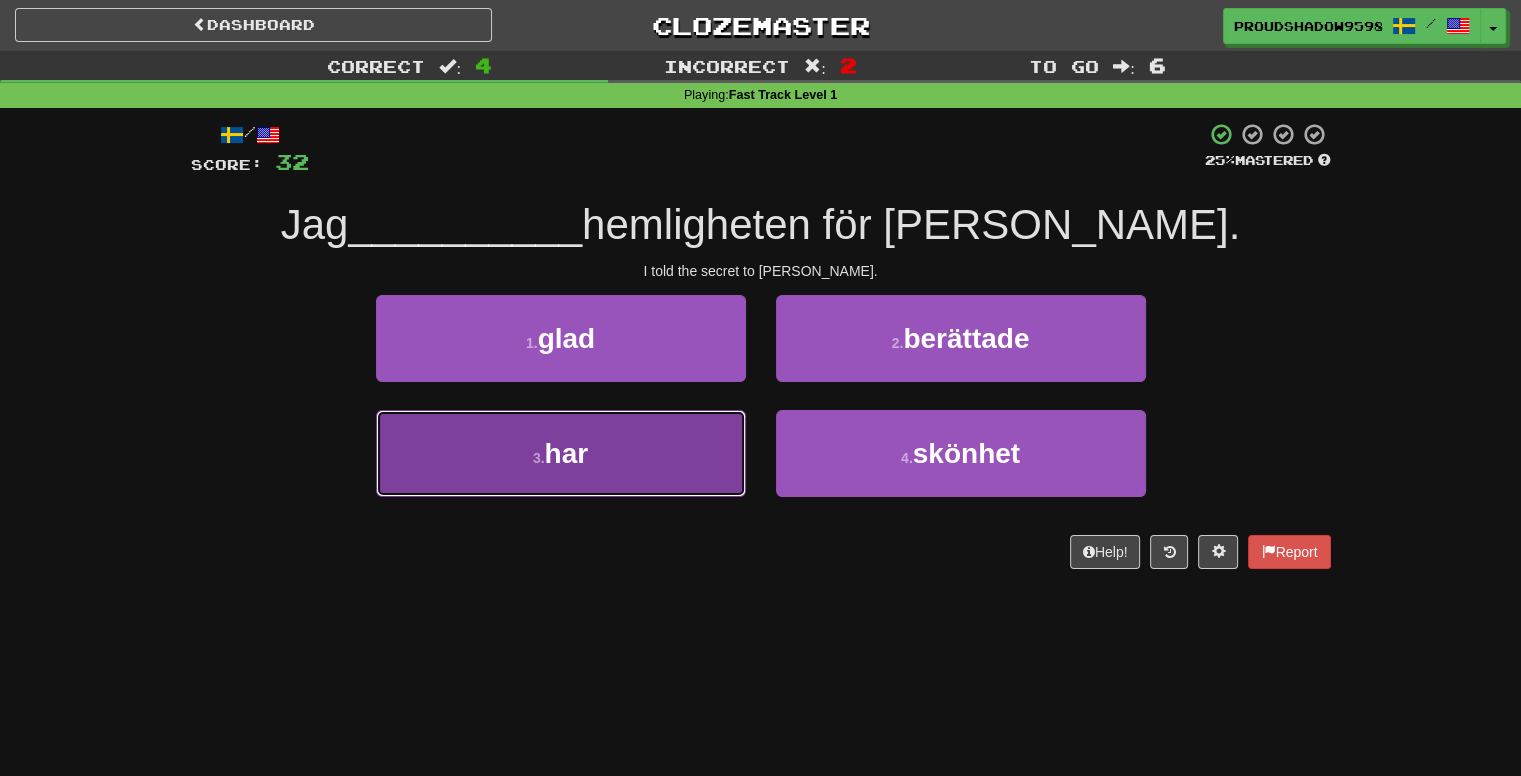 click on "3 .  har" at bounding box center (561, 453) 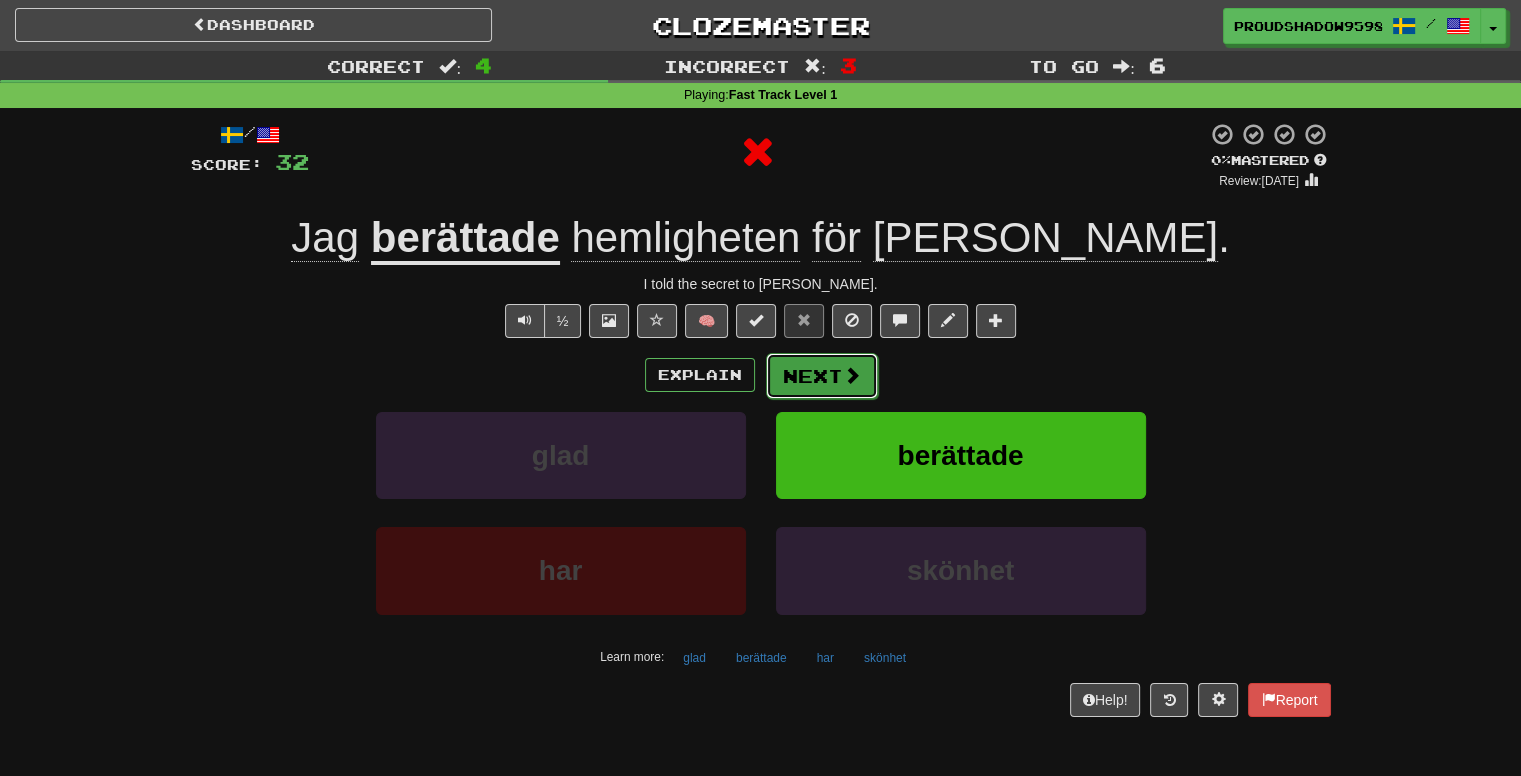 click on "Next" at bounding box center [822, 376] 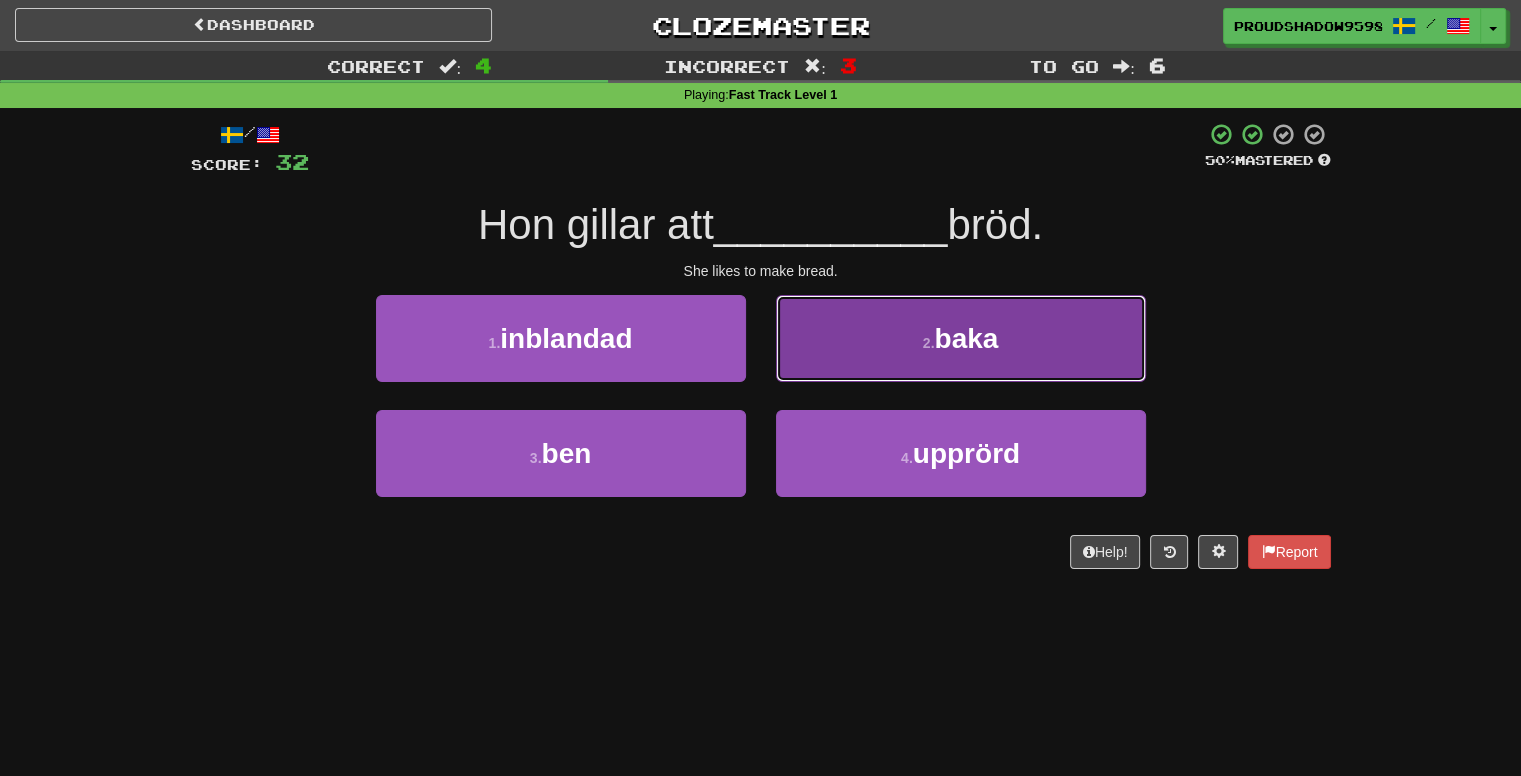 click on "2 .  baka" at bounding box center (961, 338) 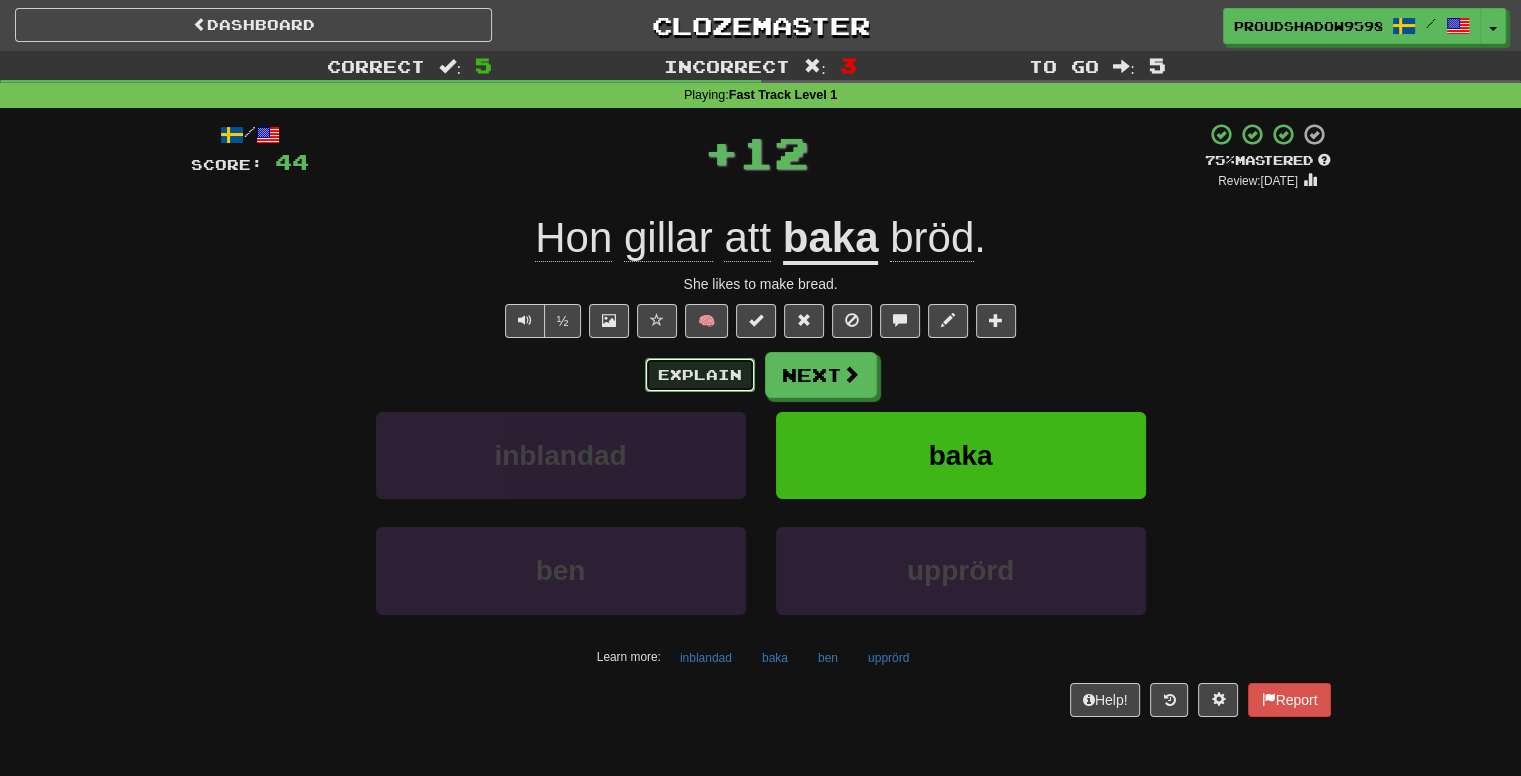 click on "Explain" at bounding box center (700, 375) 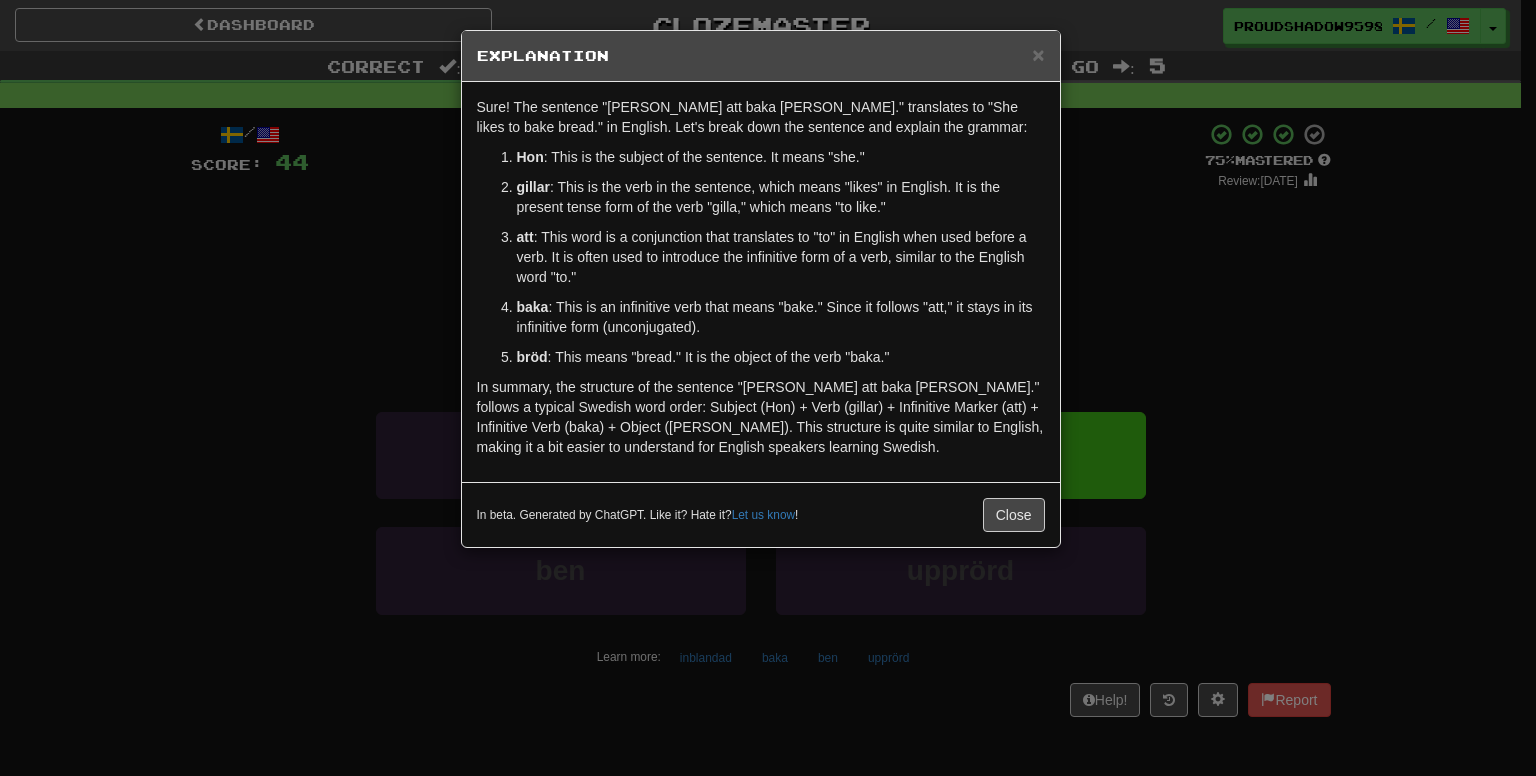 click on "× Explanation Sure! The sentence "Hon gillar att baka bröd." translates to "She likes to bake bread." in English. Let's break down the sentence and explain the grammar:
Hon : This is the subject of the sentence. It means "she."
gillar : This is the verb in the sentence, which means "likes" in English. It is the present tense form of the verb "gilla," which means "to like."
att : This word is a conjunction that translates to "to" in English when used before a verb. It is often used to introduce the infinitive form of a verb, similar to the English word "to."
baka : This is an infinitive verb that means "bake." Since it follows "att," it stays in its infinitive form (unconjugated).
bröd : This means "bread." It is the object of the verb "baka."
In beta. Generated by ChatGPT. Like it? Hate it?  Let us know ! Close" at bounding box center (768, 388) 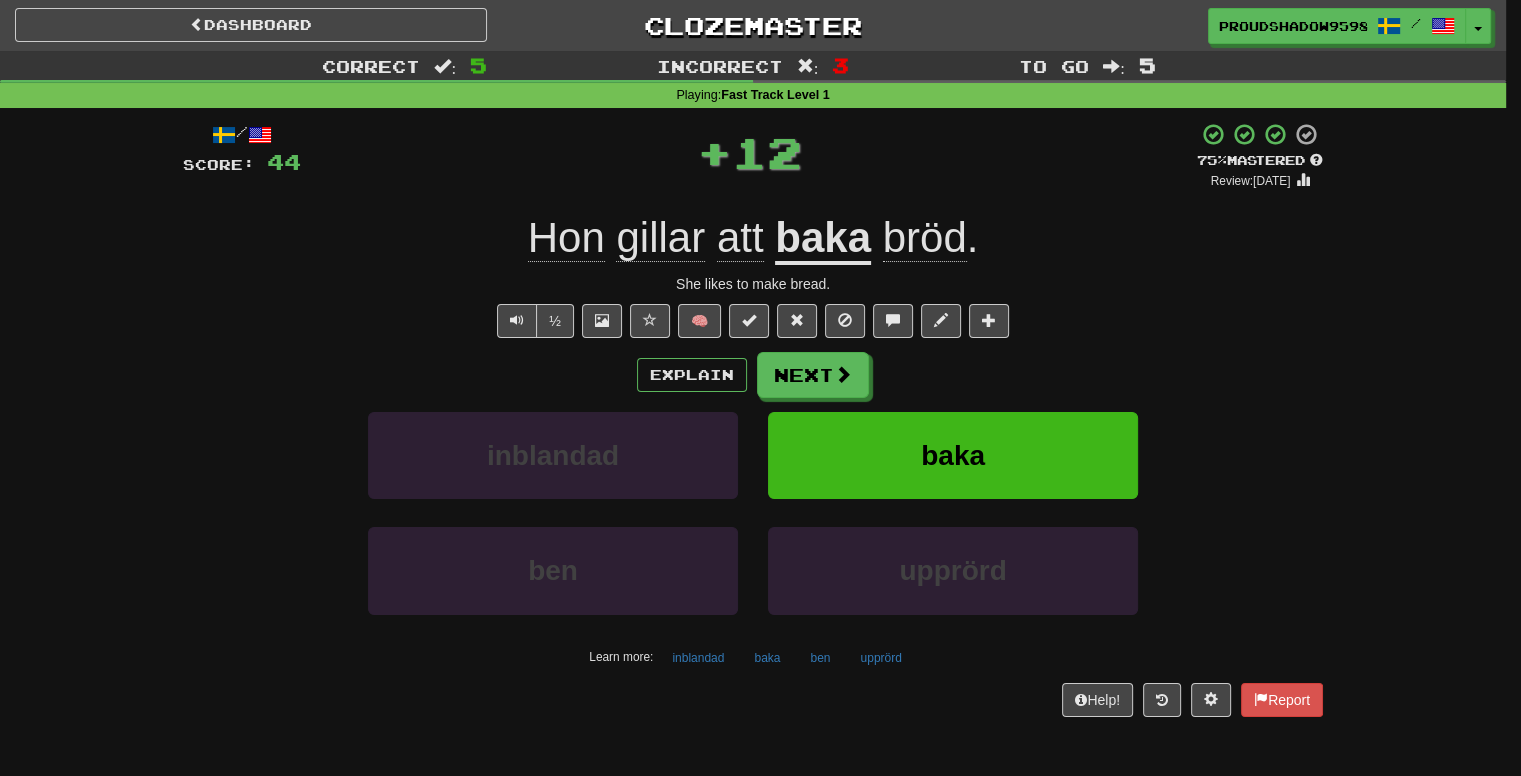 click on "Explain Next inblandad baka ben upprörd Learn more: inblandad baka ben upprörd" at bounding box center (753, 512) 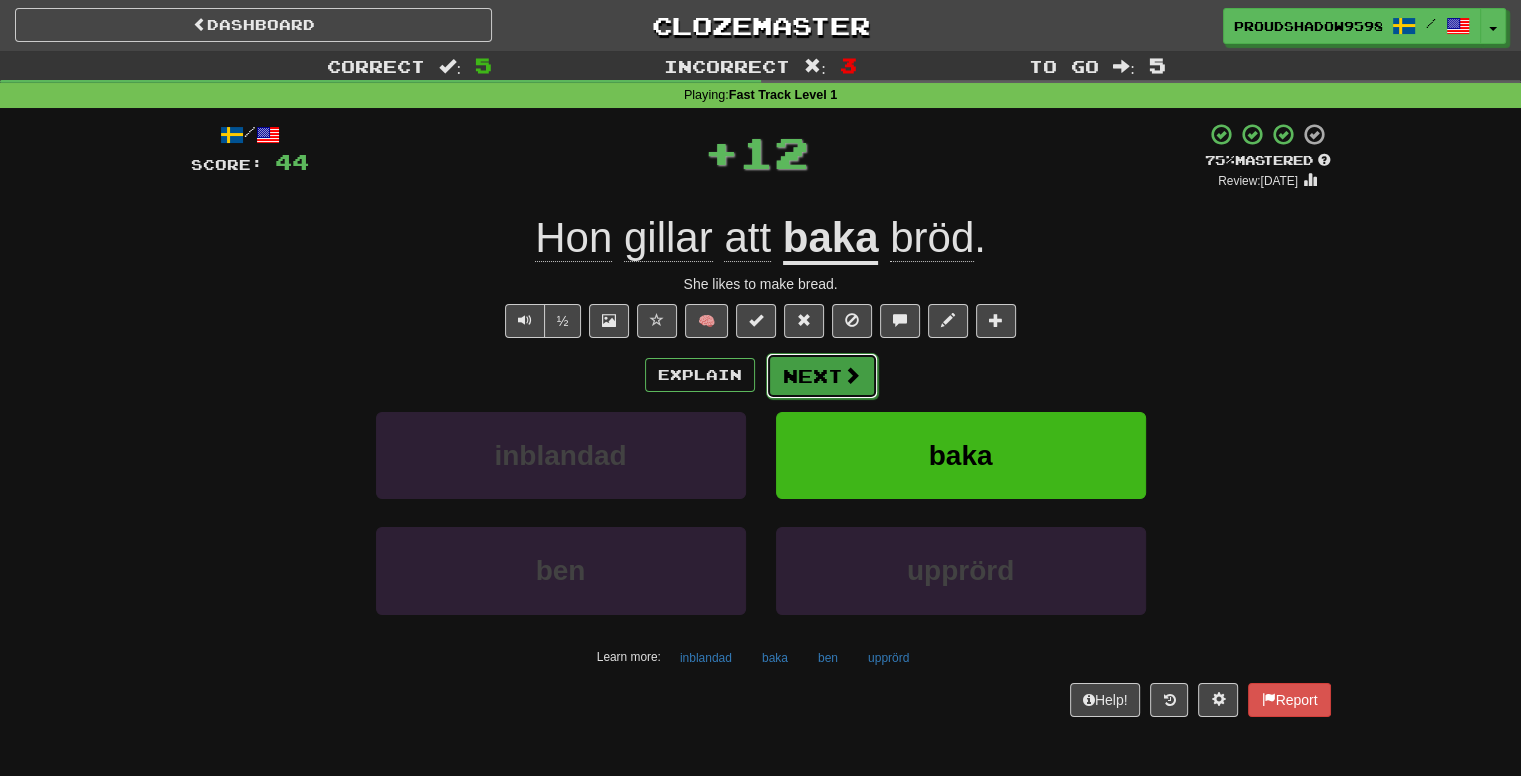 click on "Next" at bounding box center [822, 376] 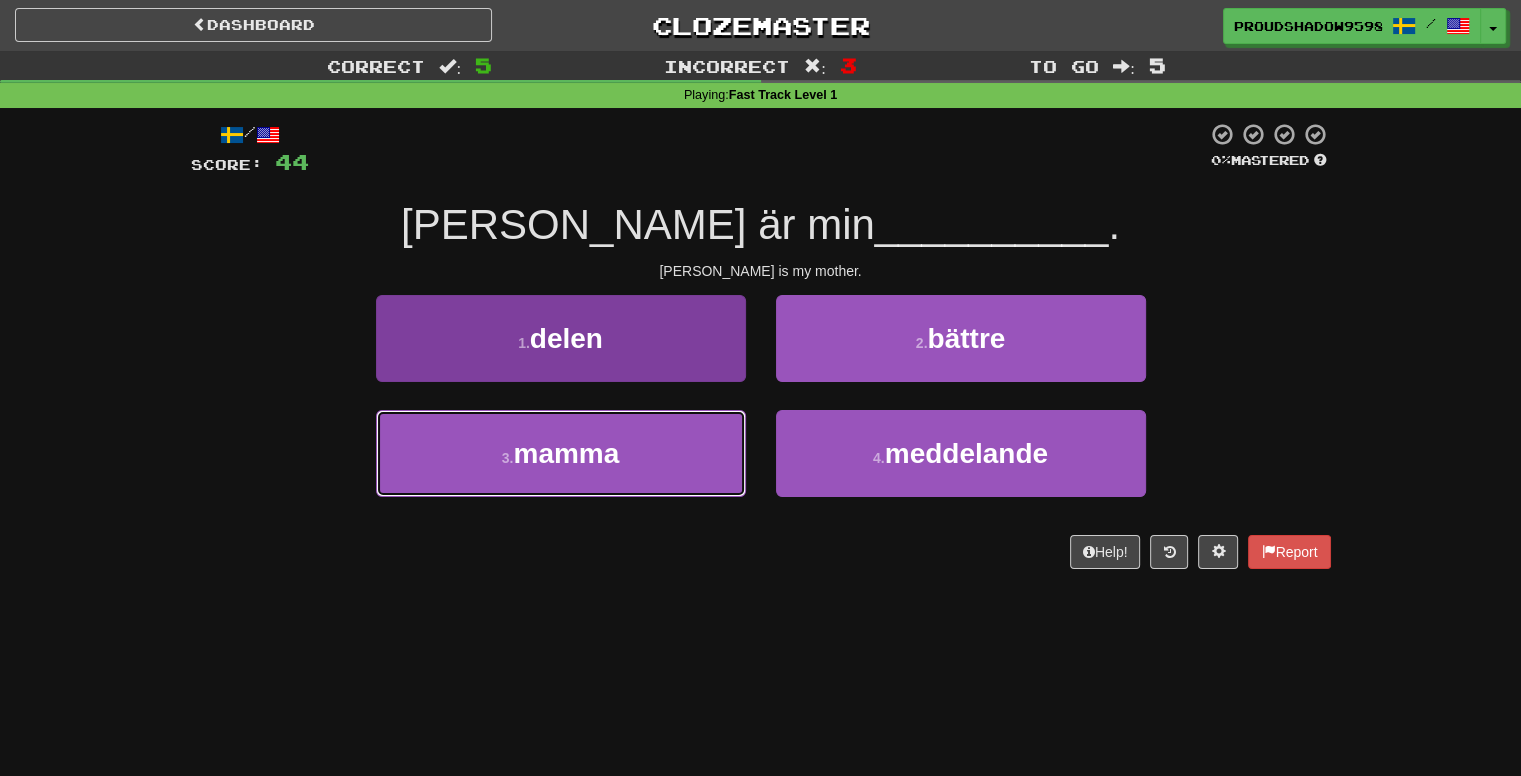 click on "3 .  mamma" at bounding box center [561, 453] 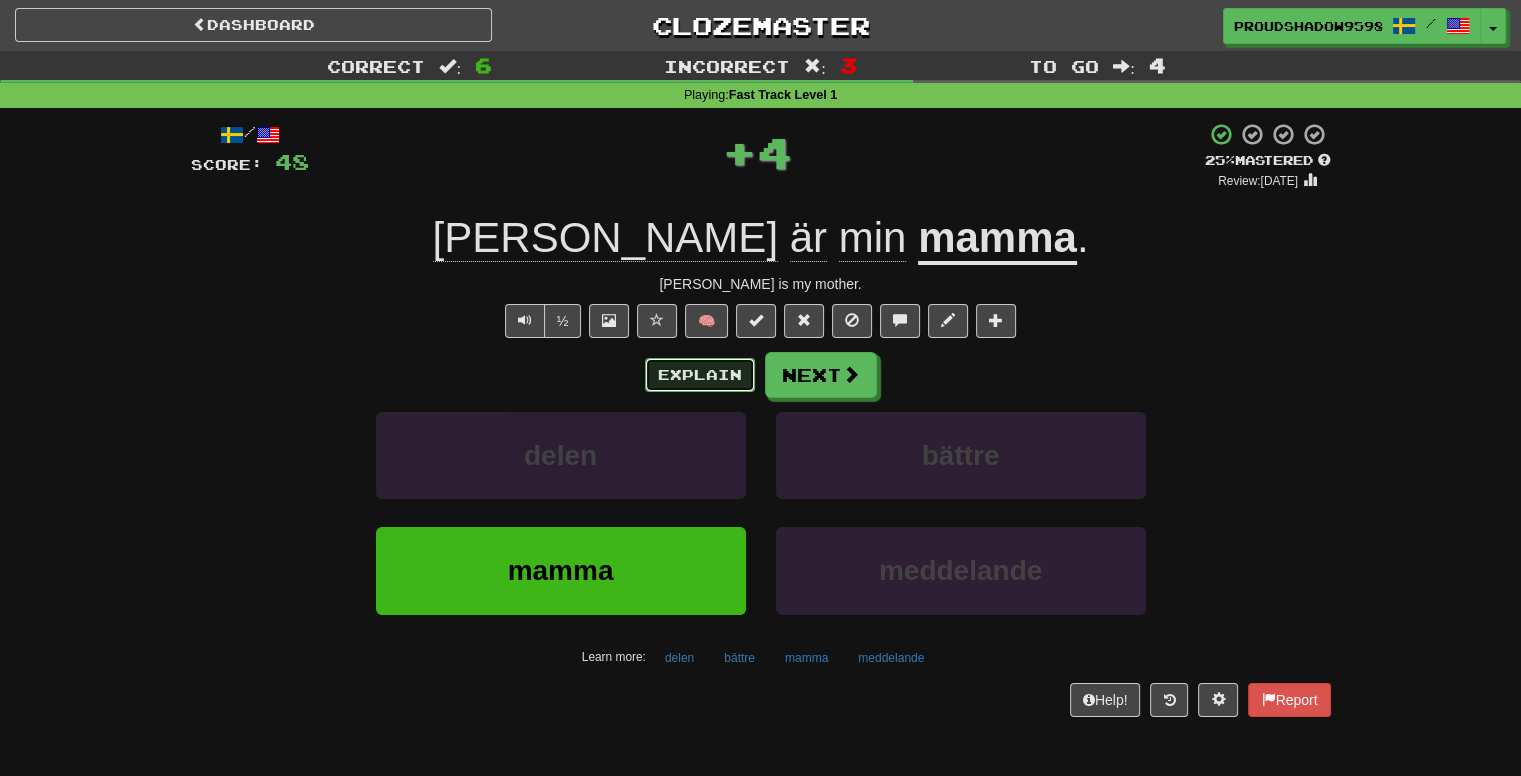 click on "Explain" at bounding box center [700, 375] 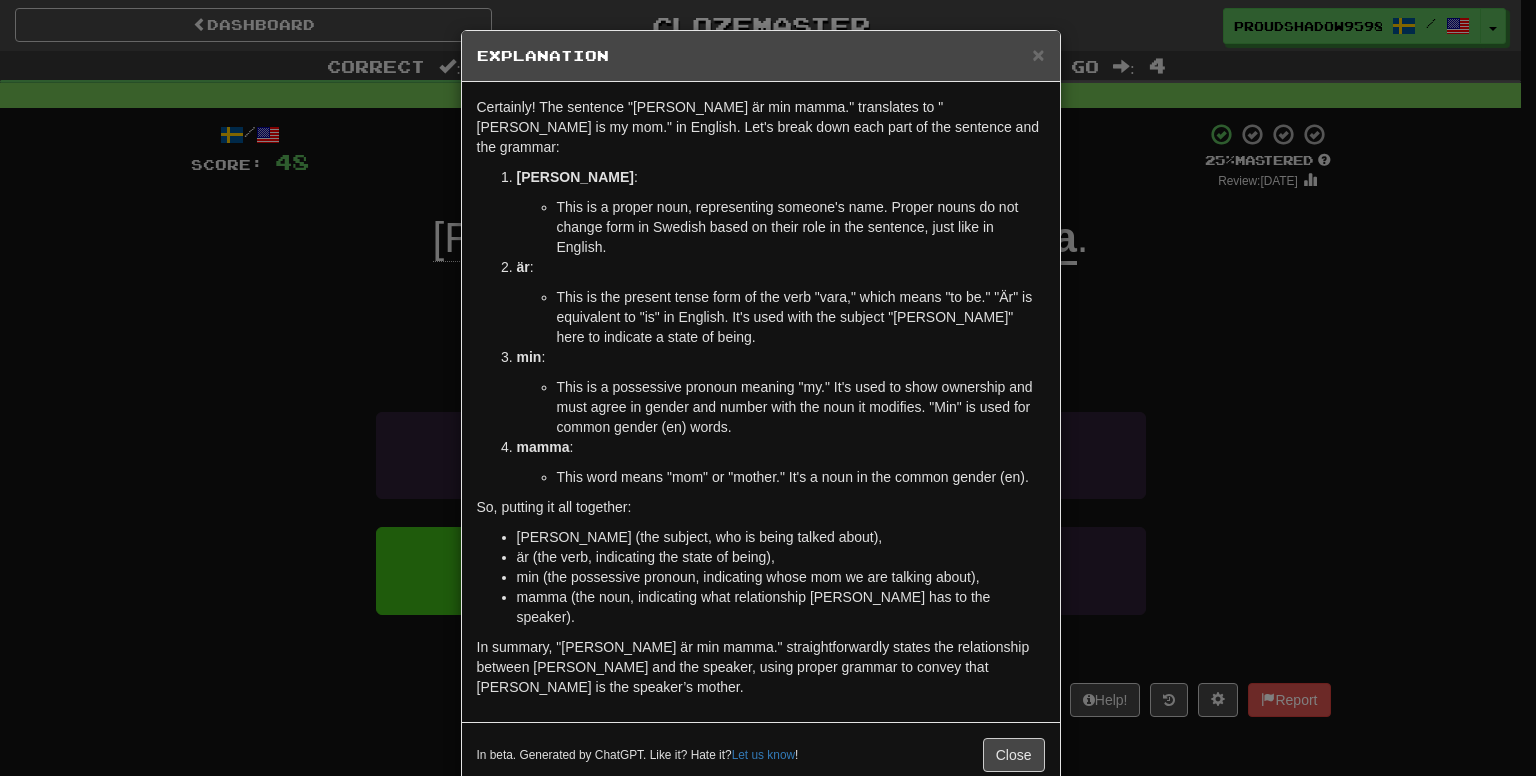 click on "× Explanation Certainly! The sentence "Mary är min mamma." translates to "Mary is my mom." in English. Let's break down each part of the sentence and the grammar:
Mary :
This is a proper noun, representing someone's name. Proper nouns do not change form in Swedish based on their role in the sentence, just like in English.
är :
This is the present tense form of the verb "vara," which means "to be." "Är" is equivalent to "is" in English. It's used with the subject "Mary" here to indicate a state of being.
min :
This is a possessive pronoun meaning "my." It's used to show ownership and must agree in gender and number with the noun it modifies. "Min" is used for common gender (en) words.
mamma :
This word means "mom" or "mother." It's a noun in the common gender (en).
So, putting it all together:
Mary (the subject, who is being talked about),
är (the verb, indicating the state of being),
In beta. Generated by ChatGPT. Like it? Hate it?  !" at bounding box center (768, 388) 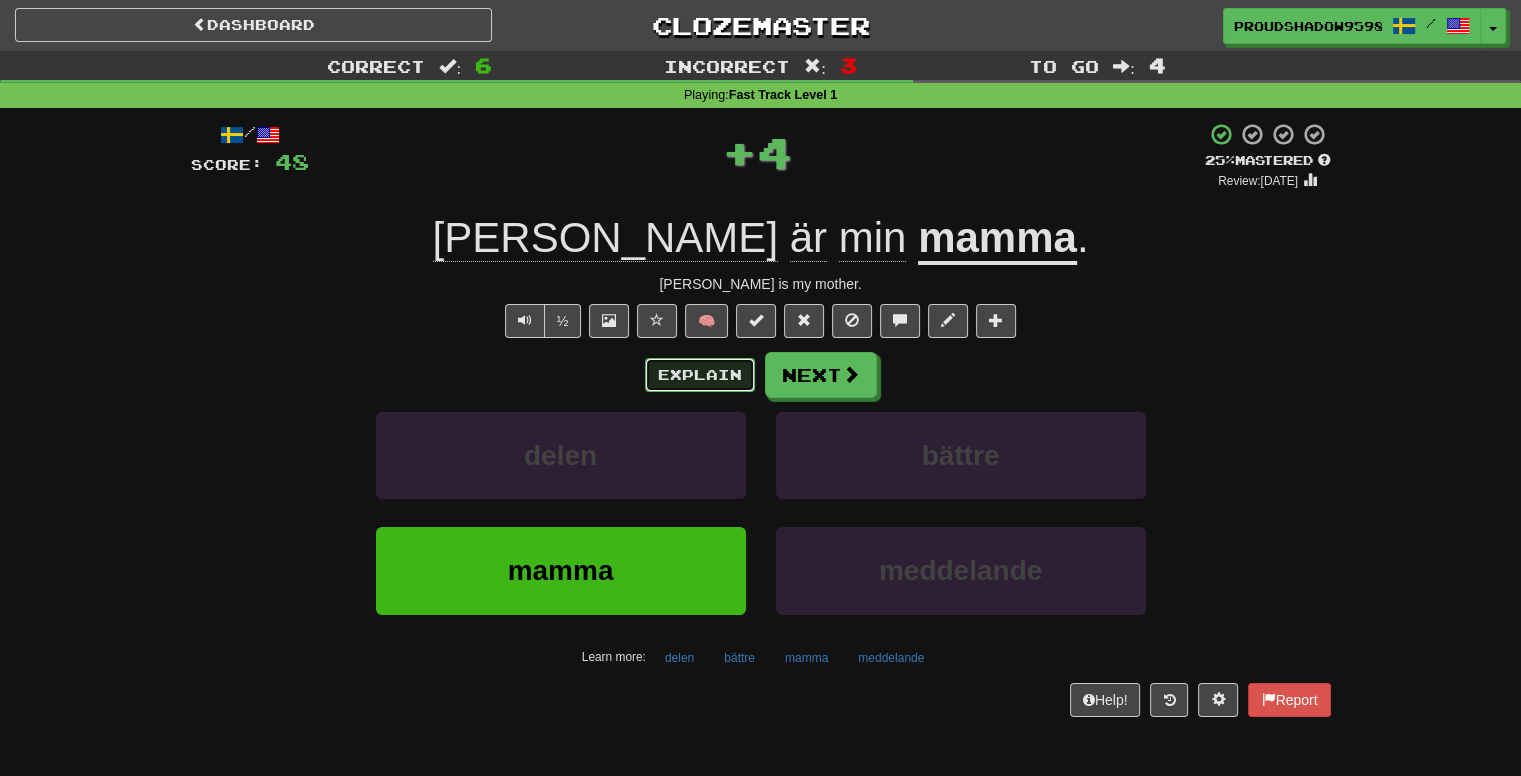 click on "Explain" at bounding box center [700, 375] 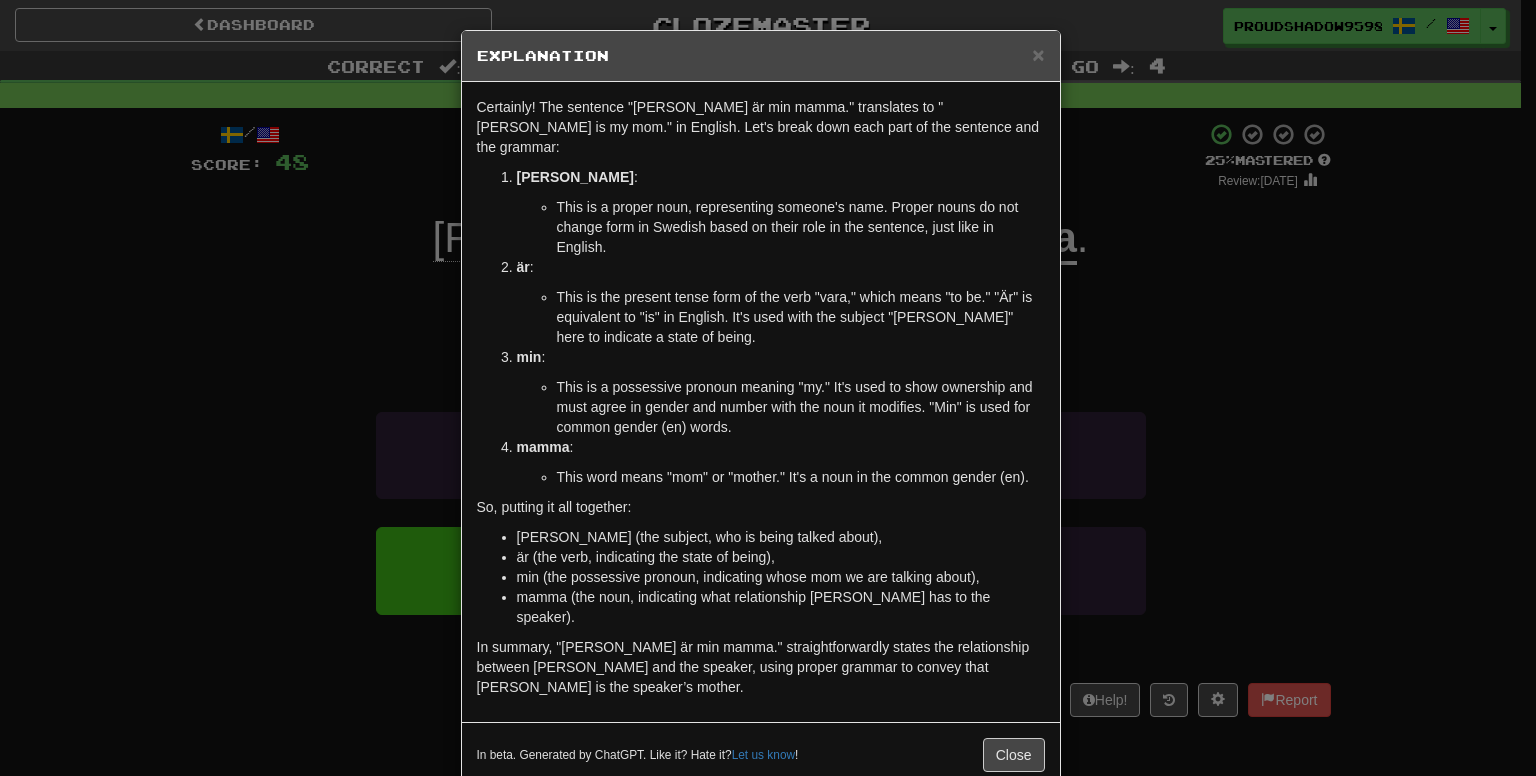 click on "× Explanation Certainly! The sentence "Mary är min mamma." translates to "Mary is my mom." in English. Let's break down each part of the sentence and the grammar:
Mary :
This is a proper noun, representing someone's name. Proper nouns do not change form in Swedish based on their role in the sentence, just like in English.
är :
This is the present tense form of the verb "vara," which means "to be." "Är" is equivalent to "is" in English. It's used with the subject "Mary" here to indicate a state of being.
min :
This is a possessive pronoun meaning "my." It's used to show ownership and must agree in gender and number with the noun it modifies. "Min" is used for common gender (en) words.
mamma :
This word means "mom" or "mother." It's a noun in the common gender (en).
So, putting it all together:
Mary (the subject, who is being talked about),
är (the verb, indicating the state of being),
In beta. Generated by ChatGPT. Like it? Hate it?  !" at bounding box center [768, 388] 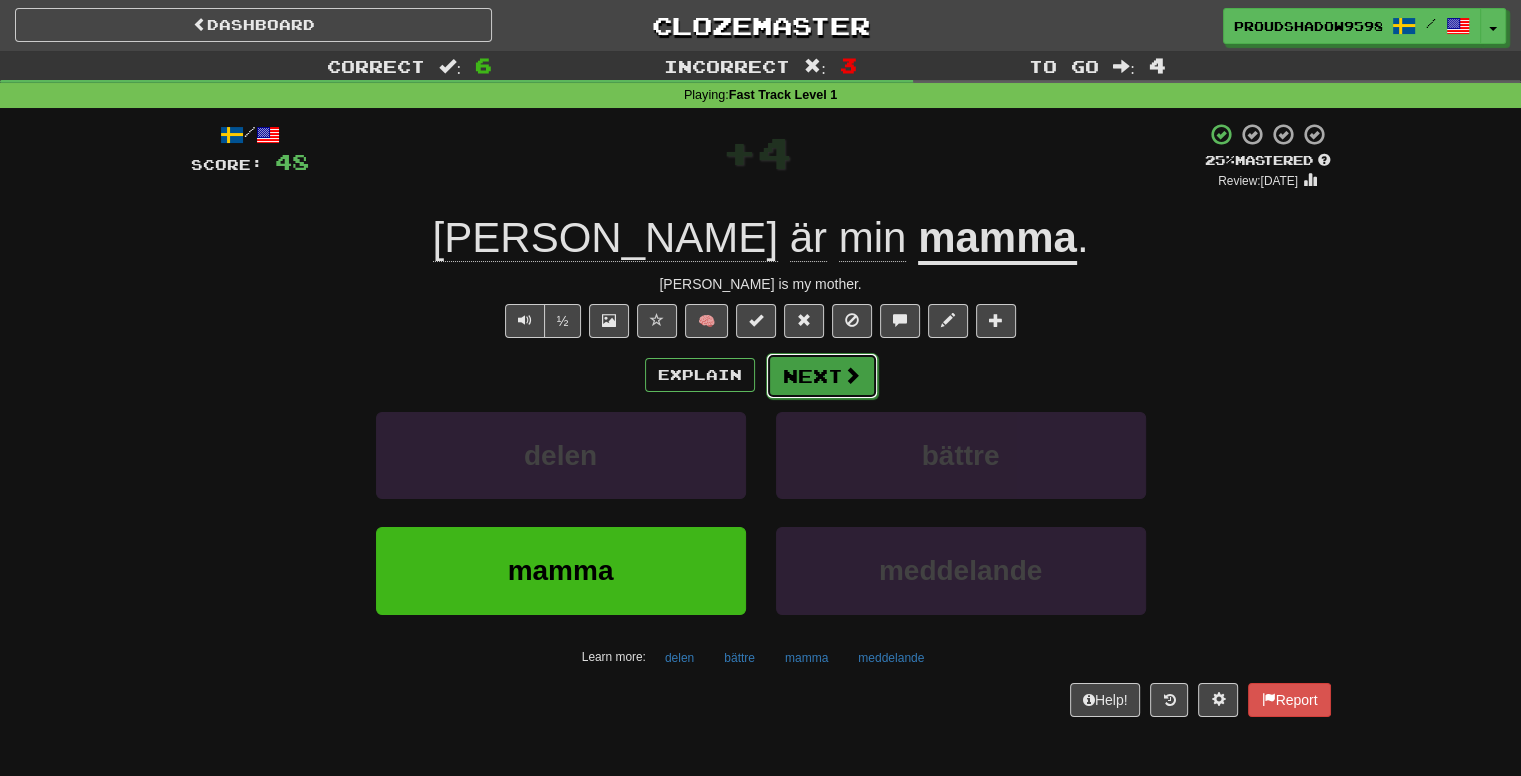 click on "Next" at bounding box center [822, 376] 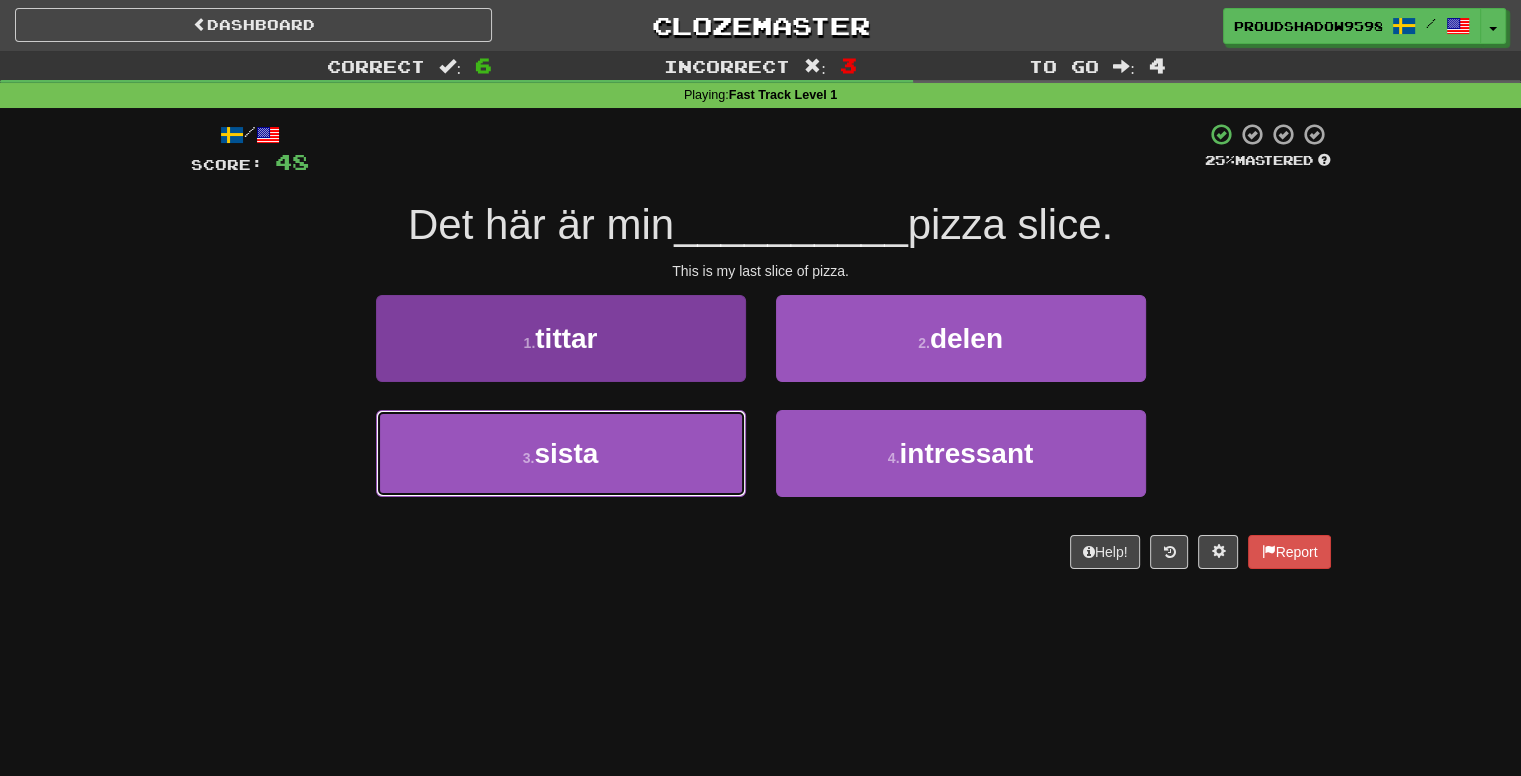 click on "3 .  sista" at bounding box center [561, 453] 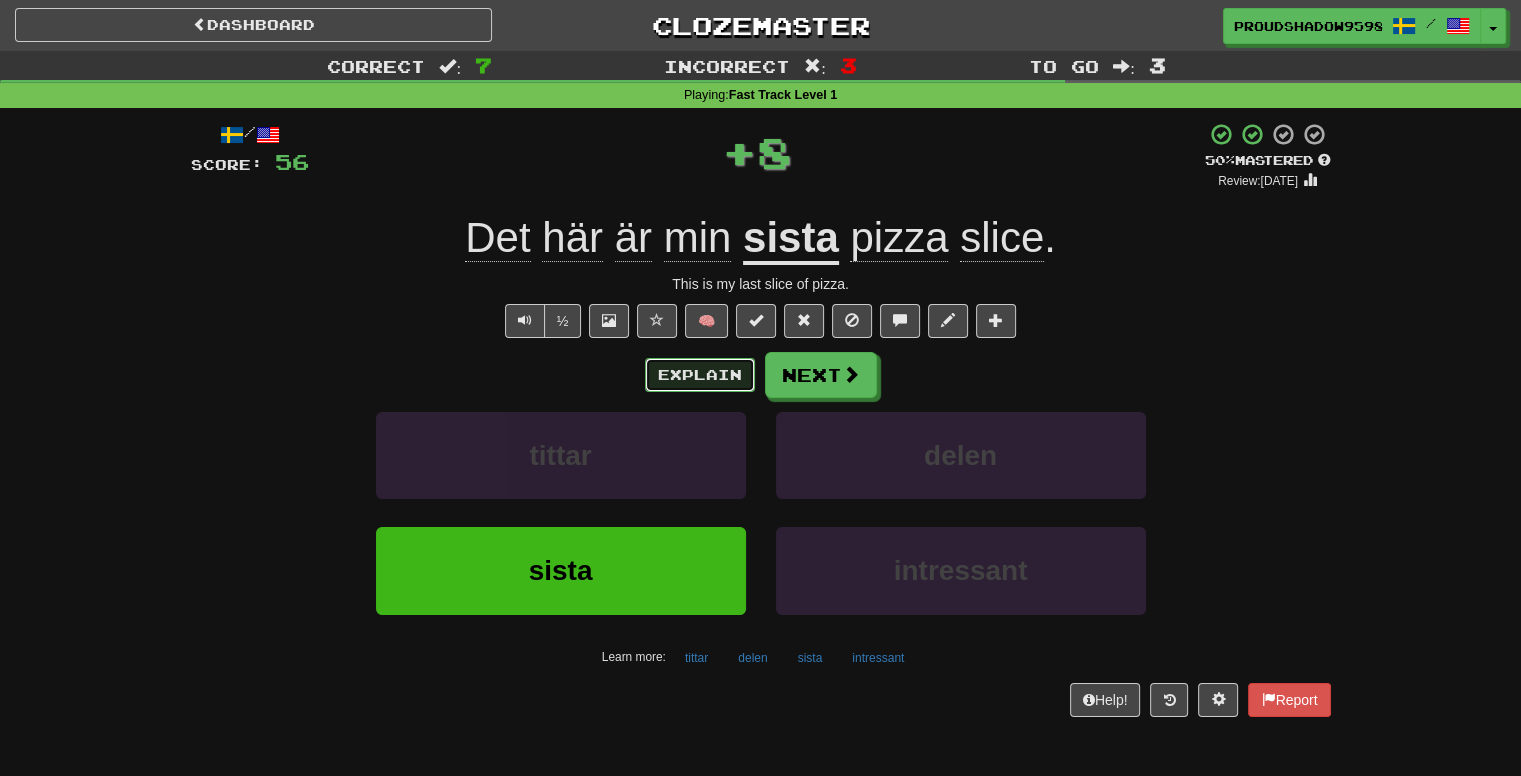 click on "Explain" at bounding box center (700, 375) 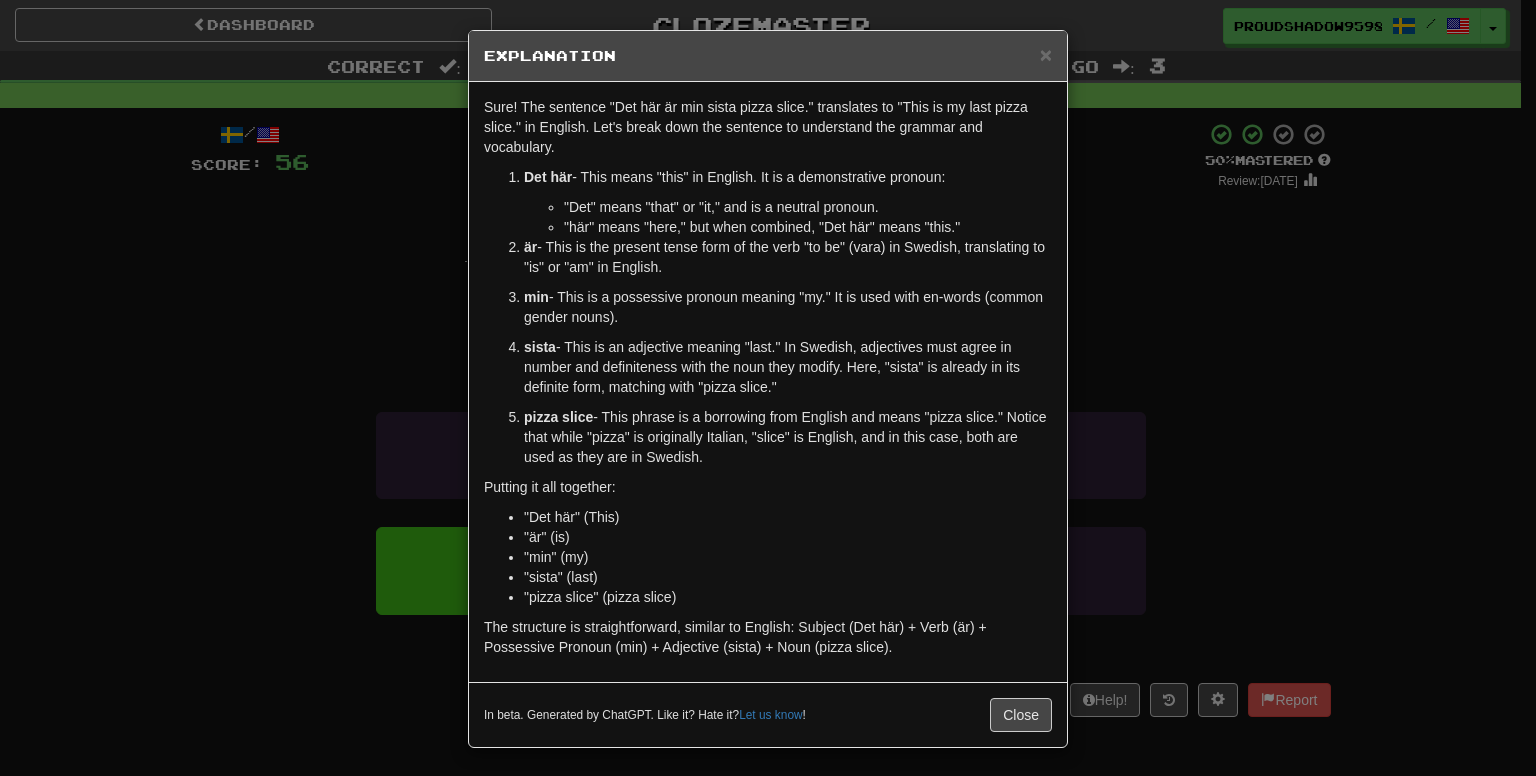 click on "× Explanation Sure! The sentence "Det här är min sista pizza slice." translates to "This is my last pizza slice." in English. Let's break down the sentence to understand the grammar and vocabulary.
Det här  - This means "this" in English. It is a demonstrative pronoun:
"Det" means "that" or "it," and is a neutral pronoun.
"här" means "here," but when combined, "Det här" means "this."
är  - This is the present tense form of the verb "to be" (vara) in Swedish, translating to "is" or "am" in English.
min  - This is a possessive pronoun meaning "my." It is used with en-words (common gender nouns).
sista  - This is an adjective meaning "last." In Swedish, adjectives must agree in number and definiteness with the noun they modify. Here, "sista" is already in its definite form, matching with "pizza slice."
pizza slice
Putting it all together:
"Det här" (This)
"är" (is)
"min" (my)
"sista" (last)
"pizza slice" (pizza slice)
Let us know ! Close" at bounding box center [768, 388] 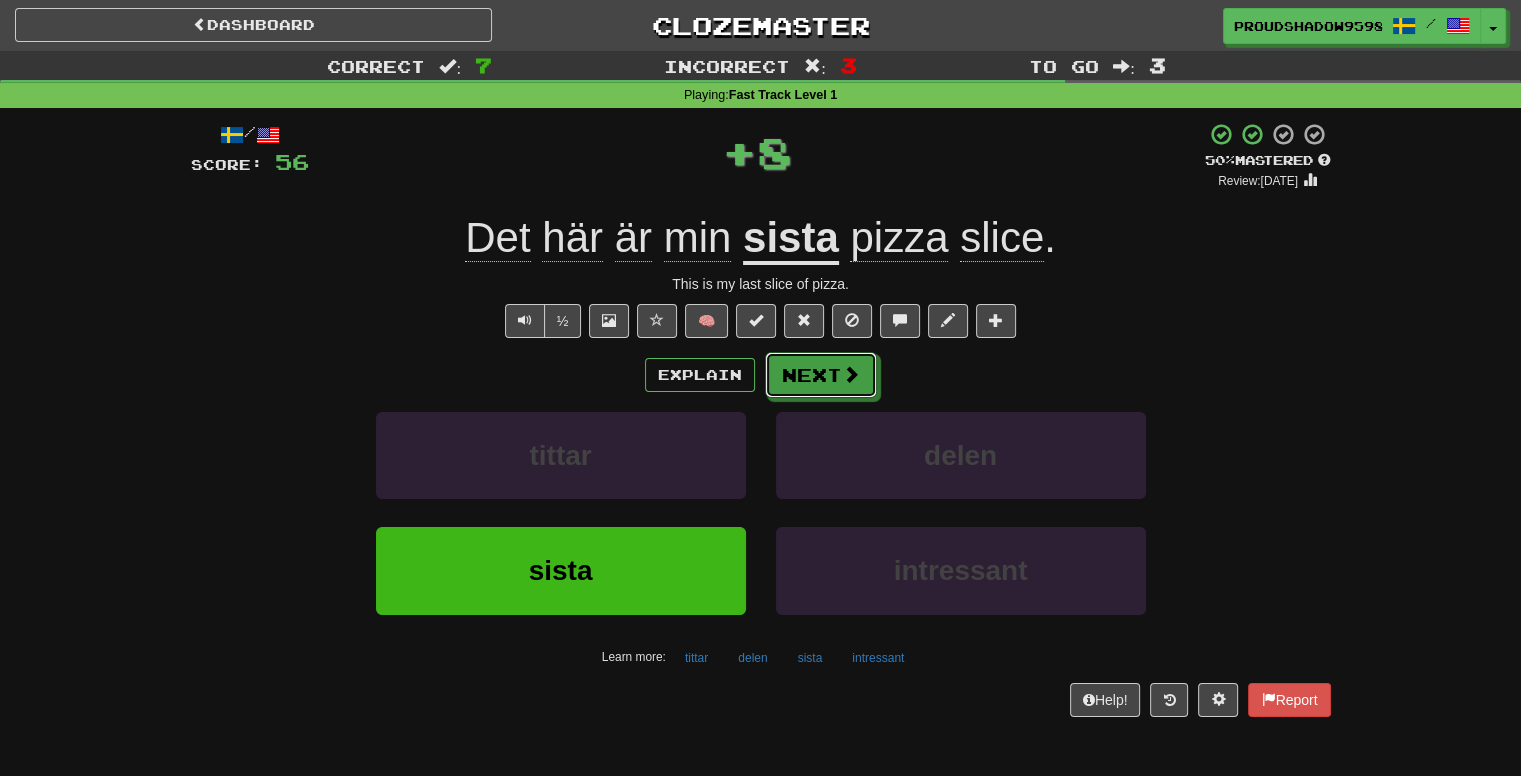 click on "Next" at bounding box center [821, 375] 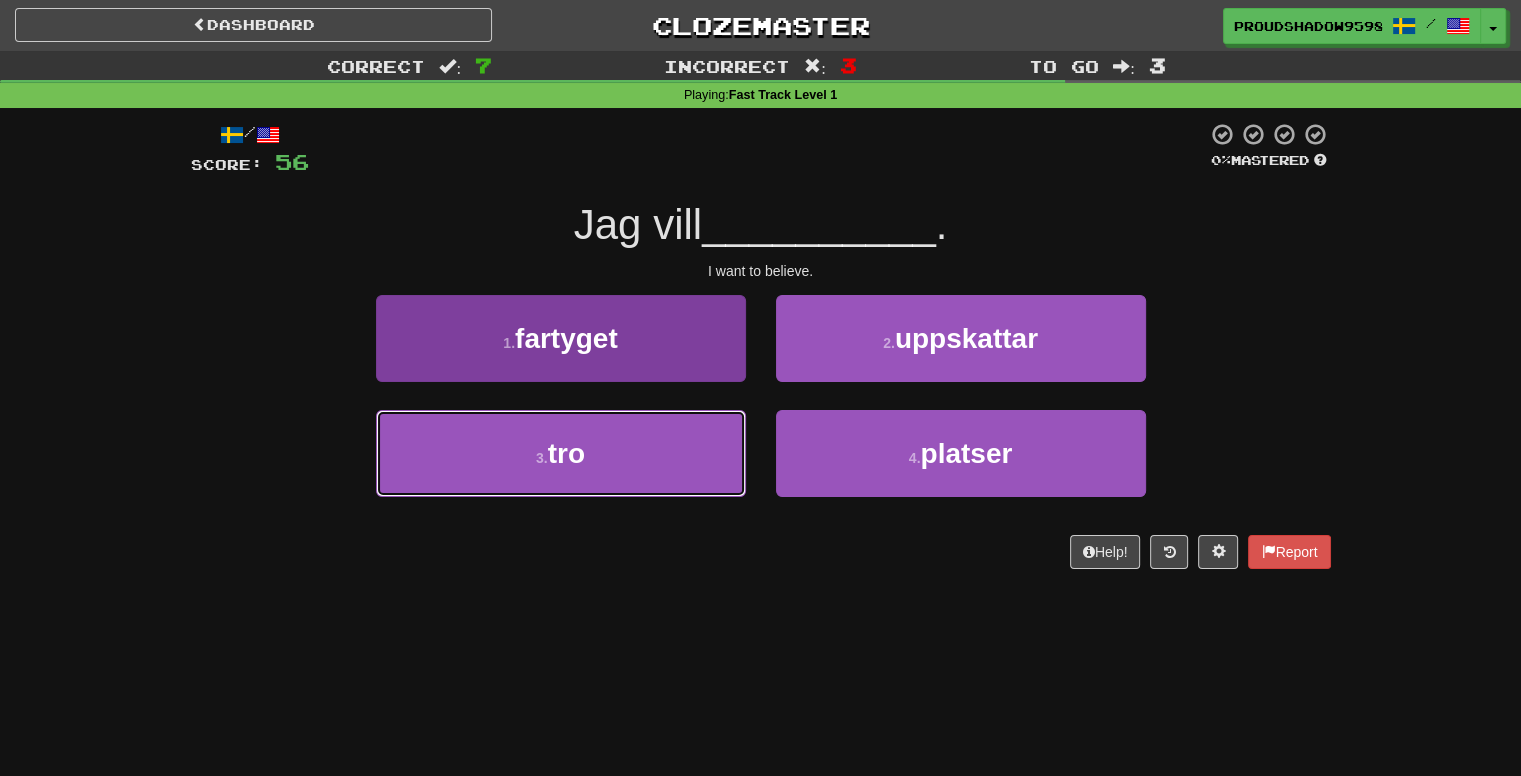 click on "3 .  tro" at bounding box center (561, 453) 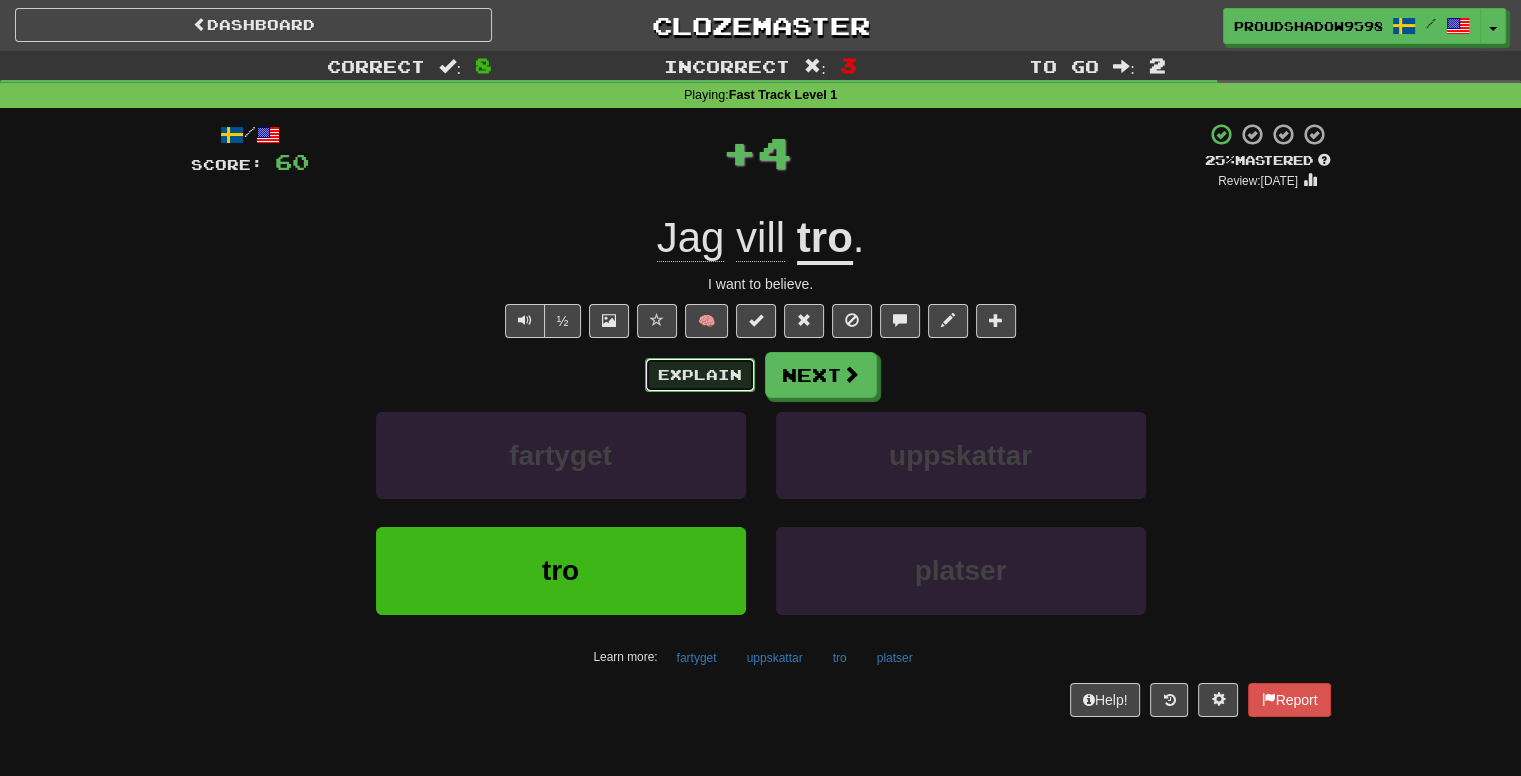click on "Explain" at bounding box center (700, 375) 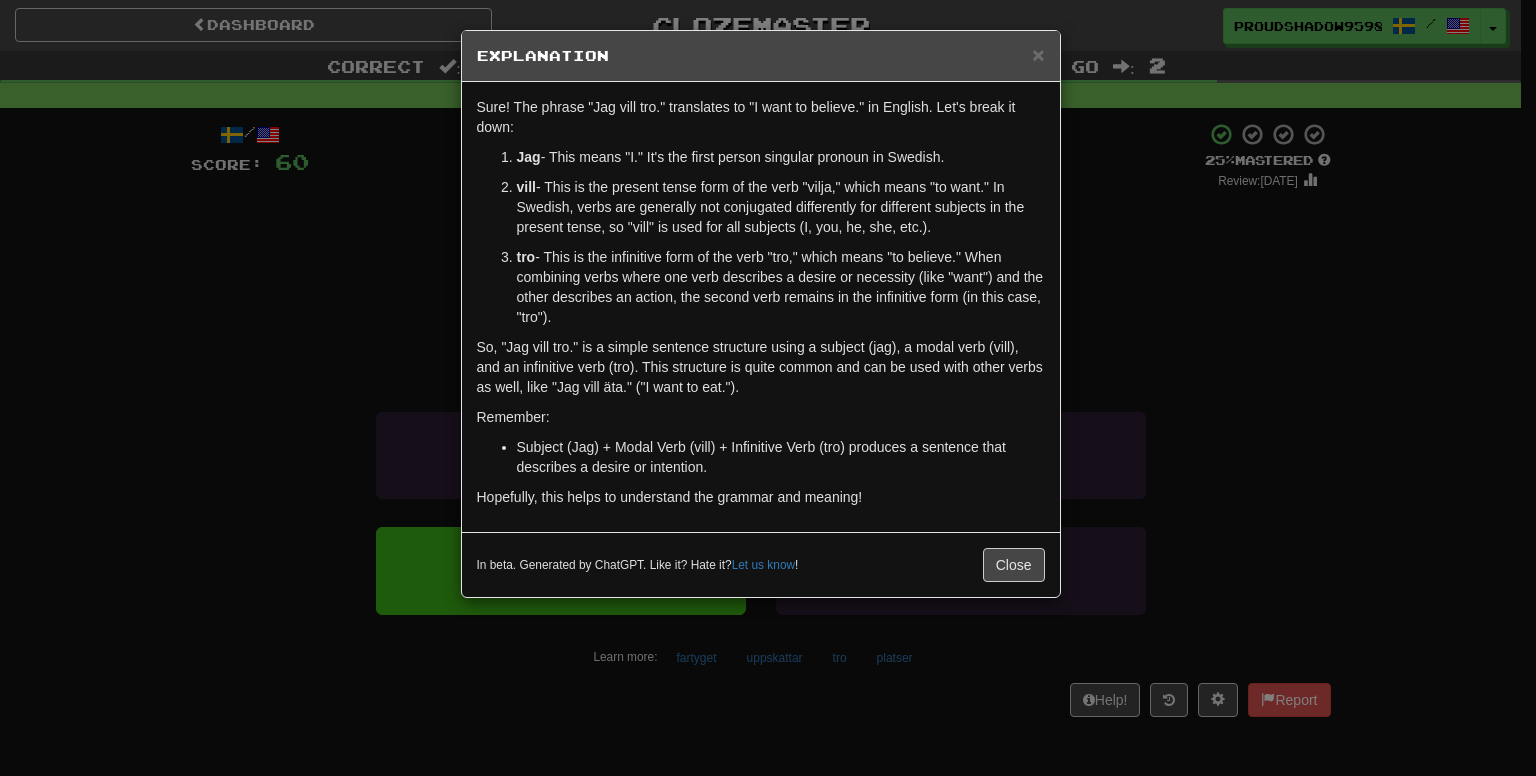 click on "× Explanation Sure! The phrase "Jag vill tro." translates to "I want to believe." in English. Let's break it down:
Jag  - This means "I." It's the first person singular pronoun in Swedish.
vill  - This is the present tense form of the verb "vilja," which means "to want." In Swedish, verbs are generally not conjugated differently for different subjects in the present tense, so "vill" is used for all subjects (I, you, he, she, etc.).
tro  - This is the infinitive form of the verb "tro," which means "to believe." When combining verbs where one verb describes a desire or necessity (like "want") and the other describes an action, the second verb remains in the infinitive form (in this case, "tro").
So, "Jag vill tro." is a simple sentence structure using a subject (jag), a modal verb (vill), and an infinitive verb (tro). This structure is quite common and can be used with other verbs as well, like "Jag vill äta." ("I want to eat.").
Remember:
Let us know ! Close" at bounding box center (768, 388) 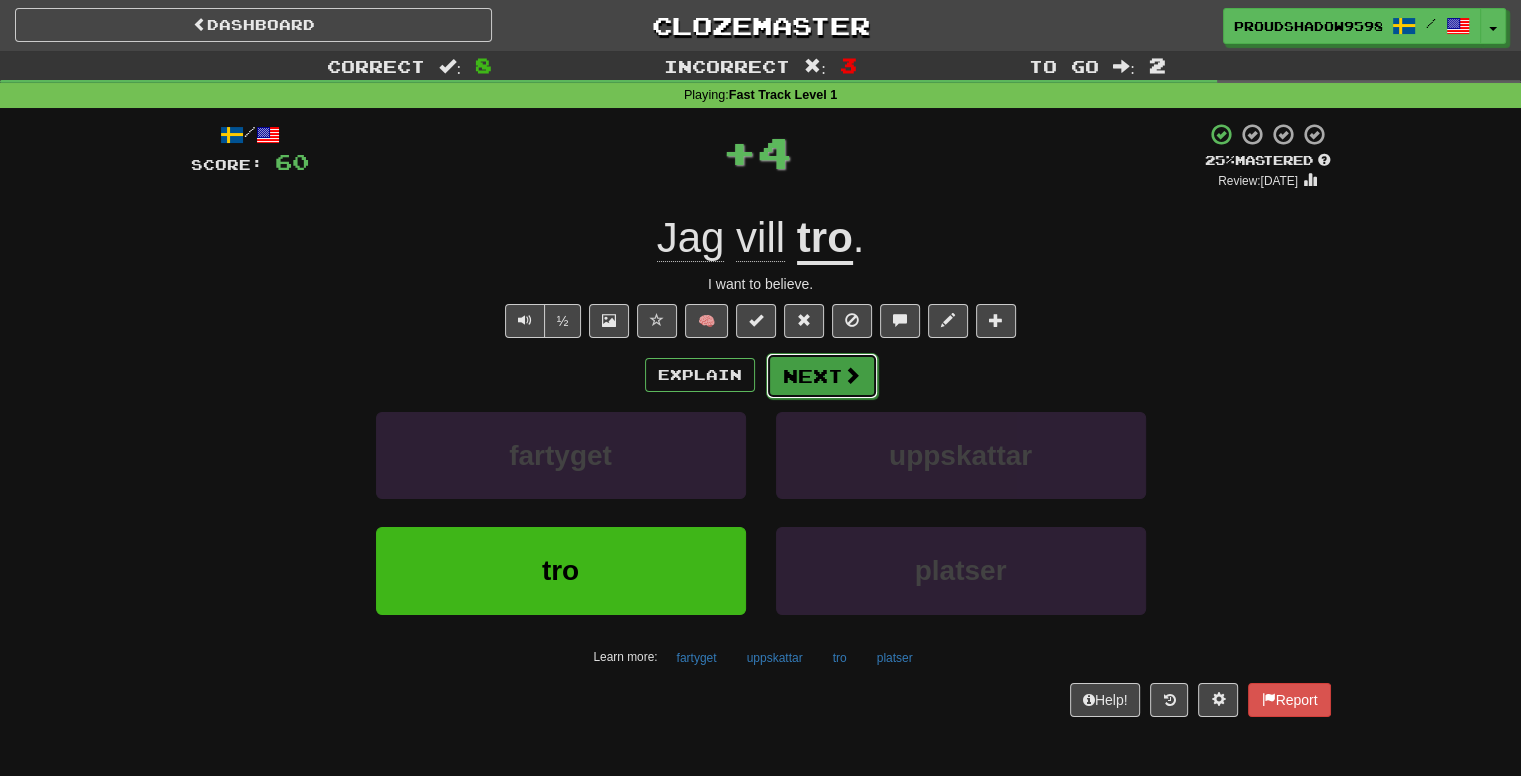 click on "Next" at bounding box center (822, 376) 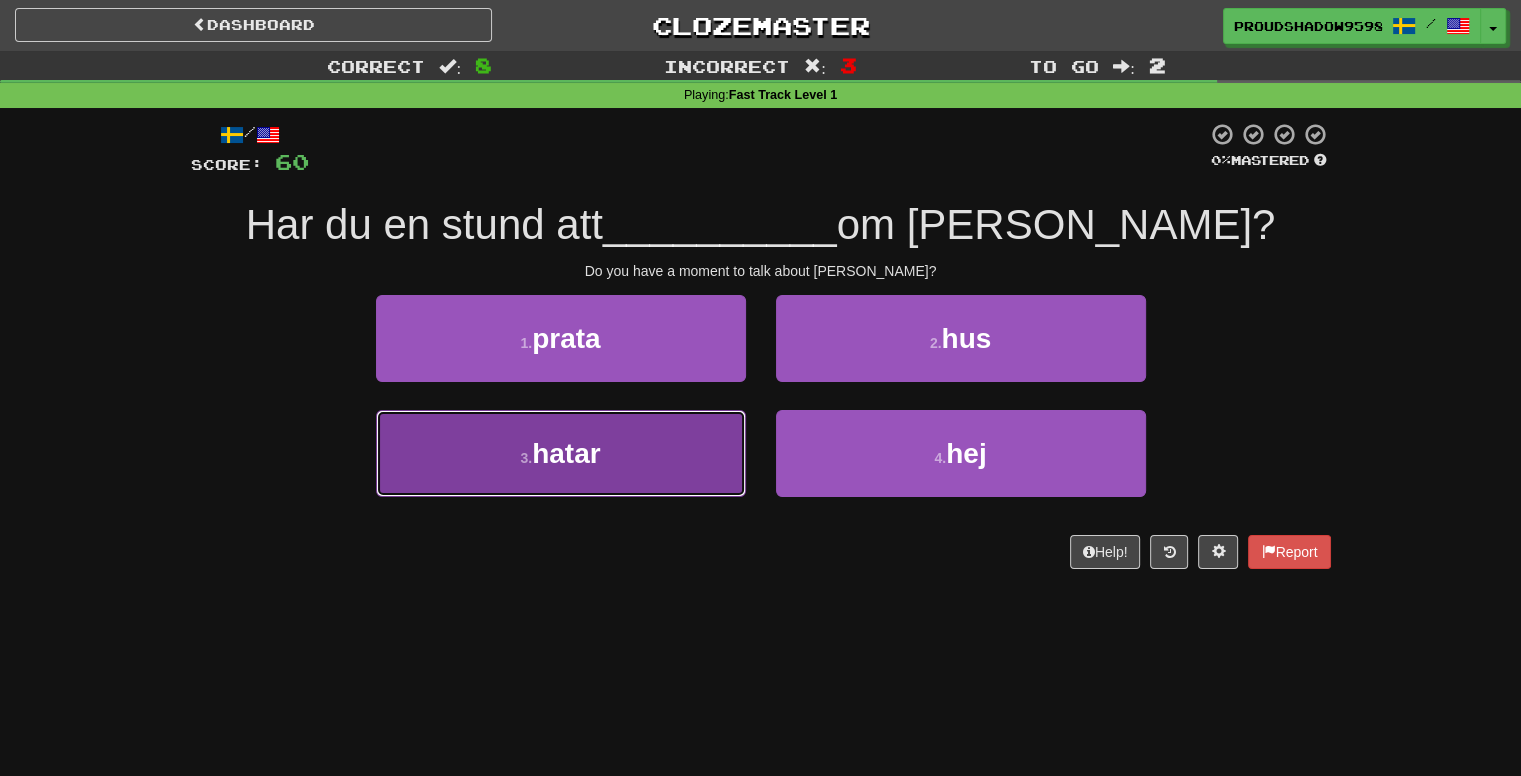click on "3 .  hatar" at bounding box center (561, 453) 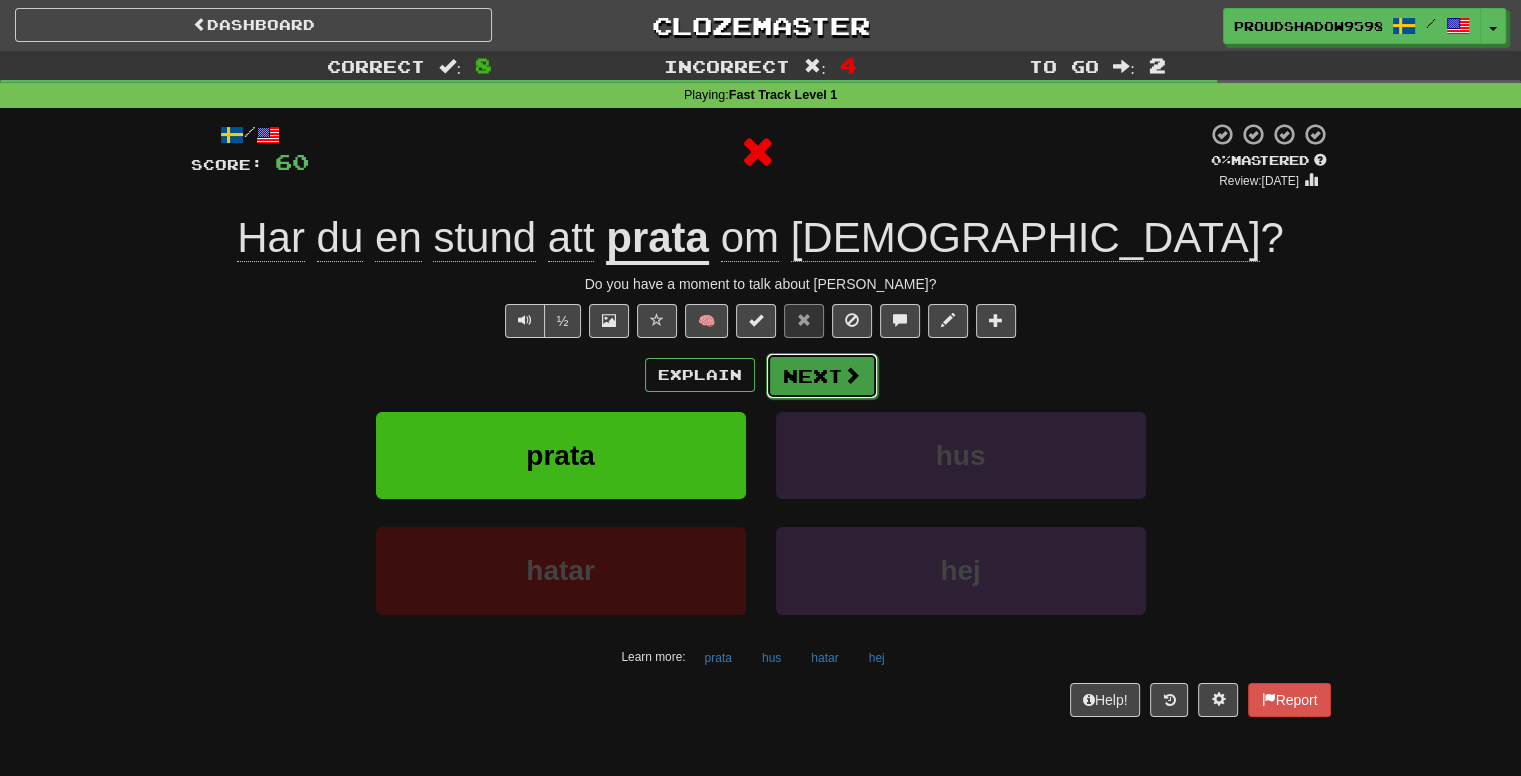 click on "Next" at bounding box center (822, 376) 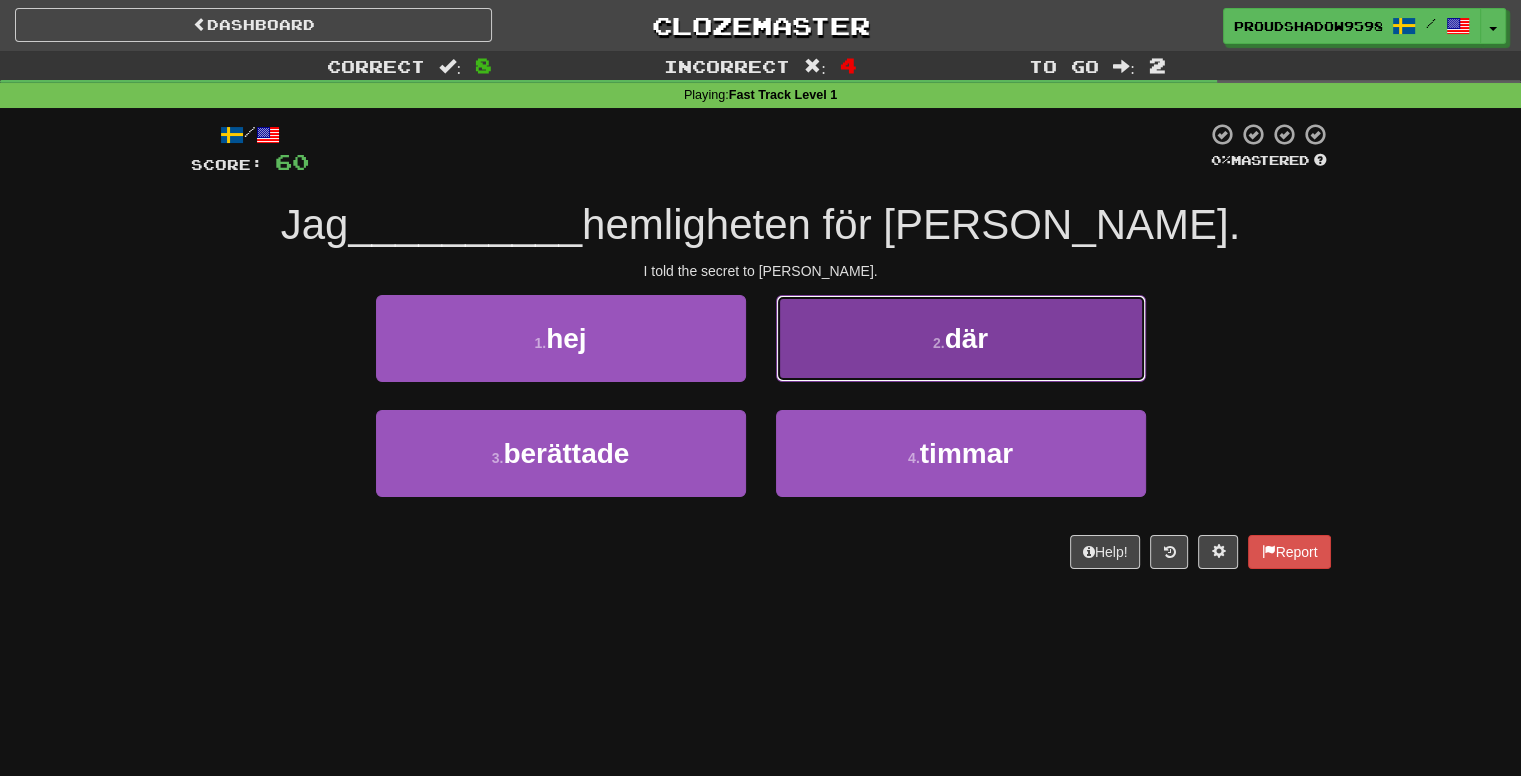 click on "2 .  där" at bounding box center [961, 338] 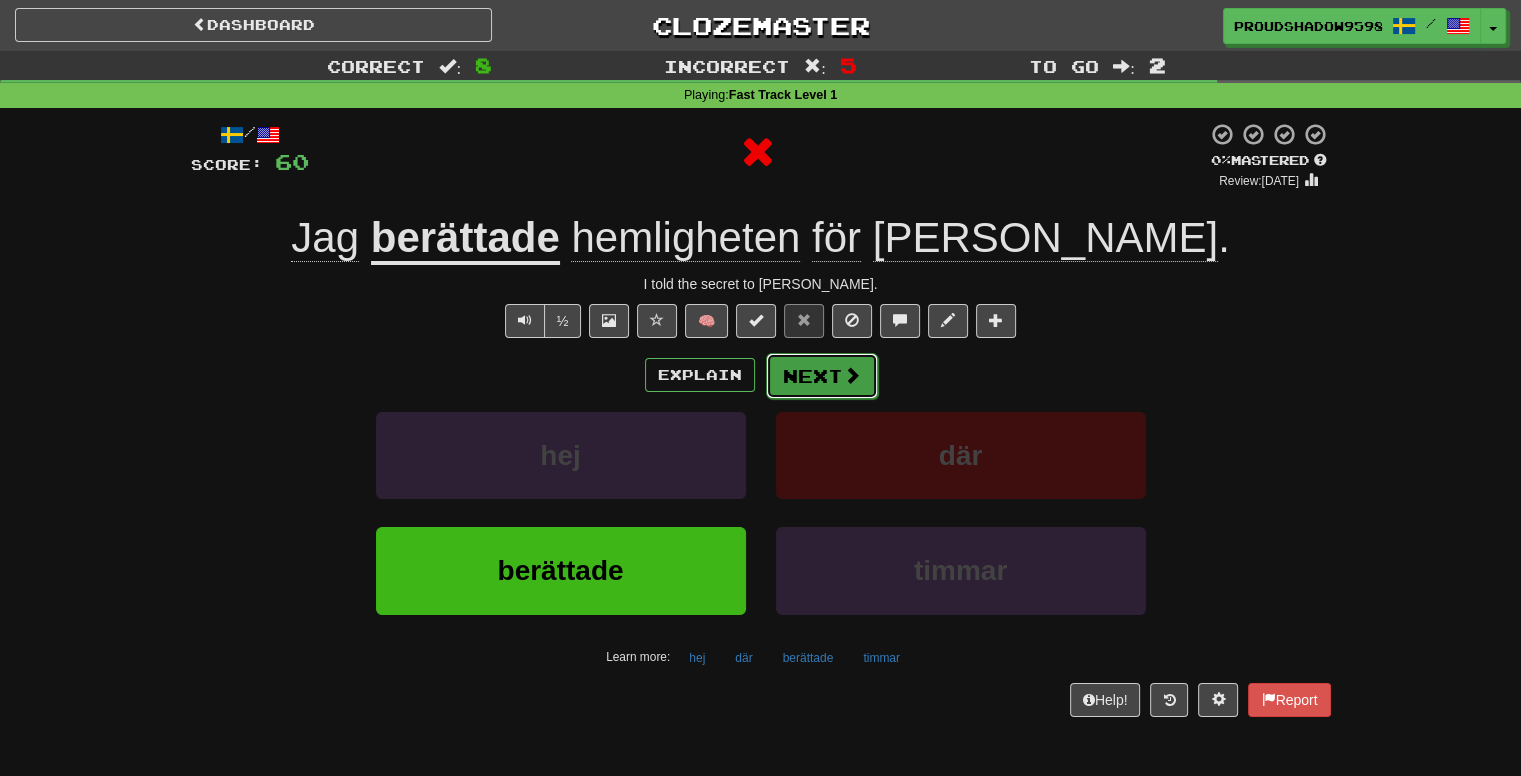 click on "Next" at bounding box center (822, 376) 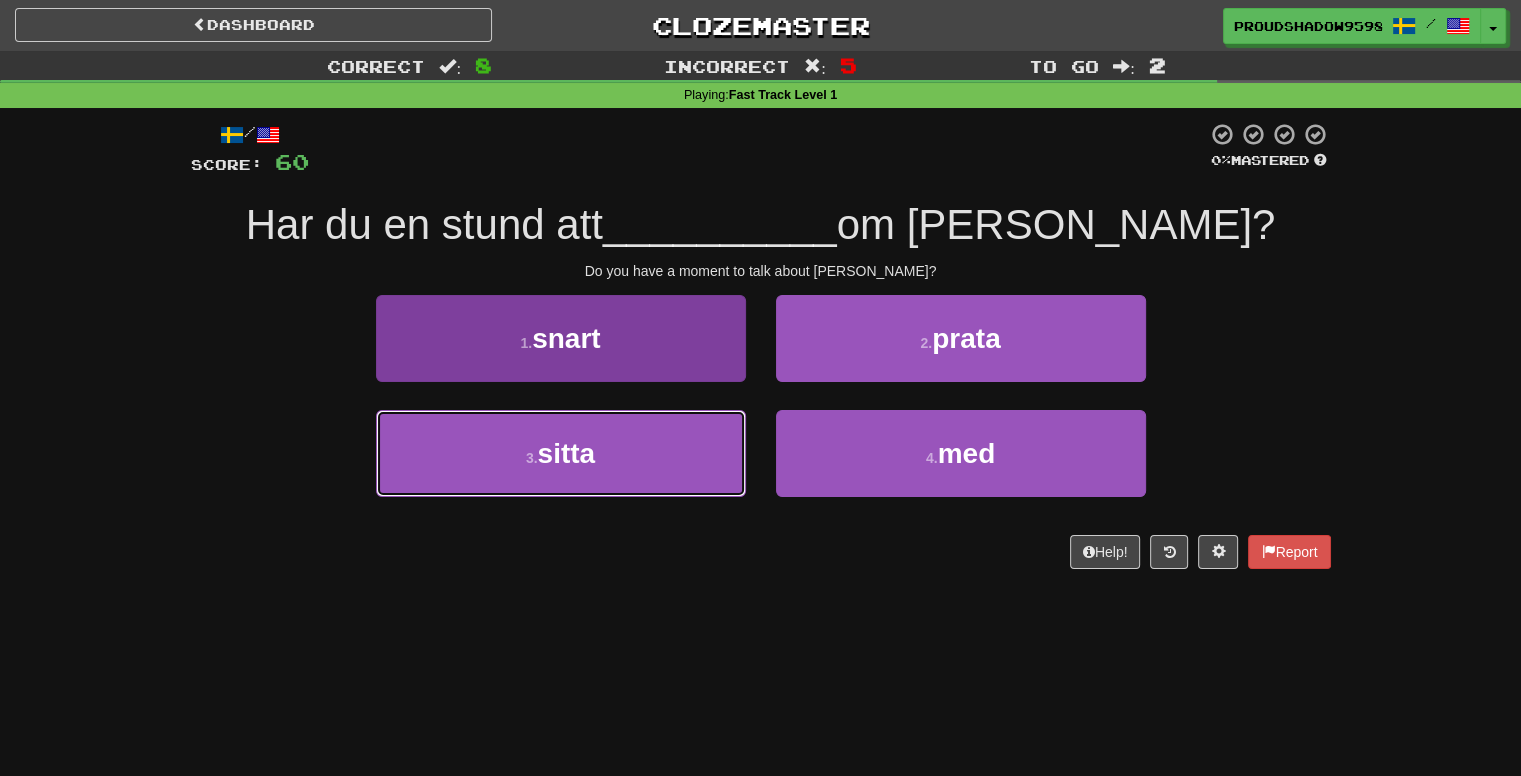 click on "3 .  sitta" at bounding box center (561, 453) 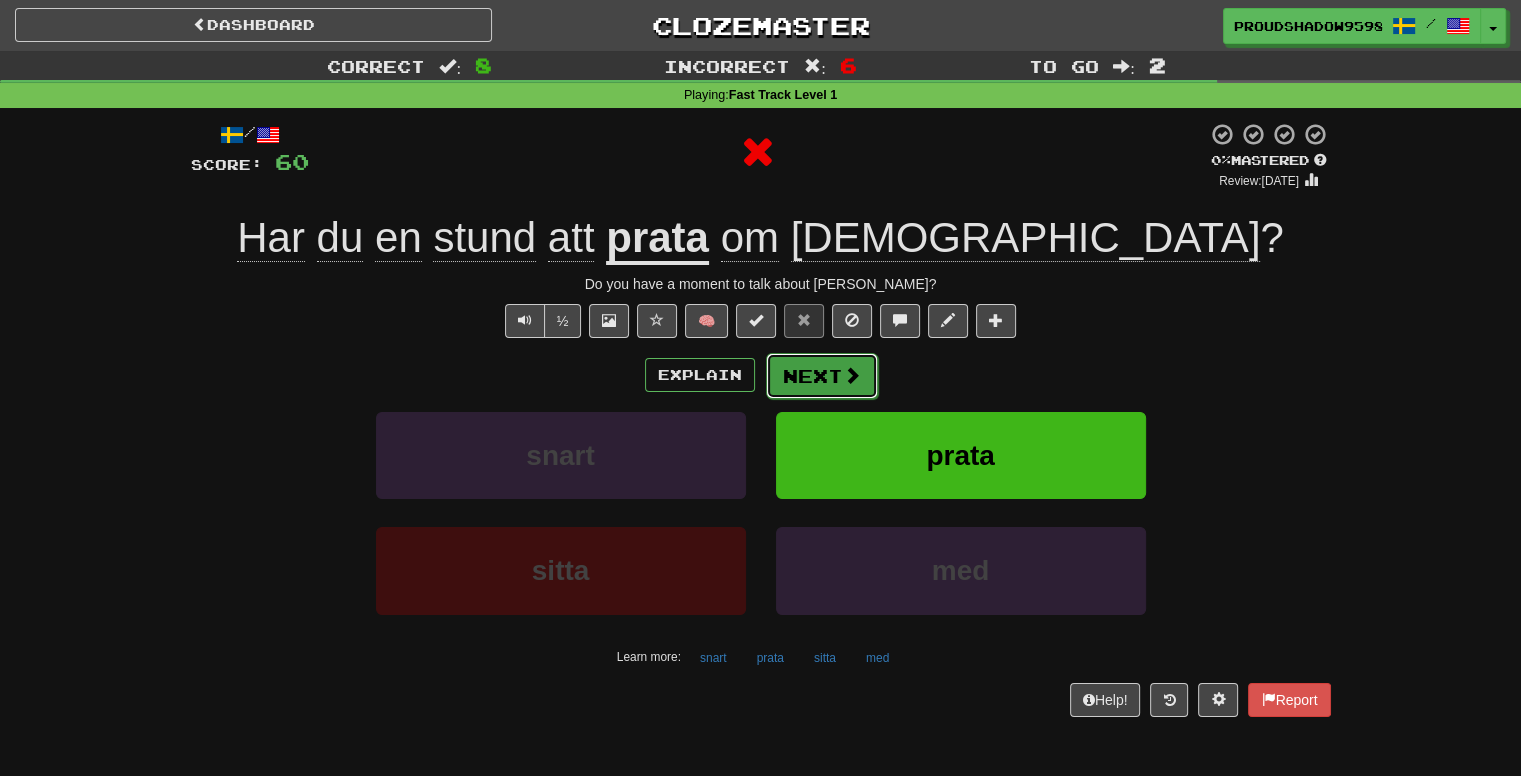 click on "Next" at bounding box center [822, 376] 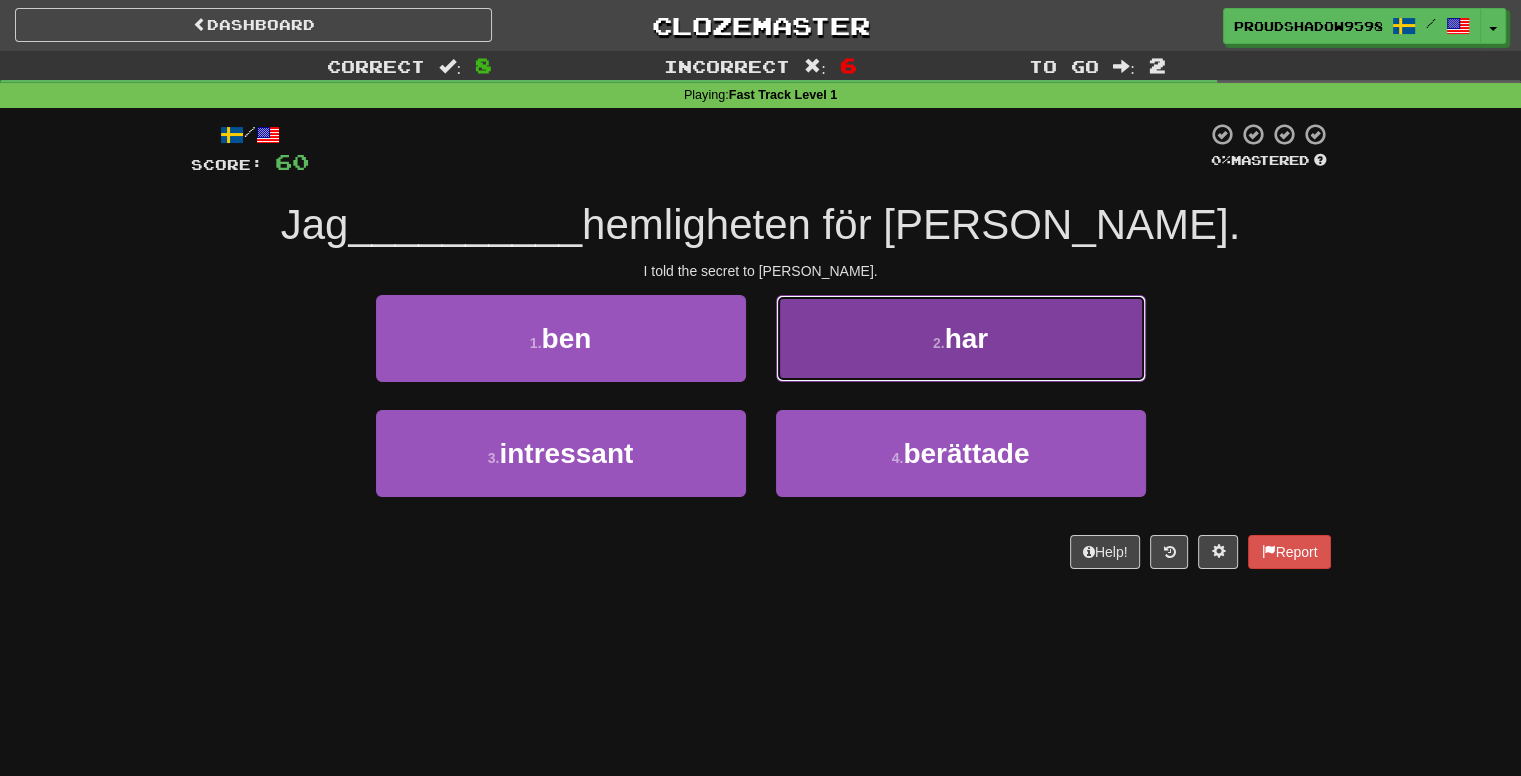 click on "2 .  har" at bounding box center [961, 338] 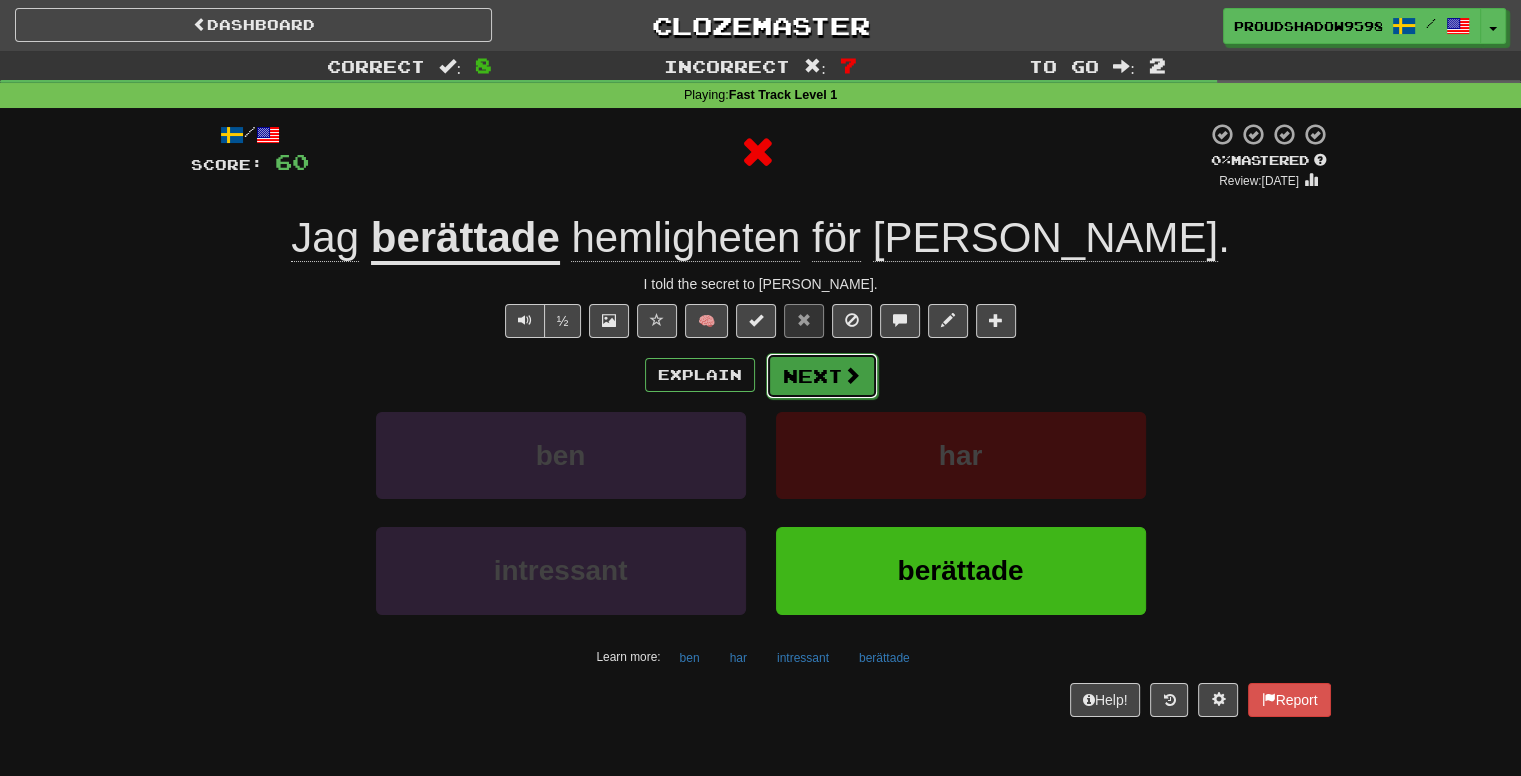 click at bounding box center [852, 375] 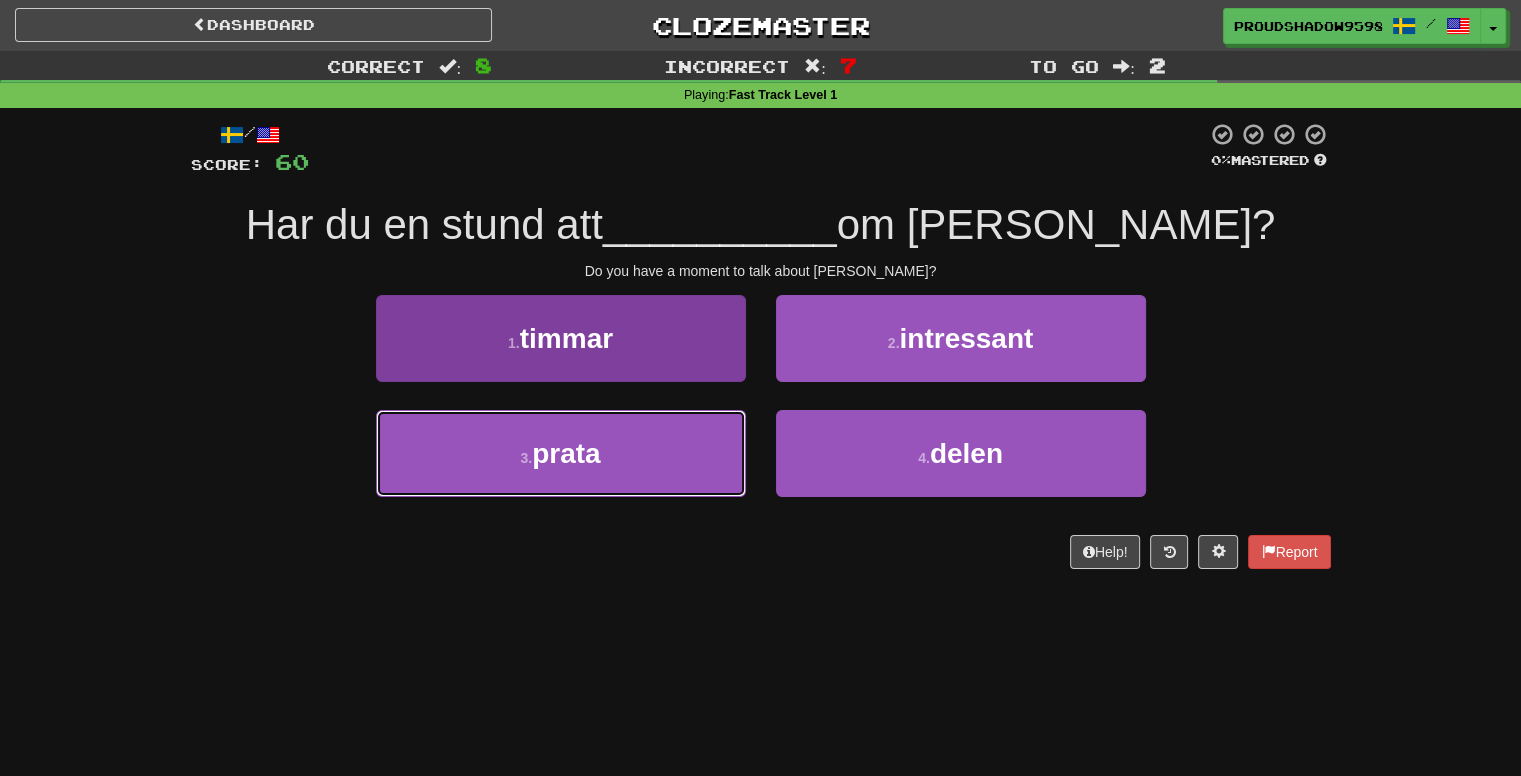 click on "prata" at bounding box center [566, 453] 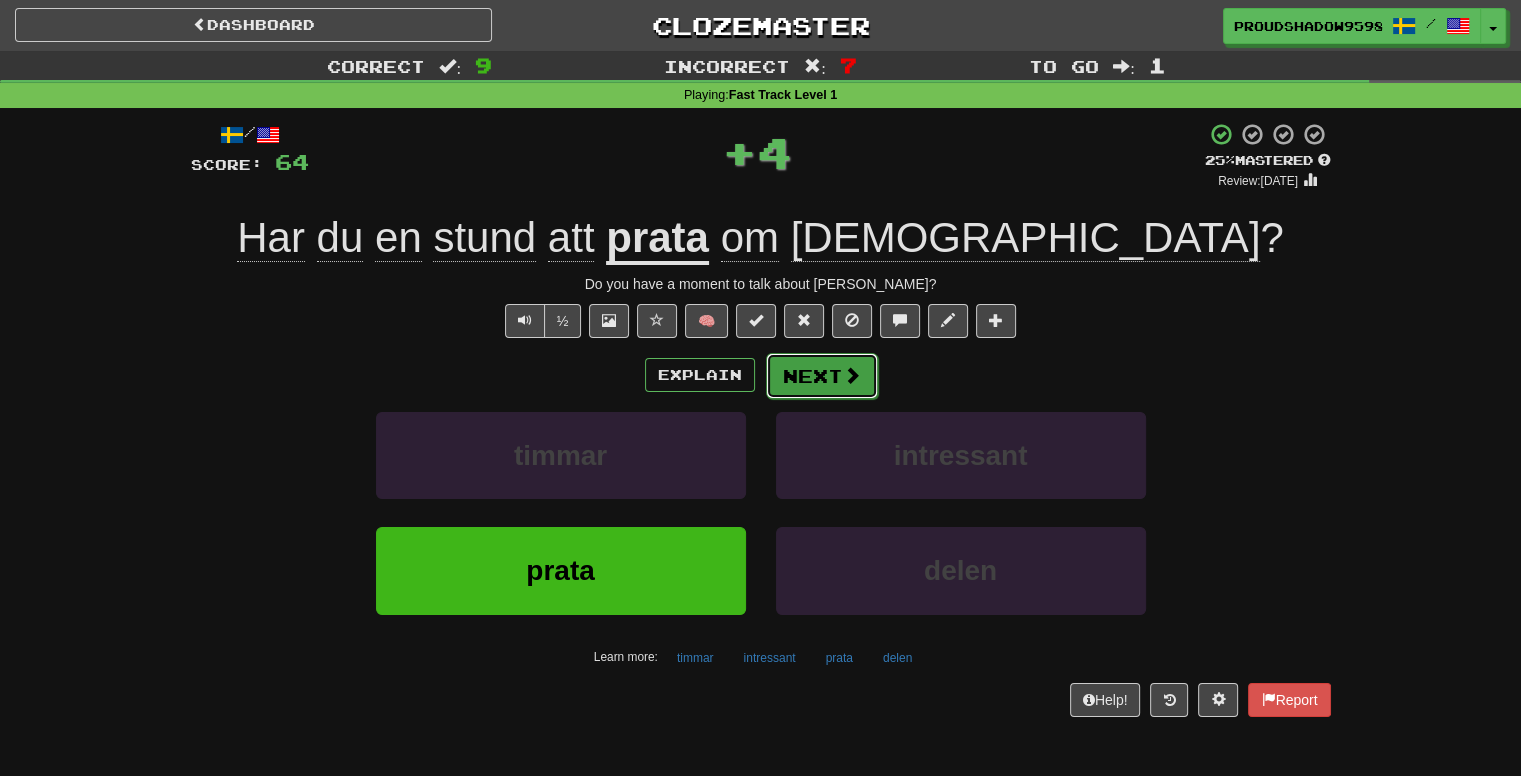 click on "Next" at bounding box center [822, 376] 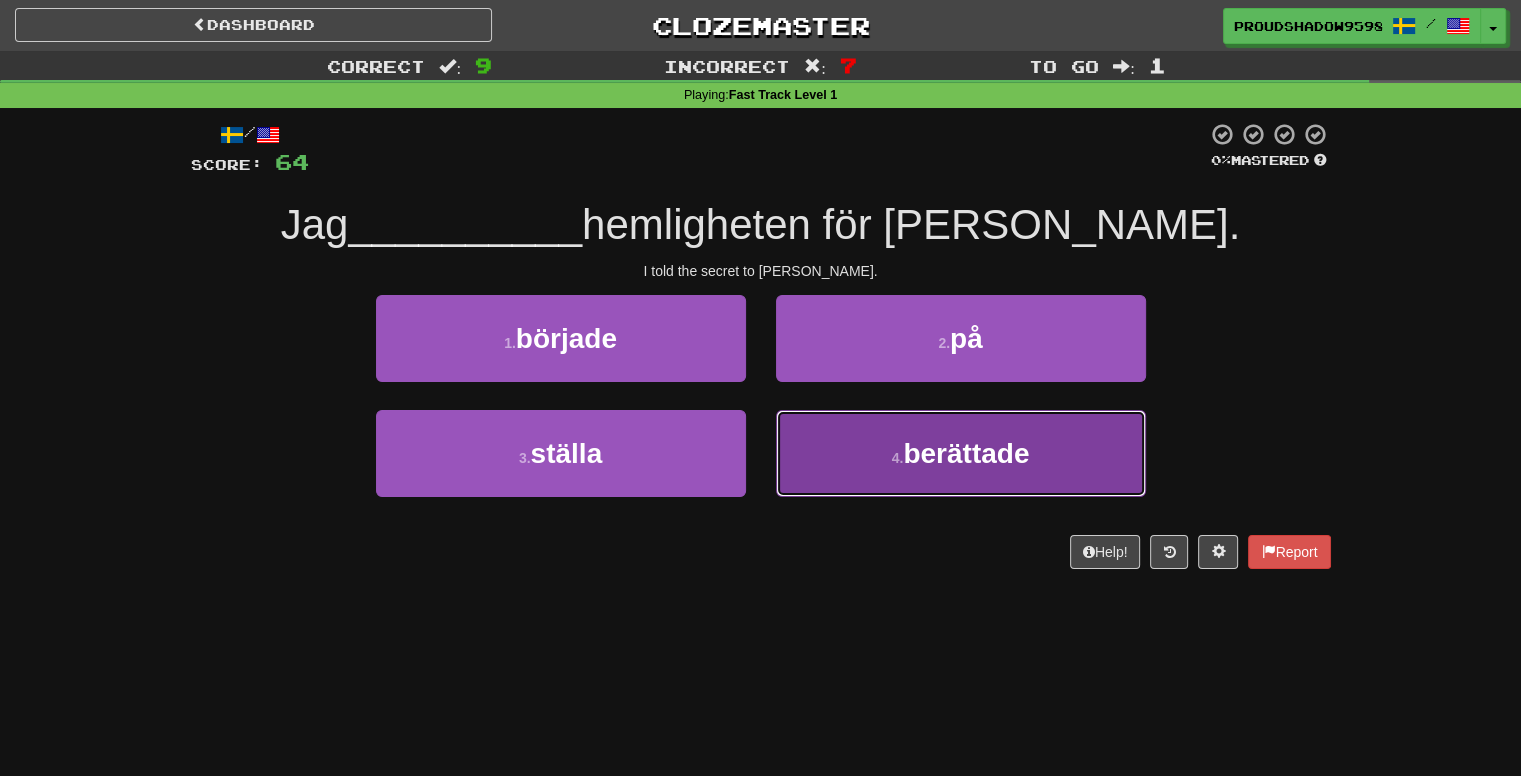 click on "4 .  berättade" at bounding box center [961, 453] 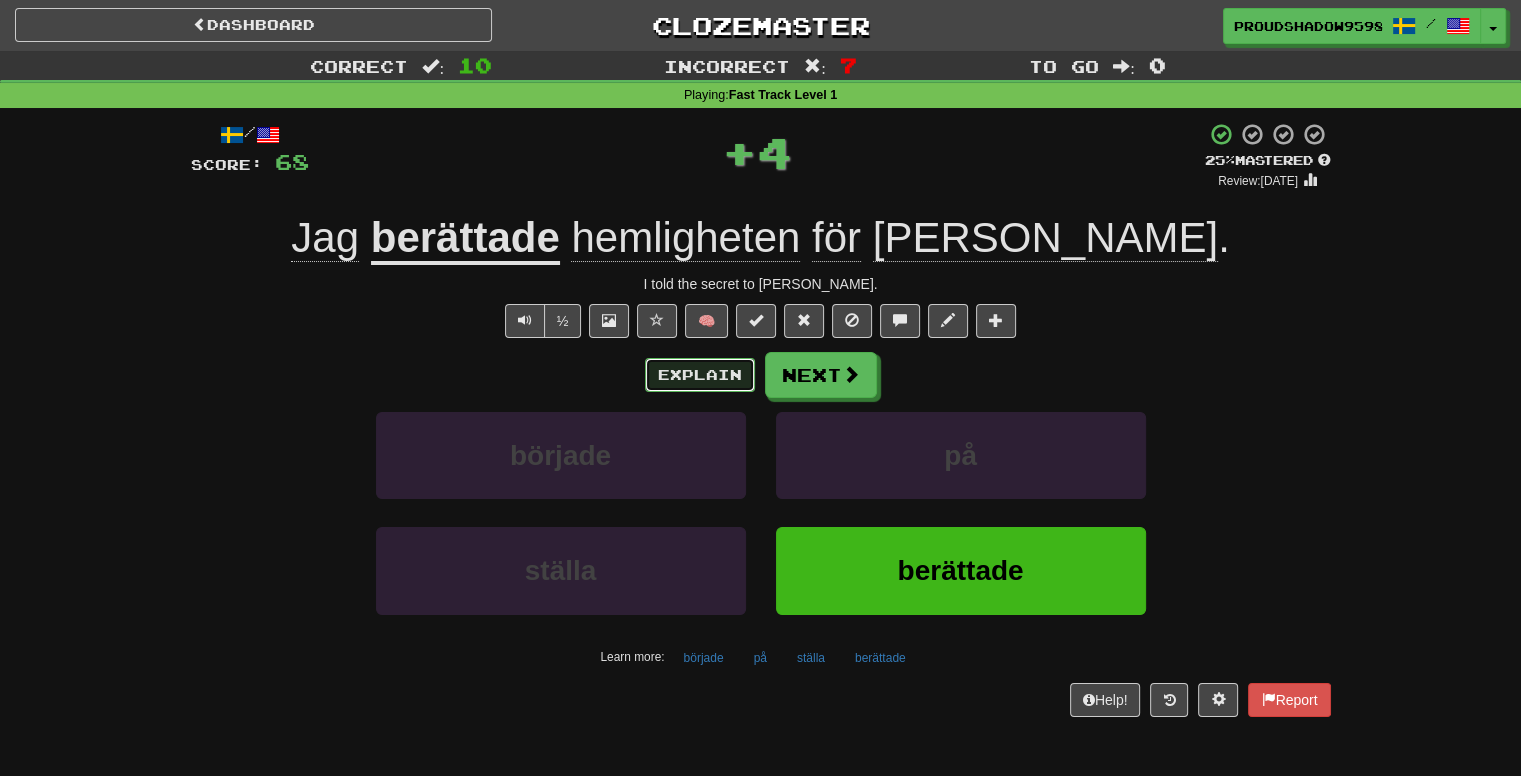click on "Explain" at bounding box center [700, 375] 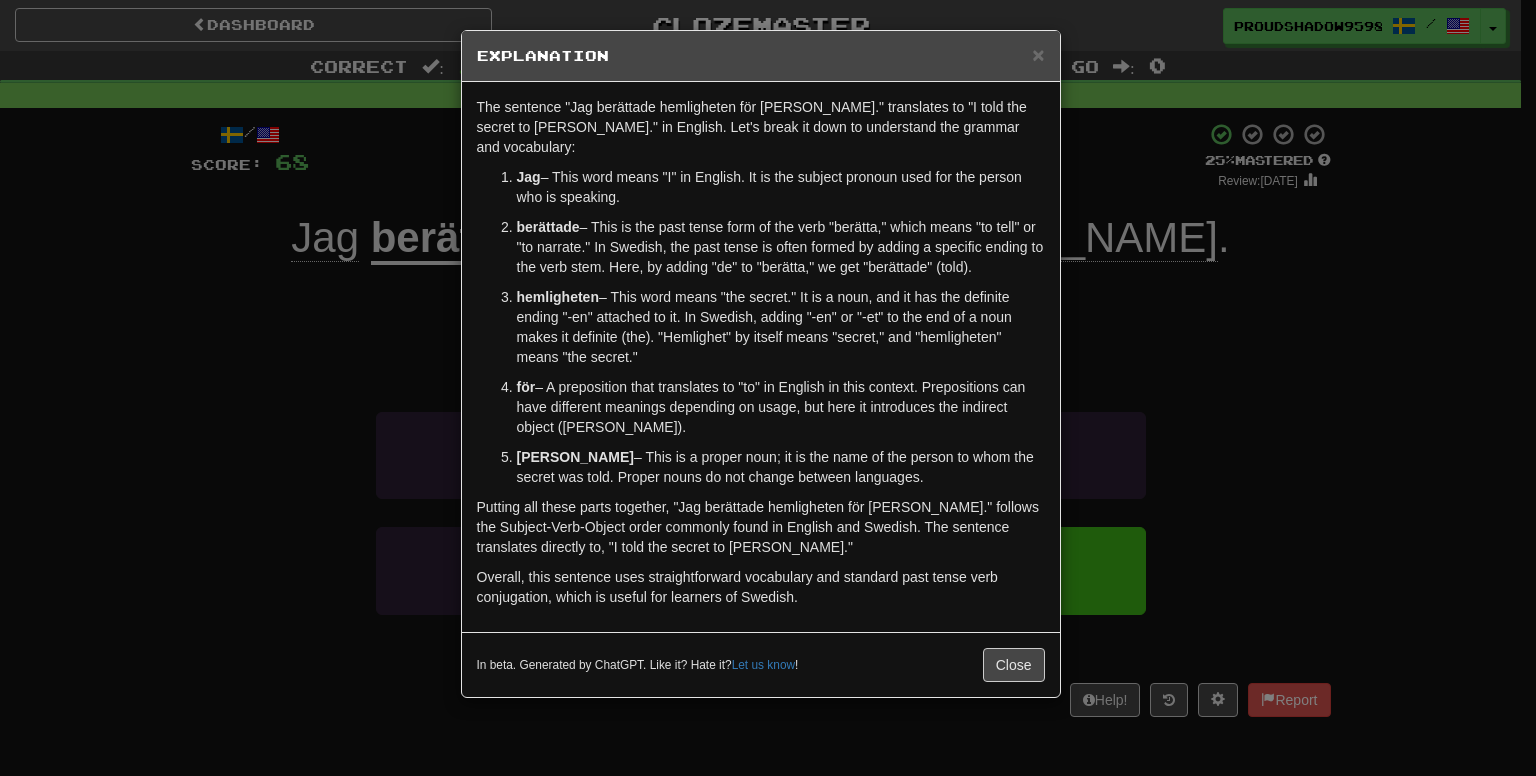 click on "× Explanation The sentence "Jag berättade hemligheten för Tom." translates to "I told the secret to Tom." in English. Let's break it down to understand the grammar and vocabulary:
Jag  – This word means "I" in English. It is the subject pronoun used for the person who is speaking.
berättade  – This is the past tense form of the verb "berätta," which means "to tell" or "to narrate." In Swedish, the past tense is often formed by adding a specific ending to the verb stem. Here, by adding "de" to "berätta," we get "berättade" (told).
hemligheten  – This word means "the secret." It is a noun, and it has the definite ending "-en" attached to it. In Swedish, adding "-en" or "-et" to the end of a noun makes it definite (the). "Hemlighet" by itself means "secret," and "hemligheten" means "the secret."
för
Tom  – This is a proper noun; it is the name of the person to whom the secret was told. Proper nouns do not change between languages.
Let us know ! Close" at bounding box center (768, 388) 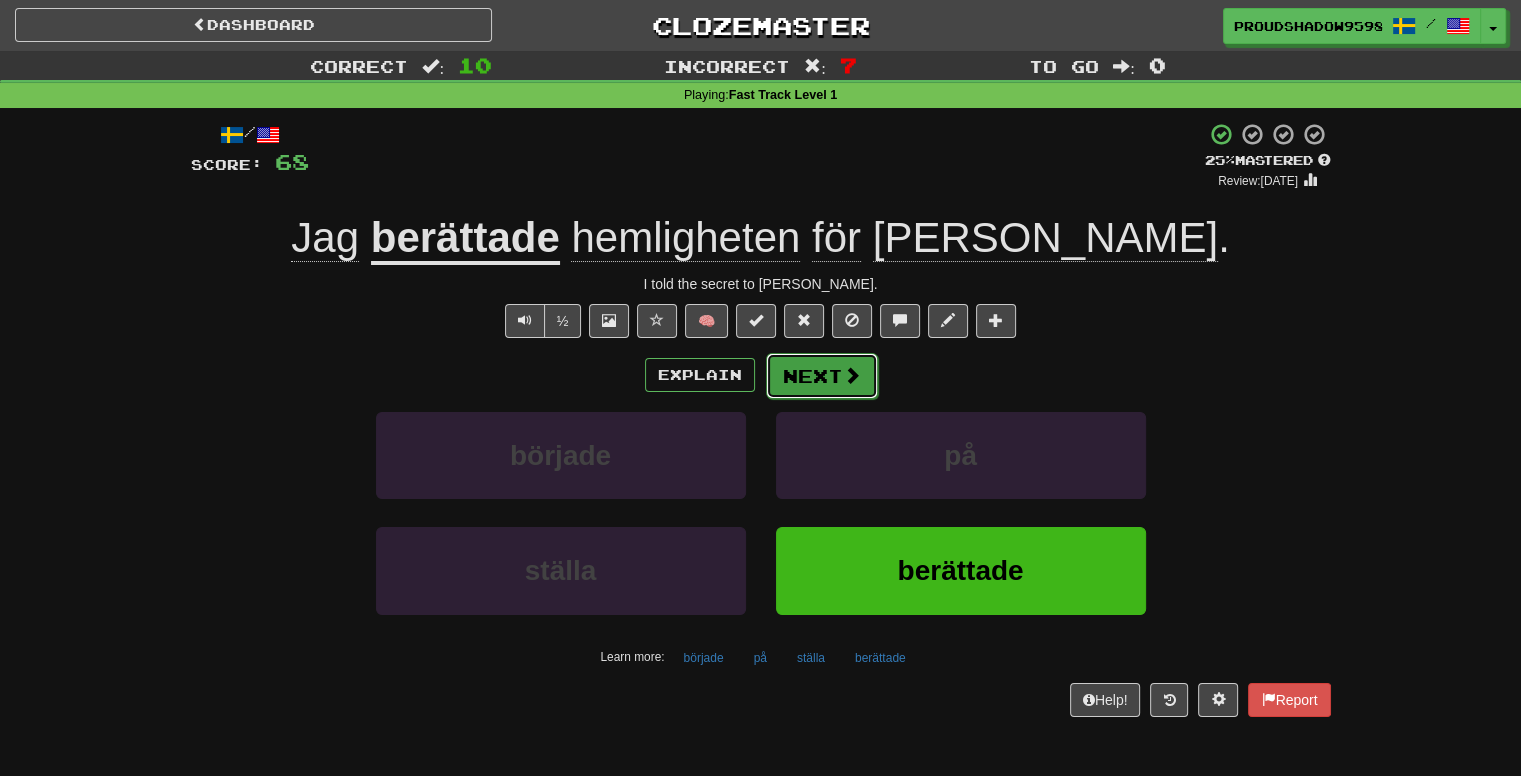 click on "Next" at bounding box center [822, 376] 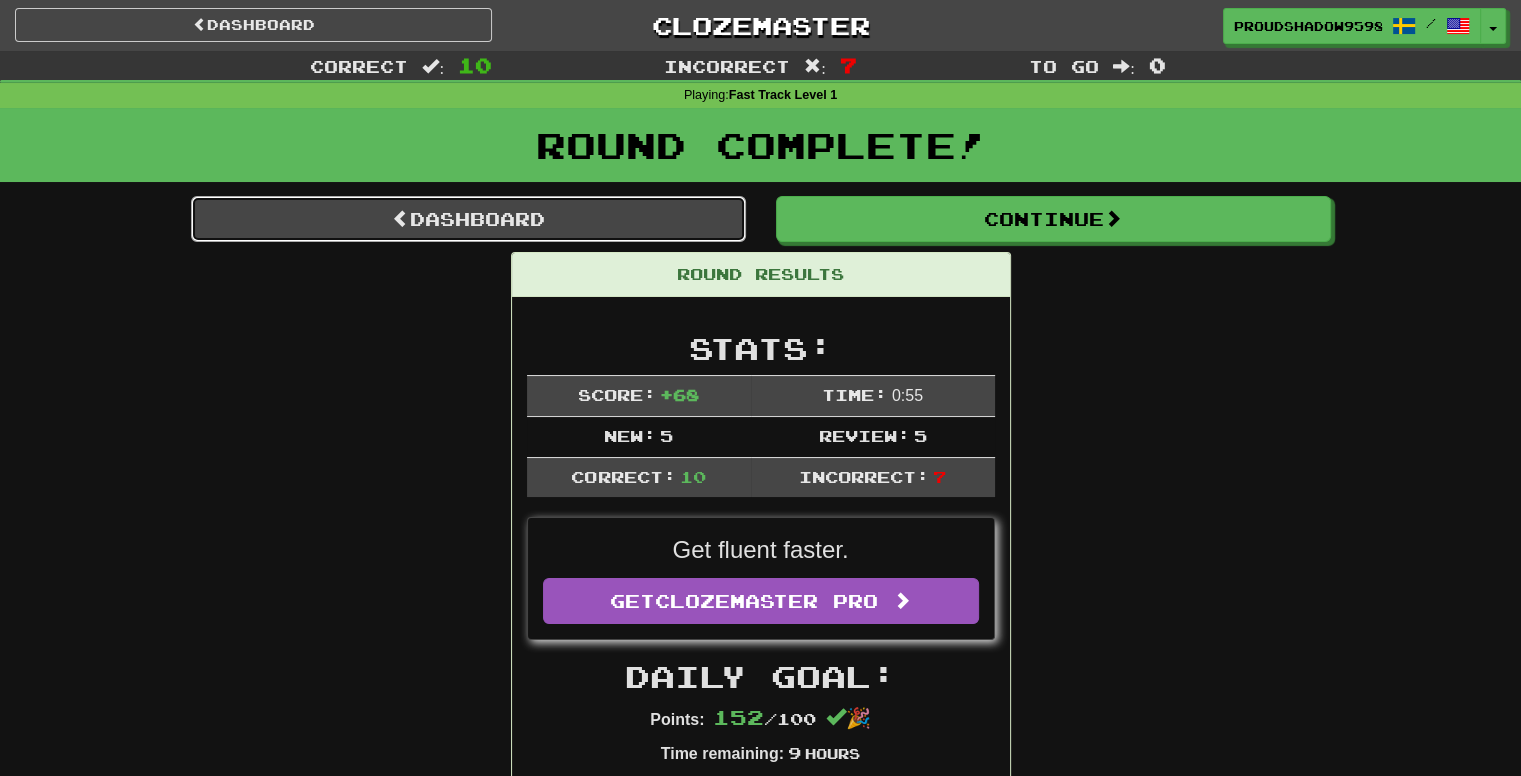 click on "Dashboard" at bounding box center [468, 219] 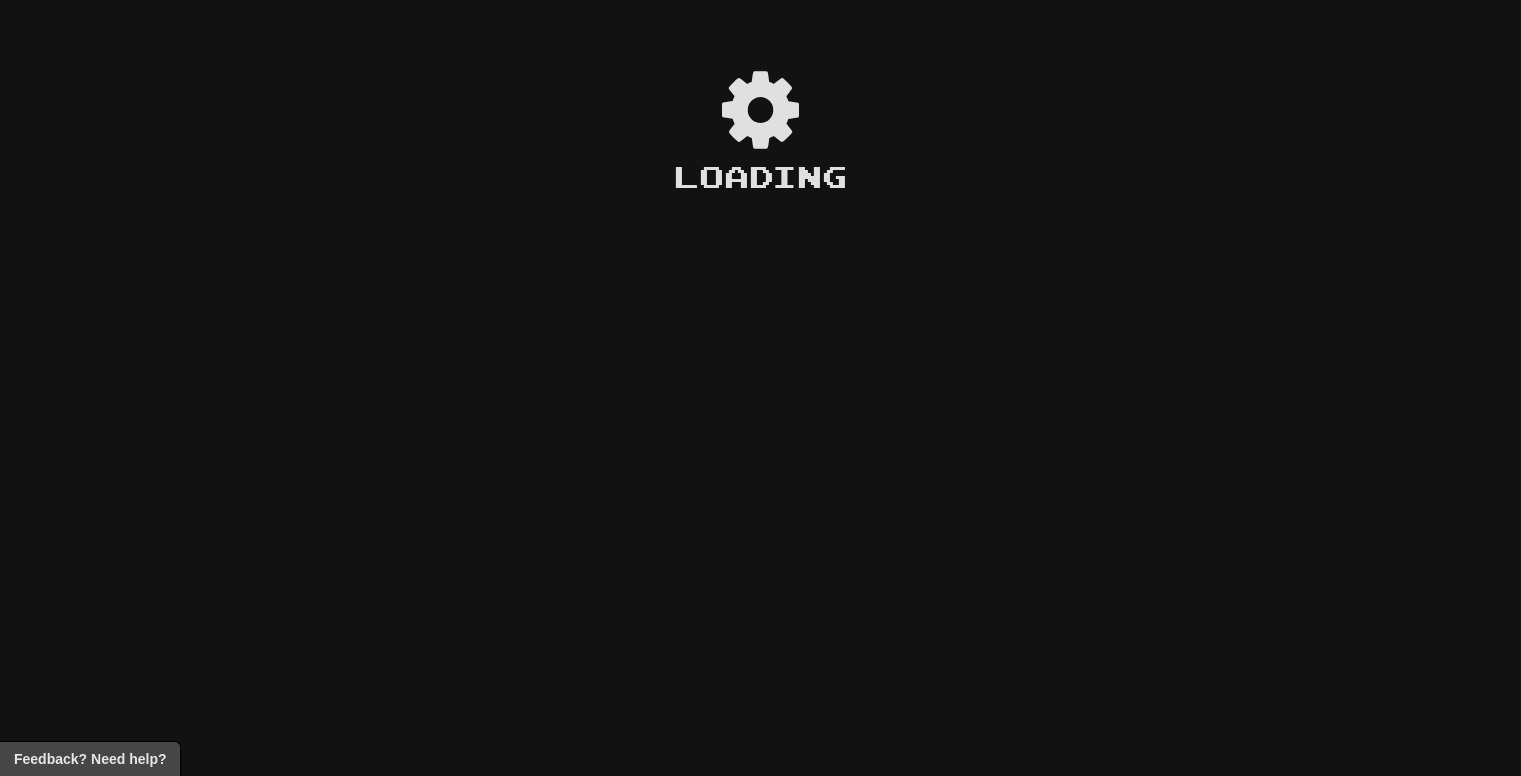 scroll, scrollTop: 0, scrollLeft: 0, axis: both 